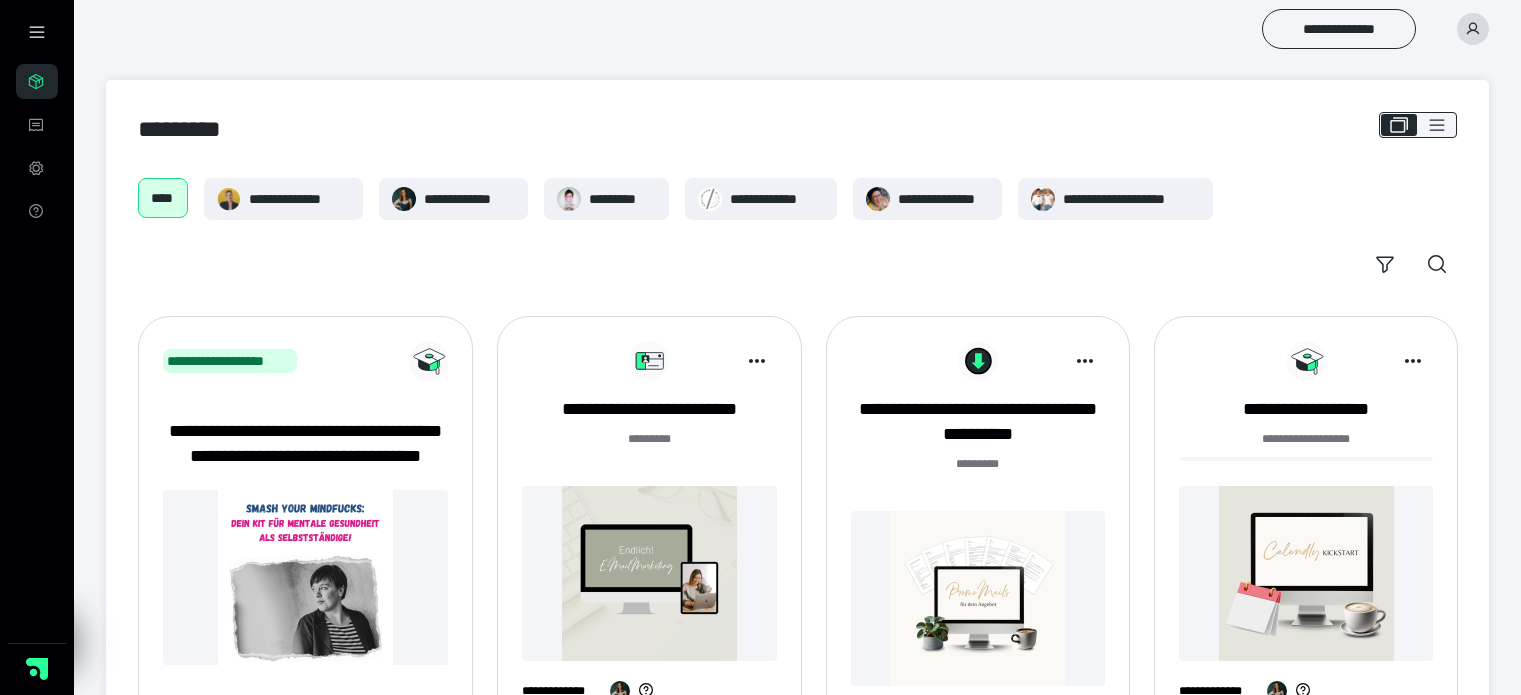 scroll, scrollTop: 0, scrollLeft: 0, axis: both 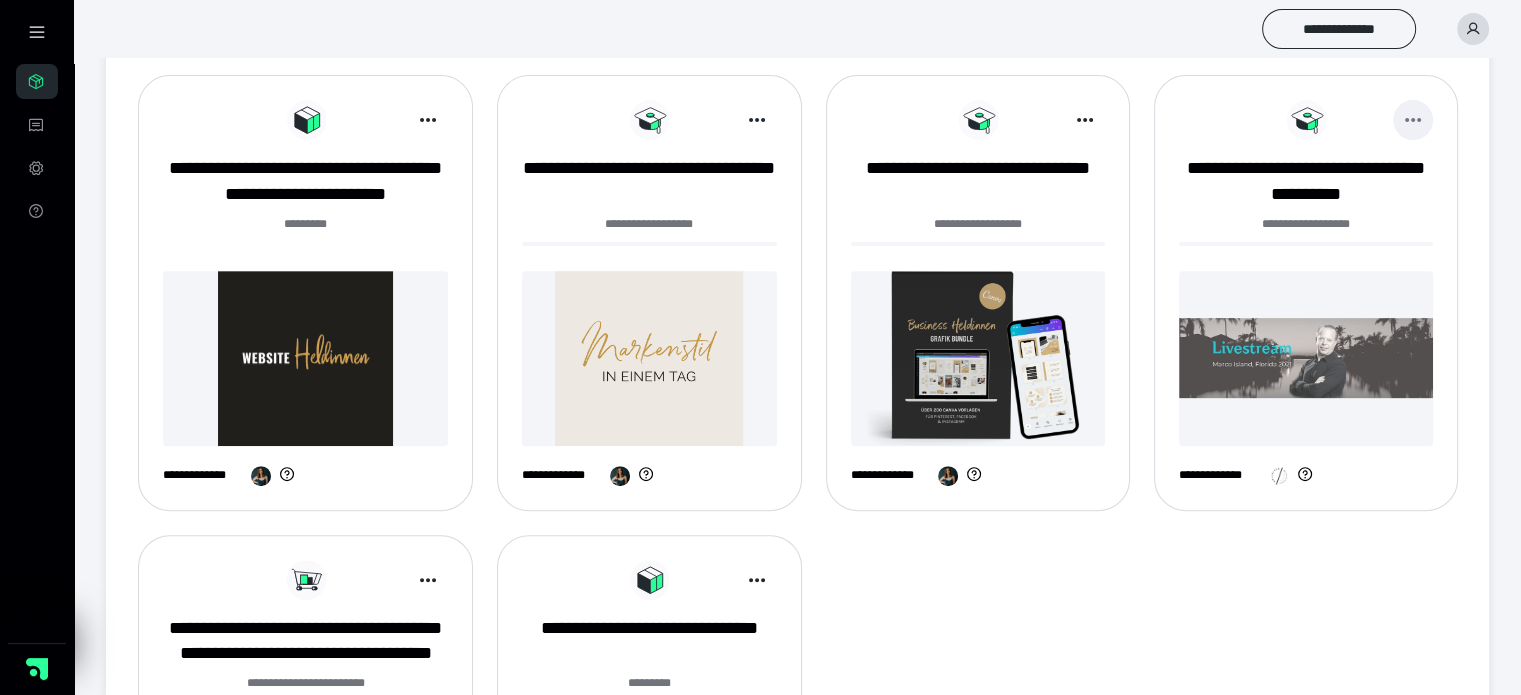 click 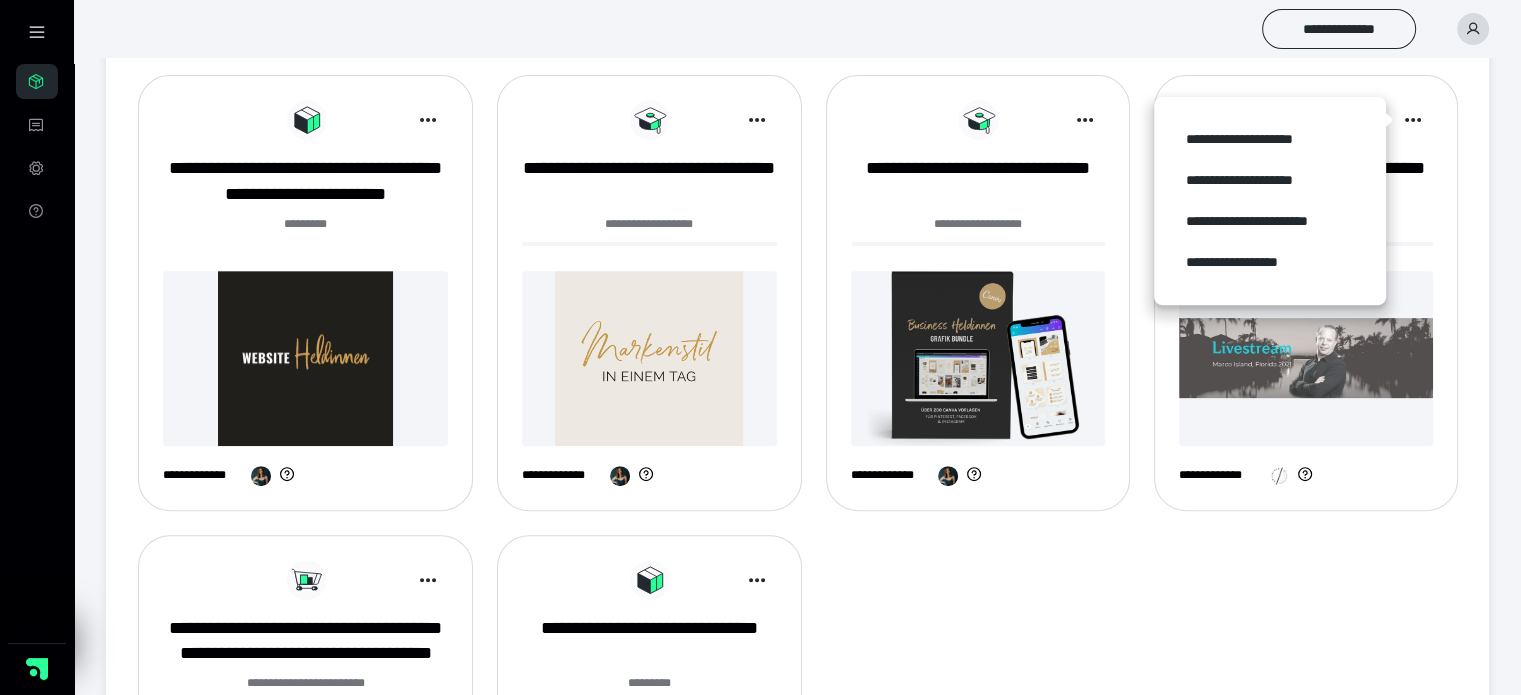 click on "**********" at bounding box center [1306, 476] 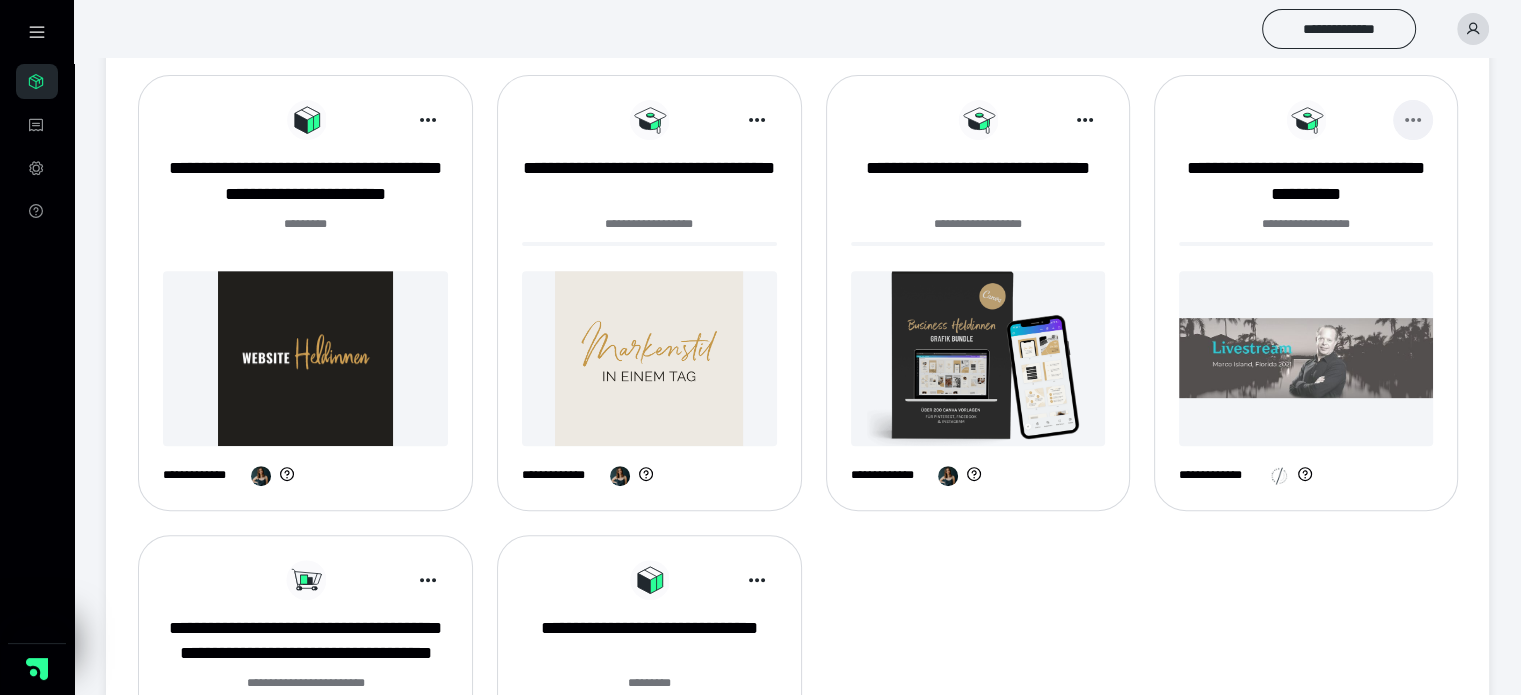 click 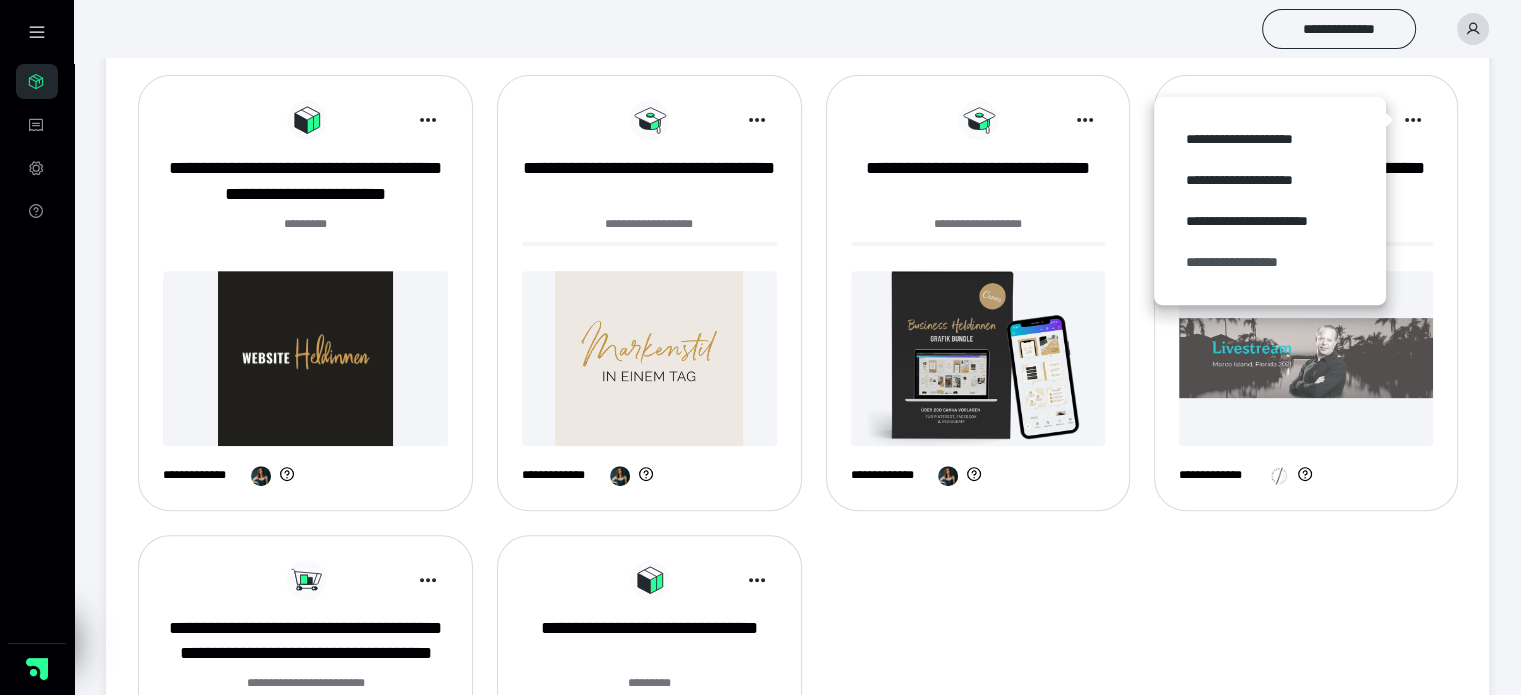 click on "**********" at bounding box center (1270, 262) 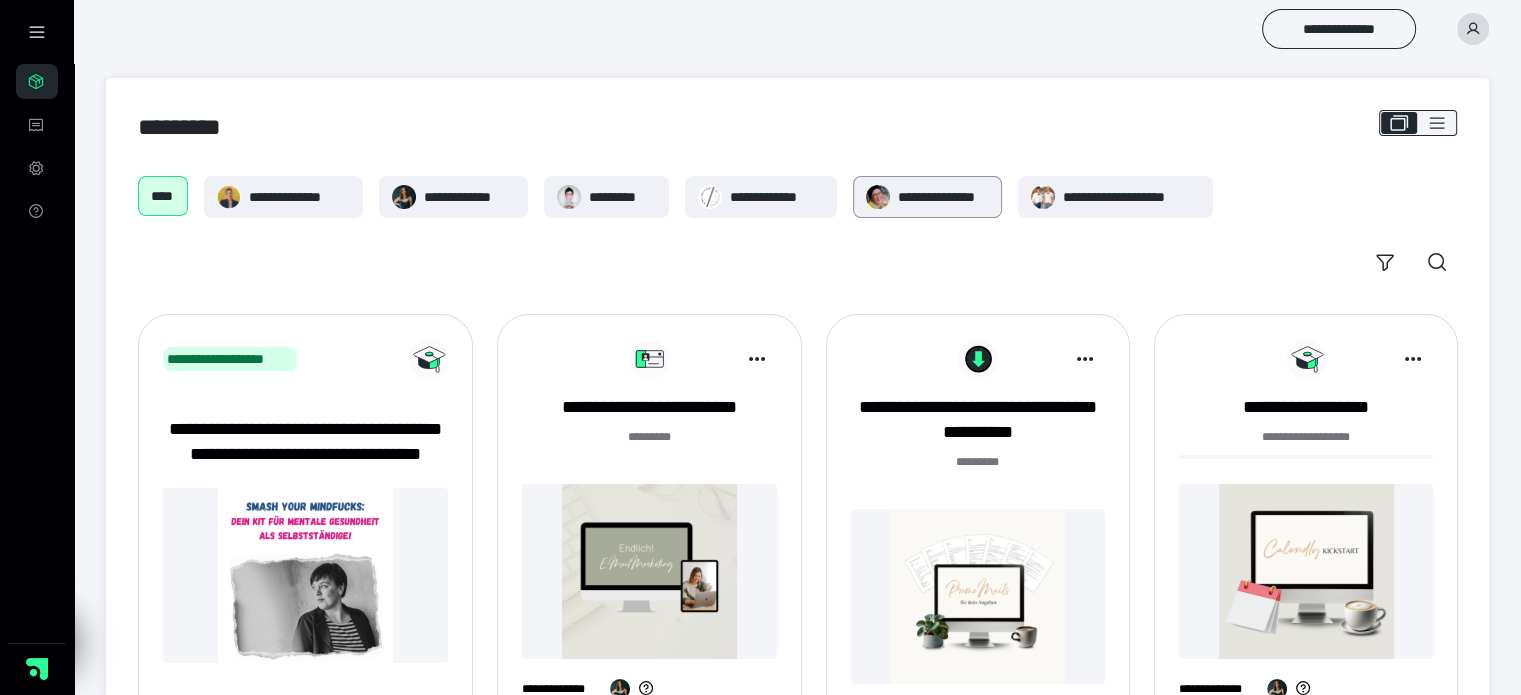 scroll, scrollTop: 0, scrollLeft: 0, axis: both 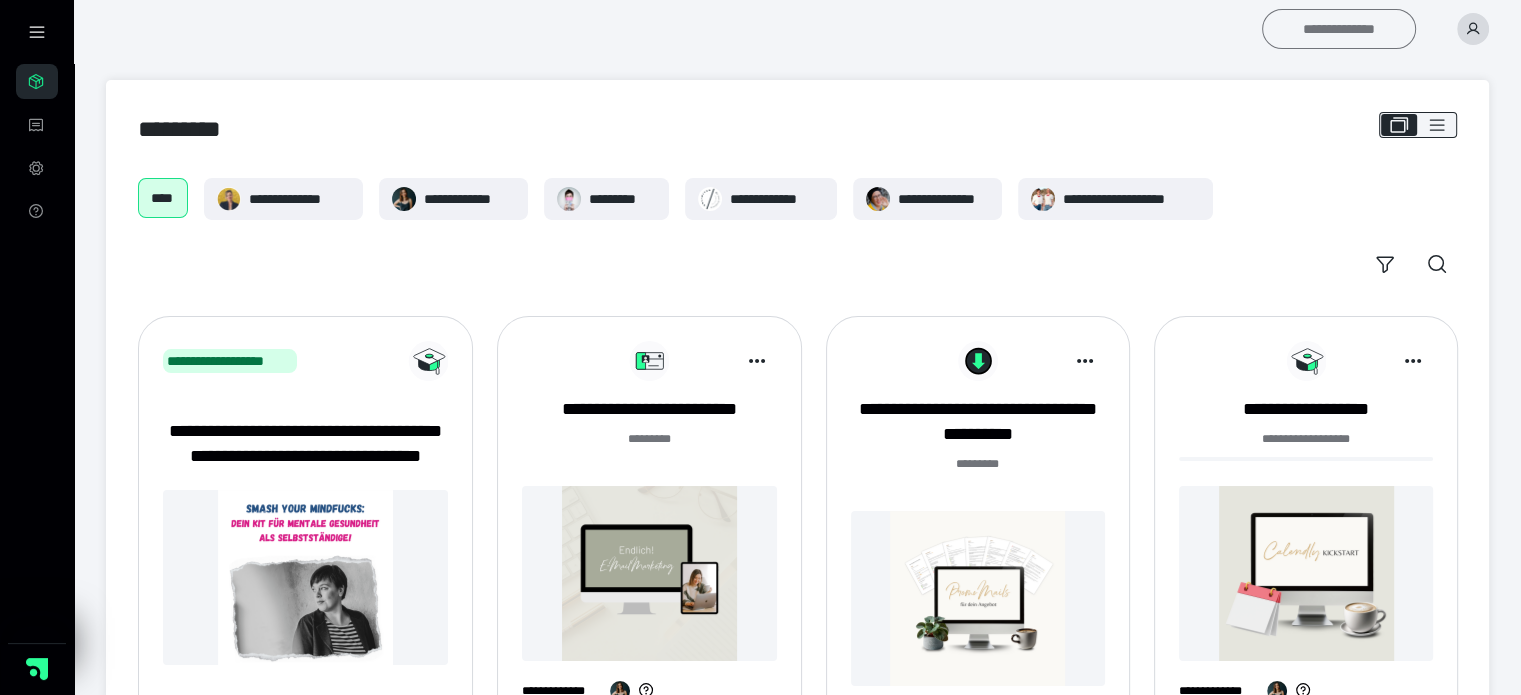 click on "**********" at bounding box center [1339, 29] 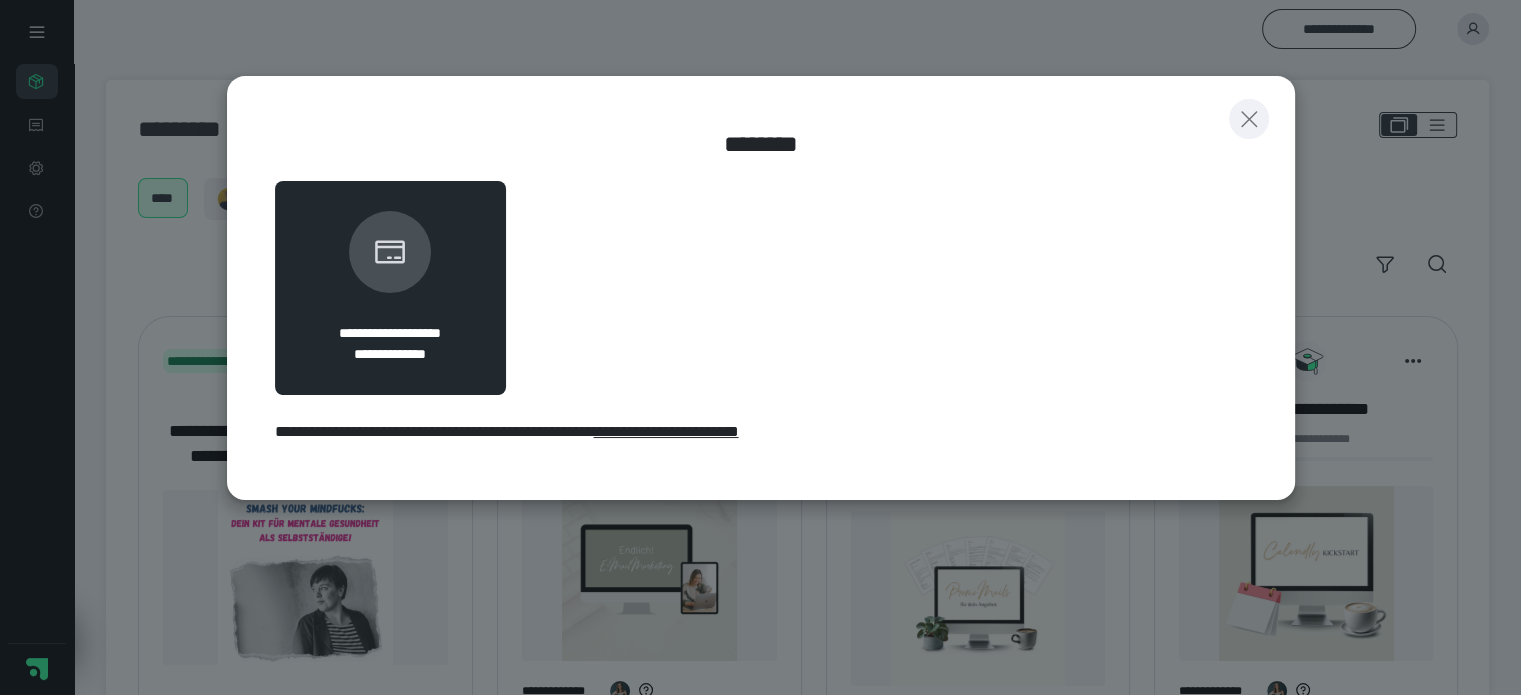 click at bounding box center [1249, 119] 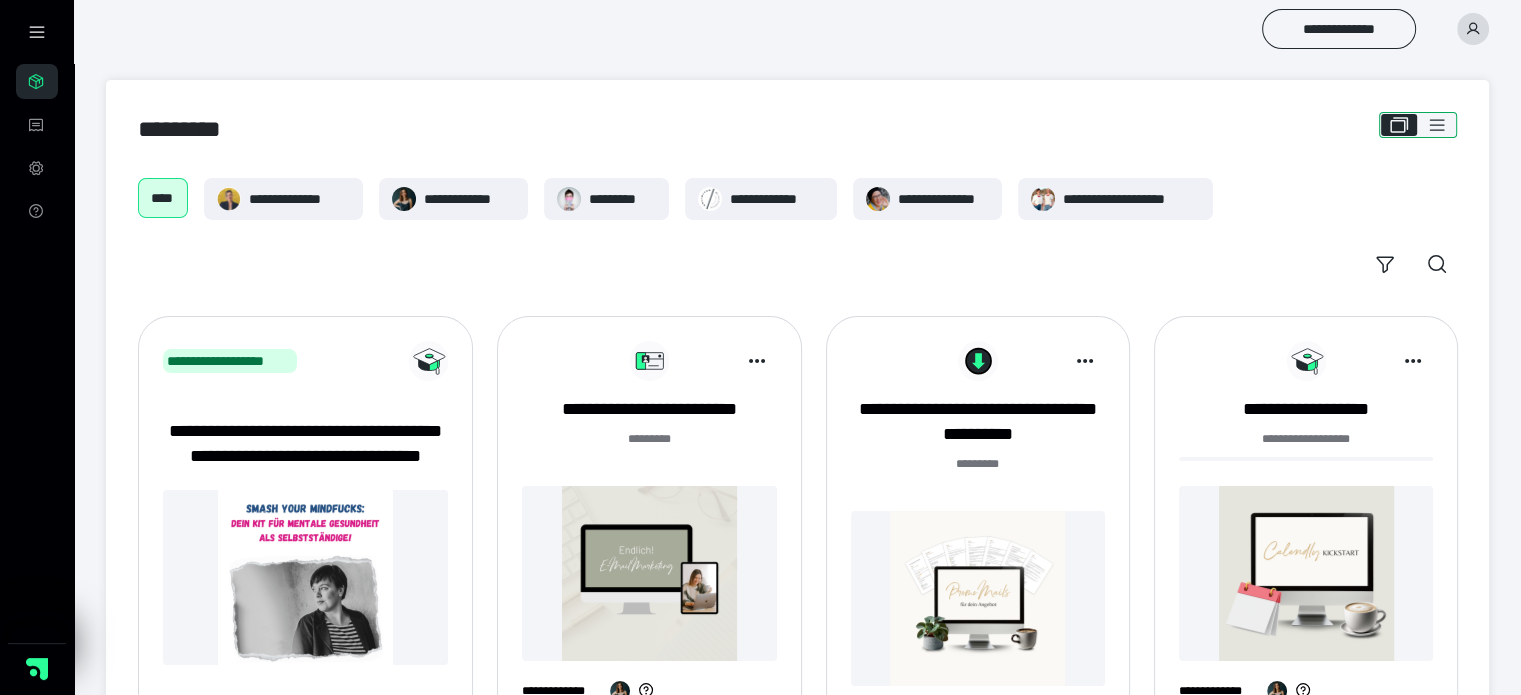 click at bounding box center (1437, 125) 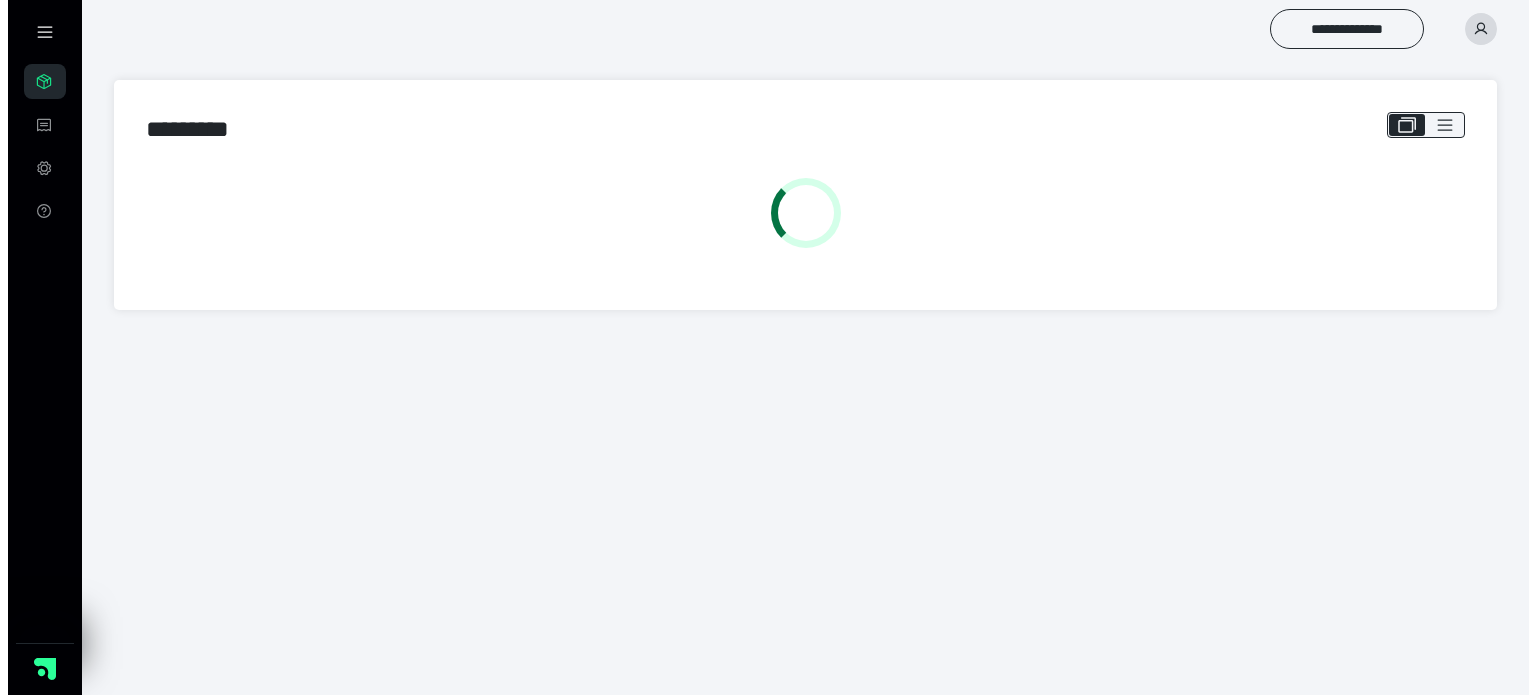 scroll, scrollTop: 0, scrollLeft: 0, axis: both 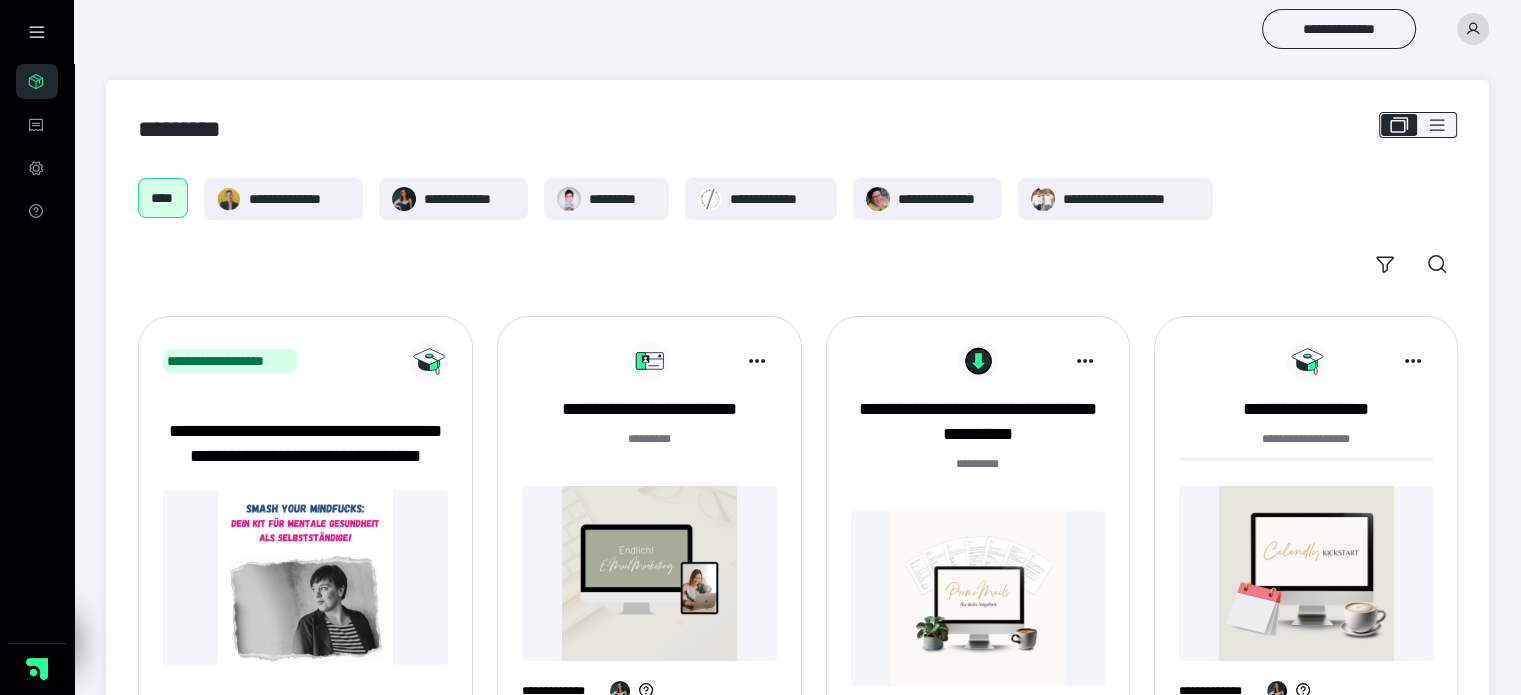 click 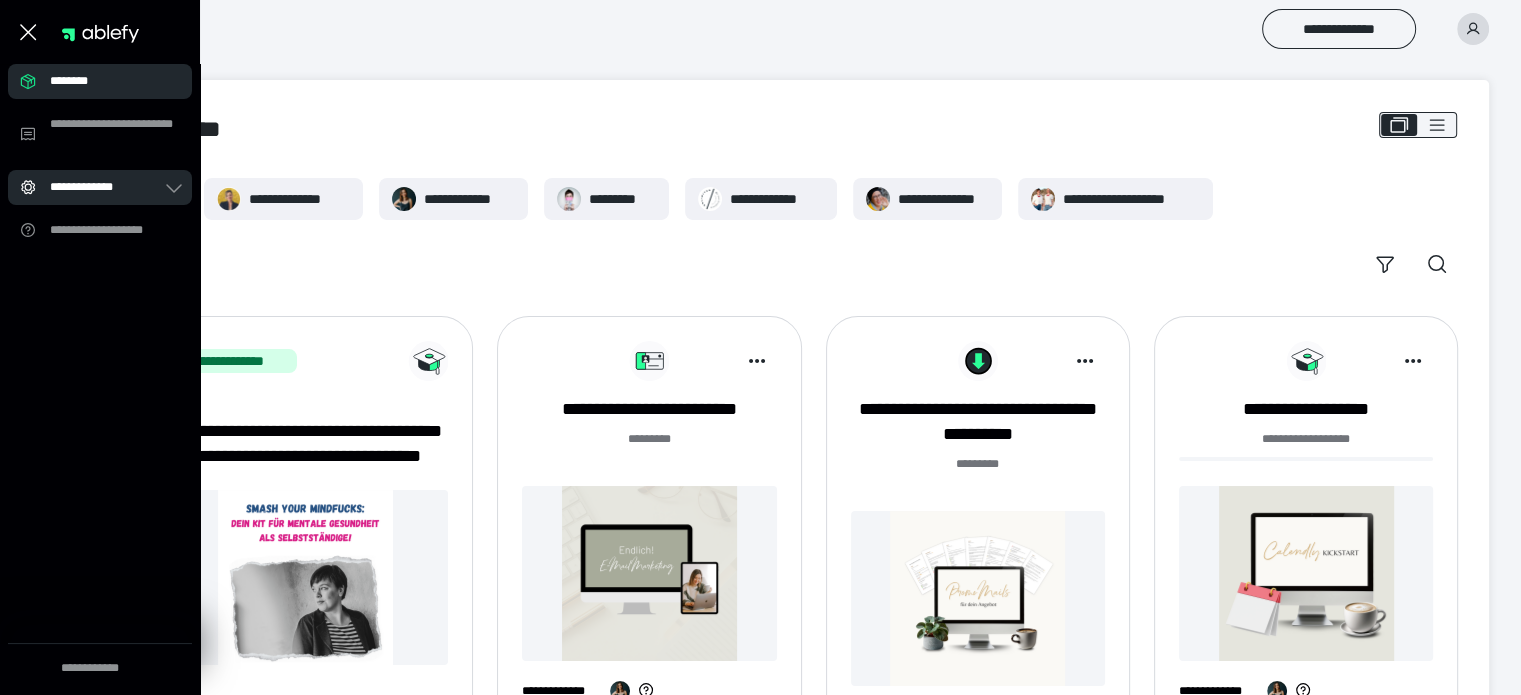 click on "**********" at bounding box center (106, 187) 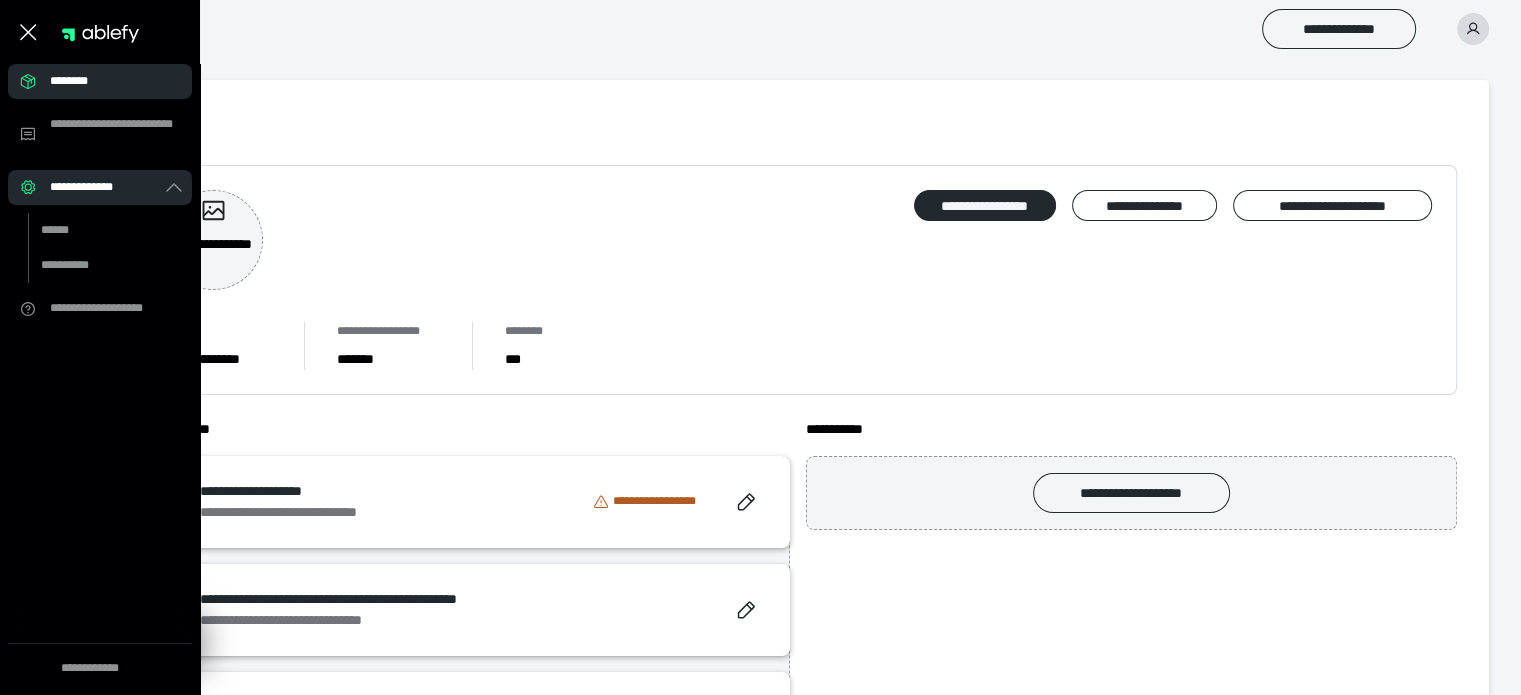 click 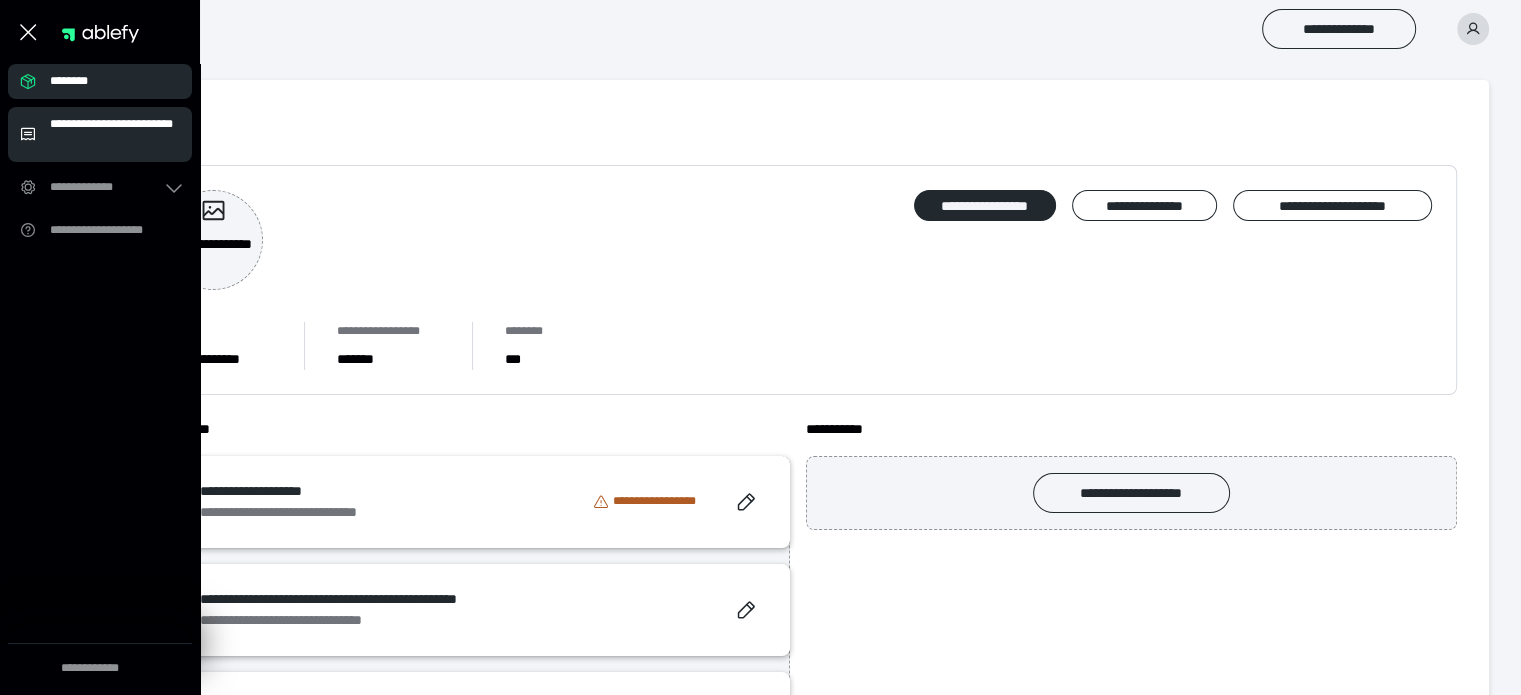click 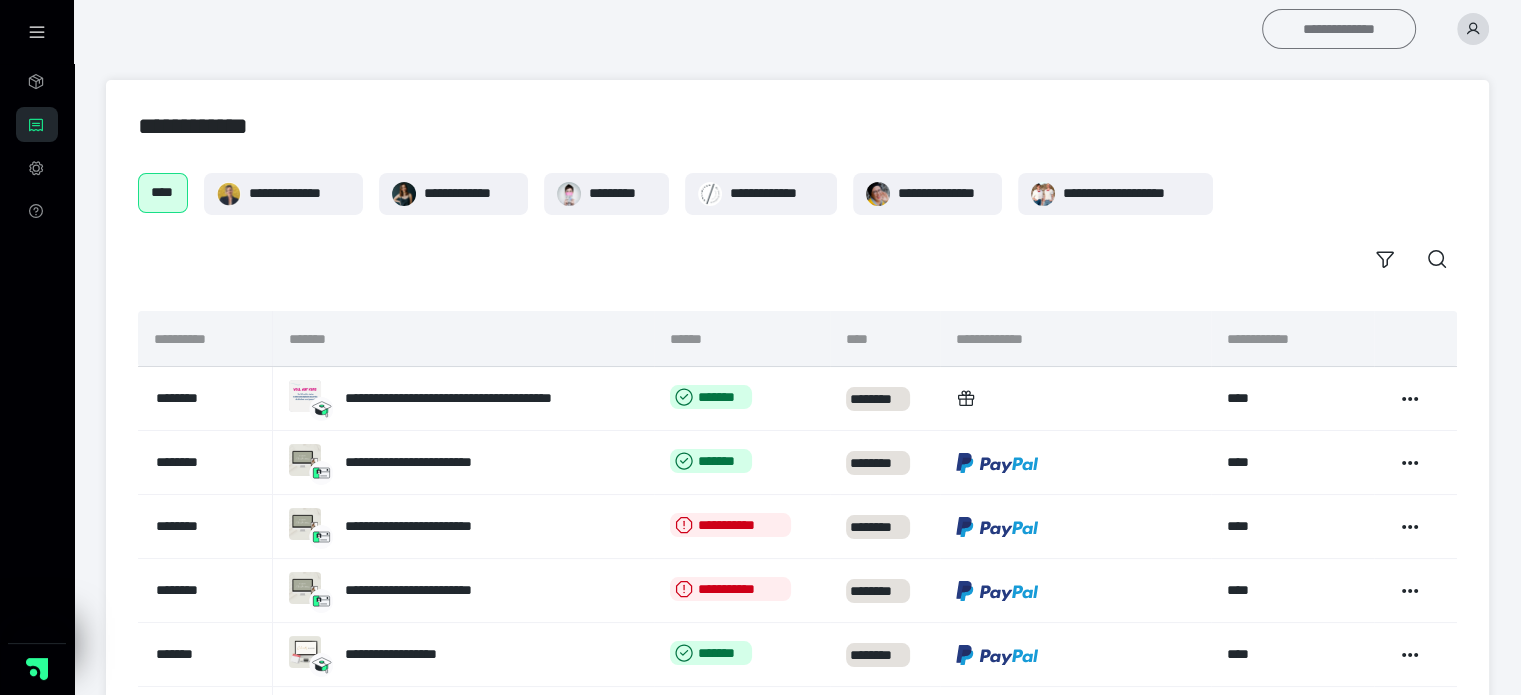 click on "**********" at bounding box center (1339, 29) 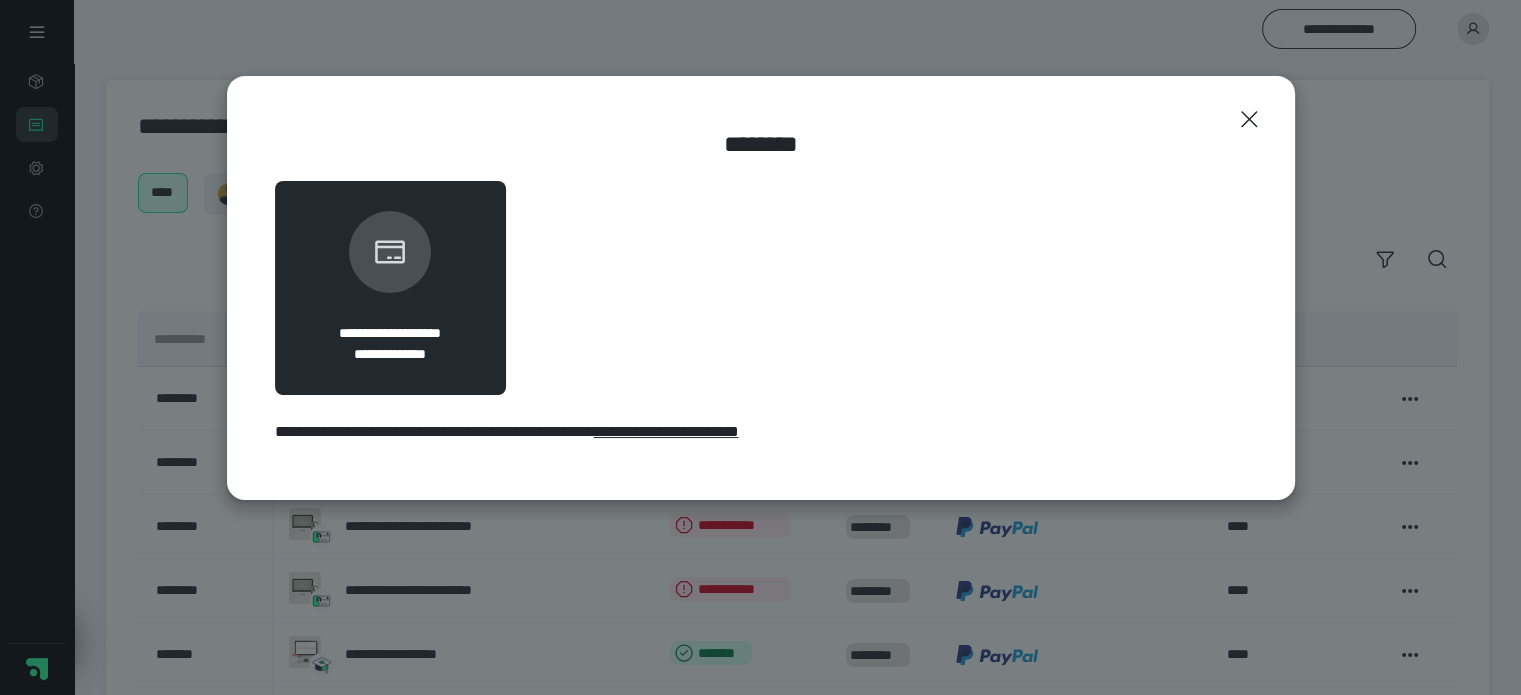 click on "**********" at bounding box center (666, 431) 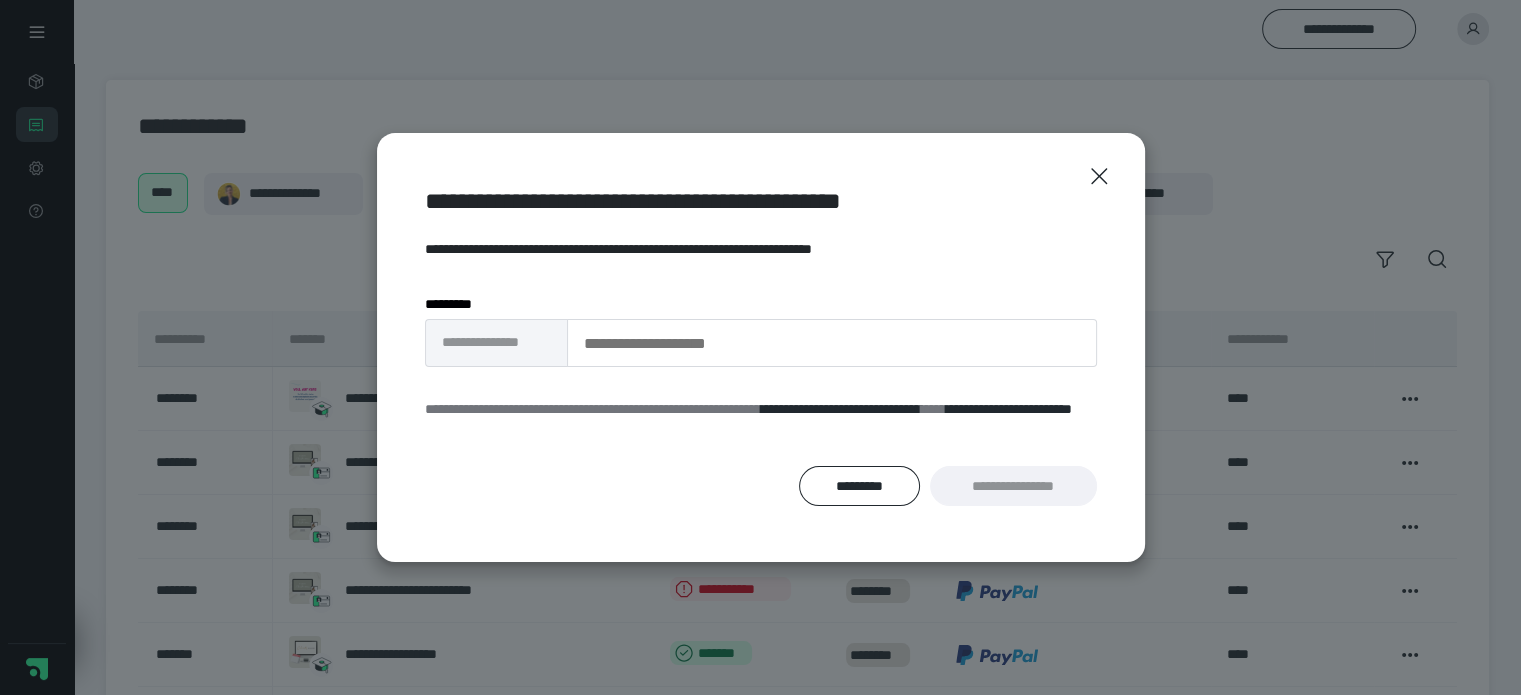 click on "**********" at bounding box center [761, 249] 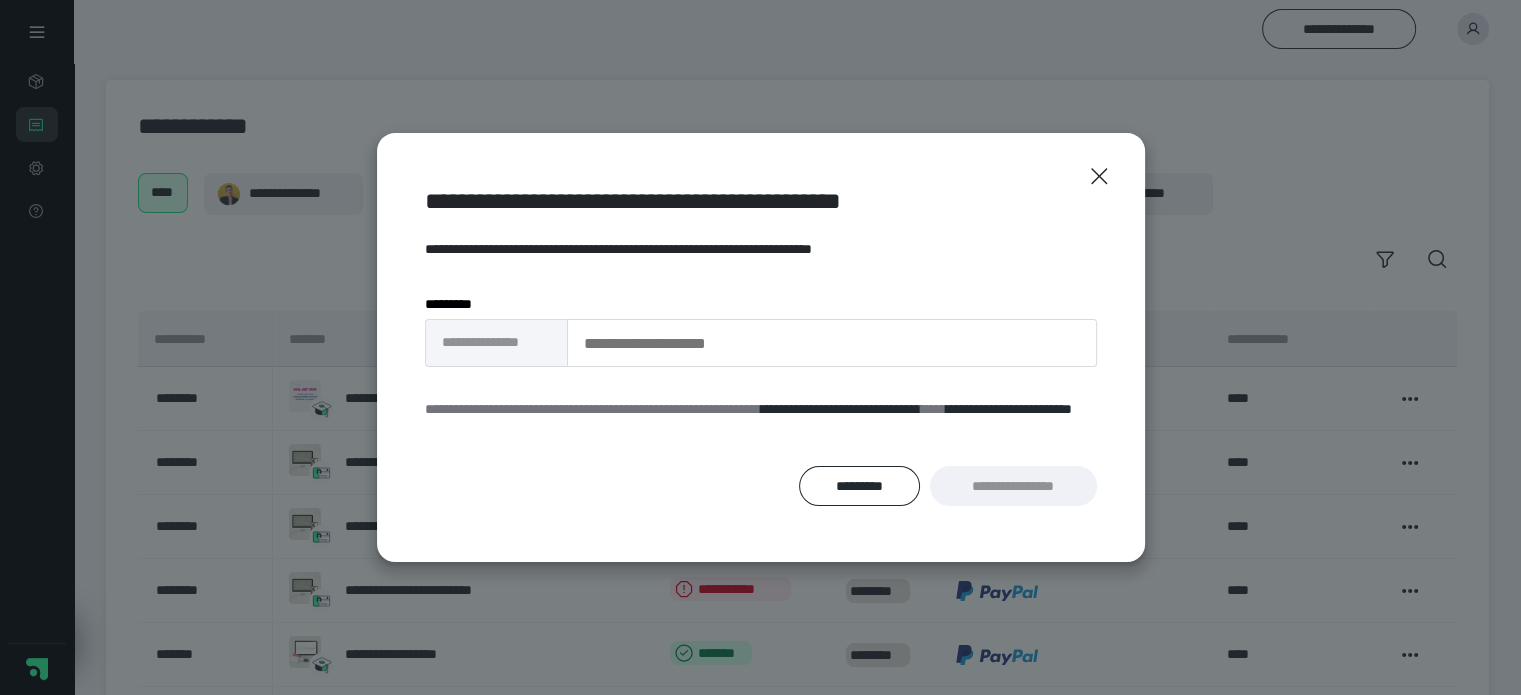 click on "*" at bounding box center [472, 304] 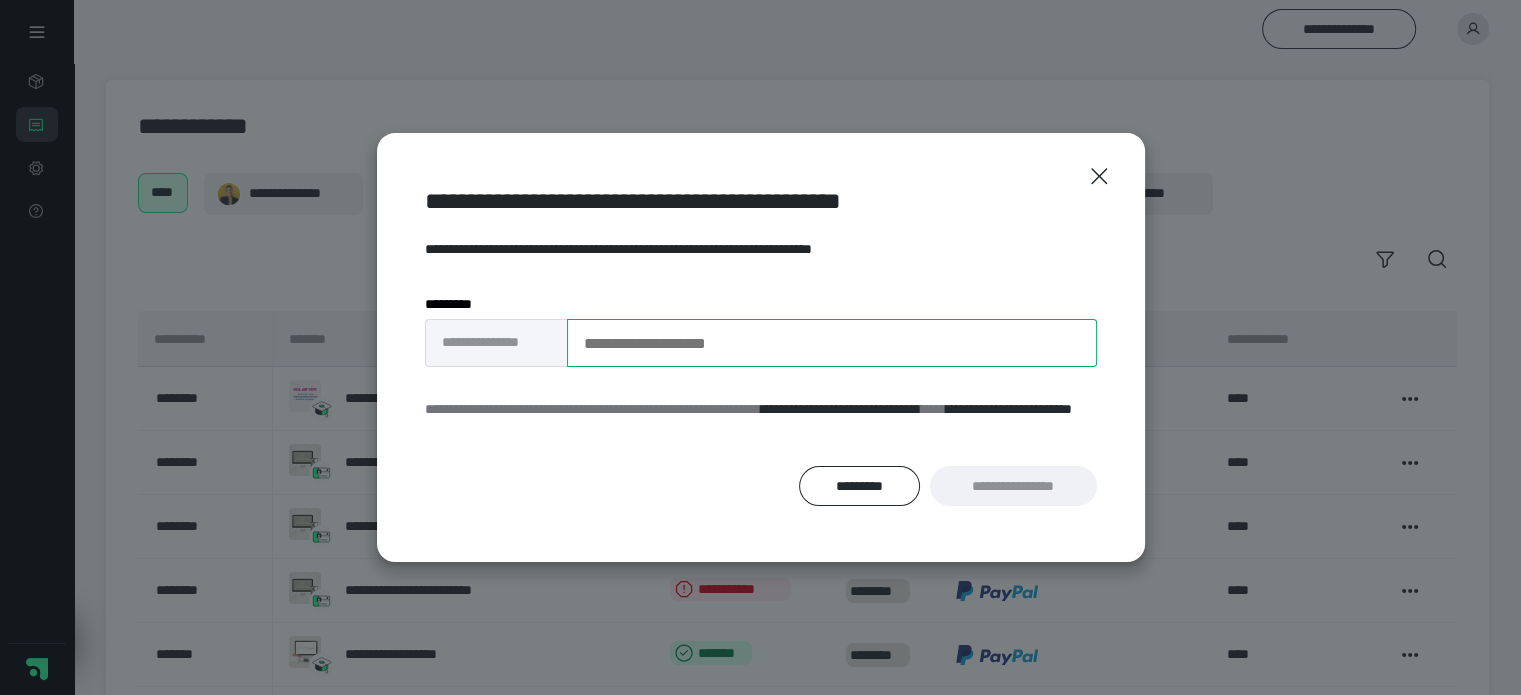 click on "**********" at bounding box center [832, 343] 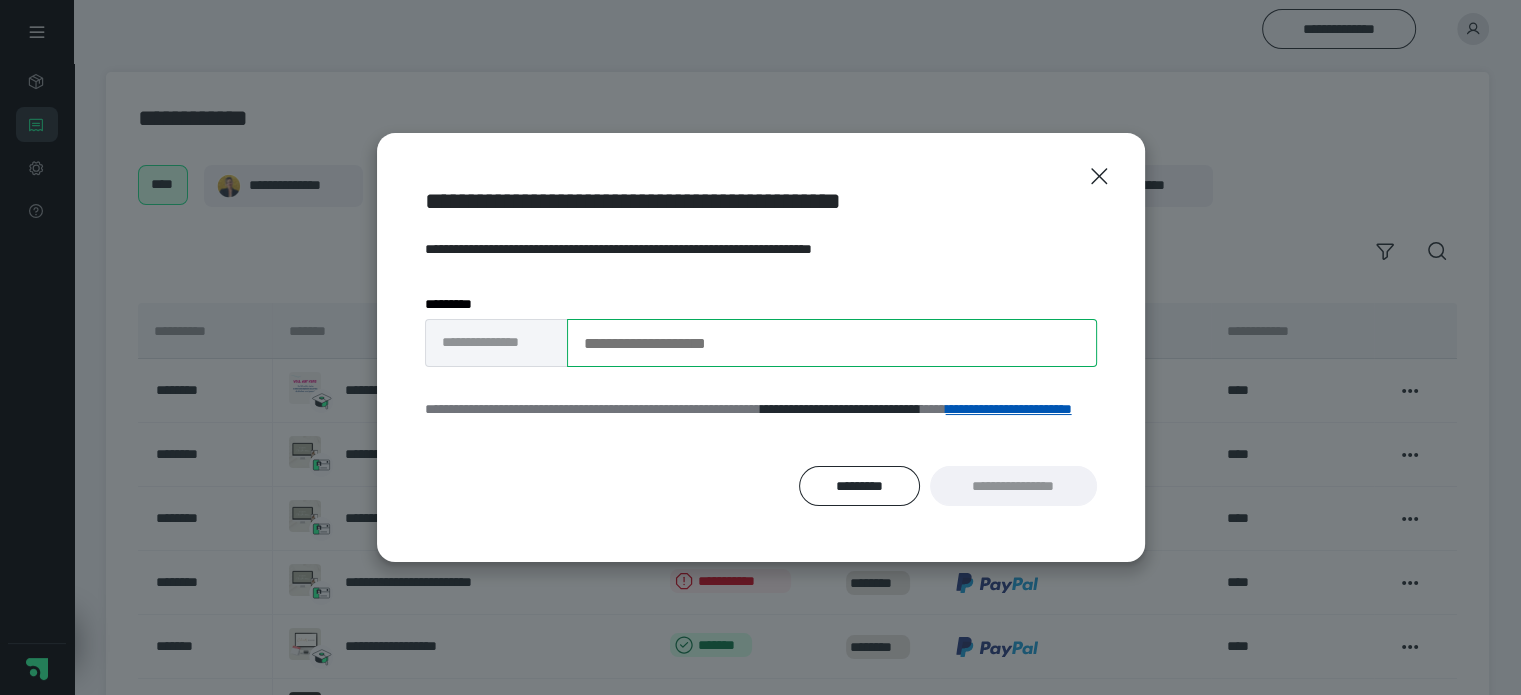 scroll, scrollTop: 0, scrollLeft: 0, axis: both 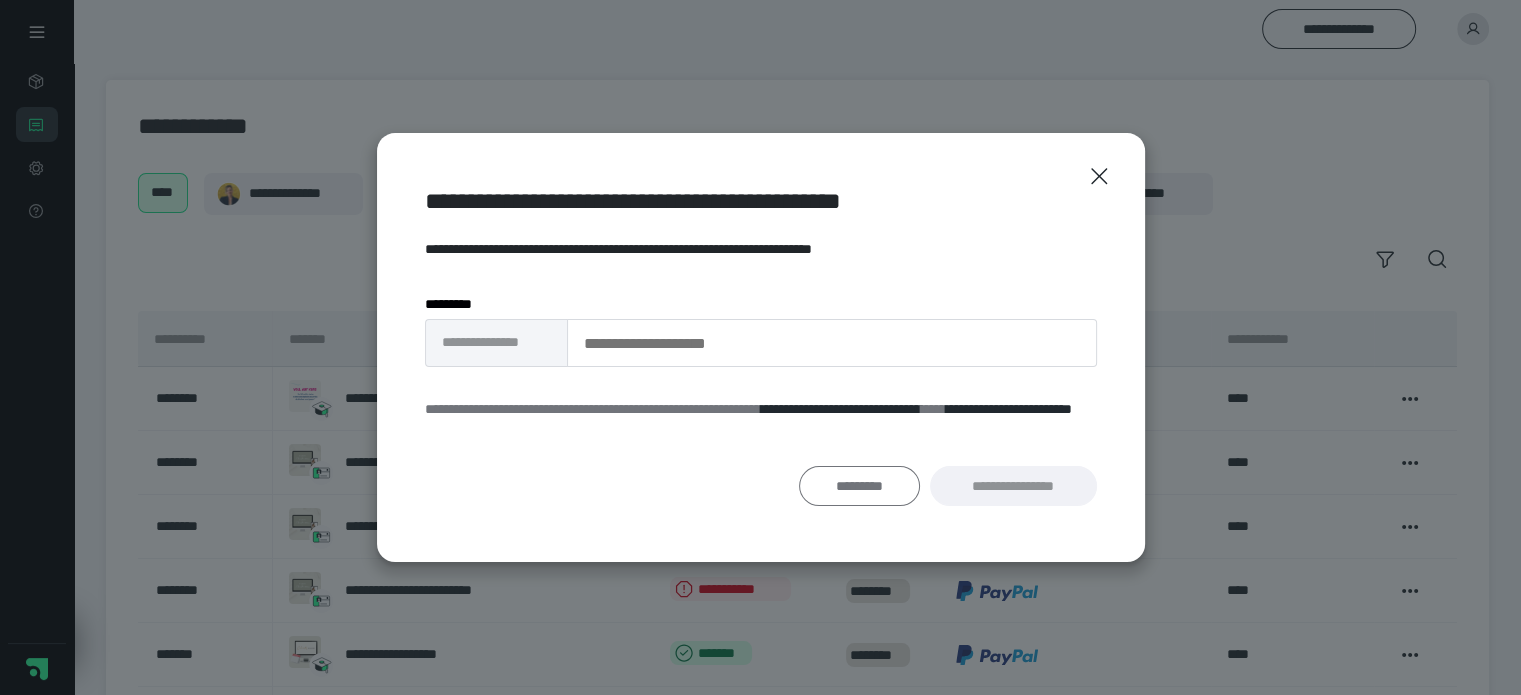 click on "*********" at bounding box center [859, 486] 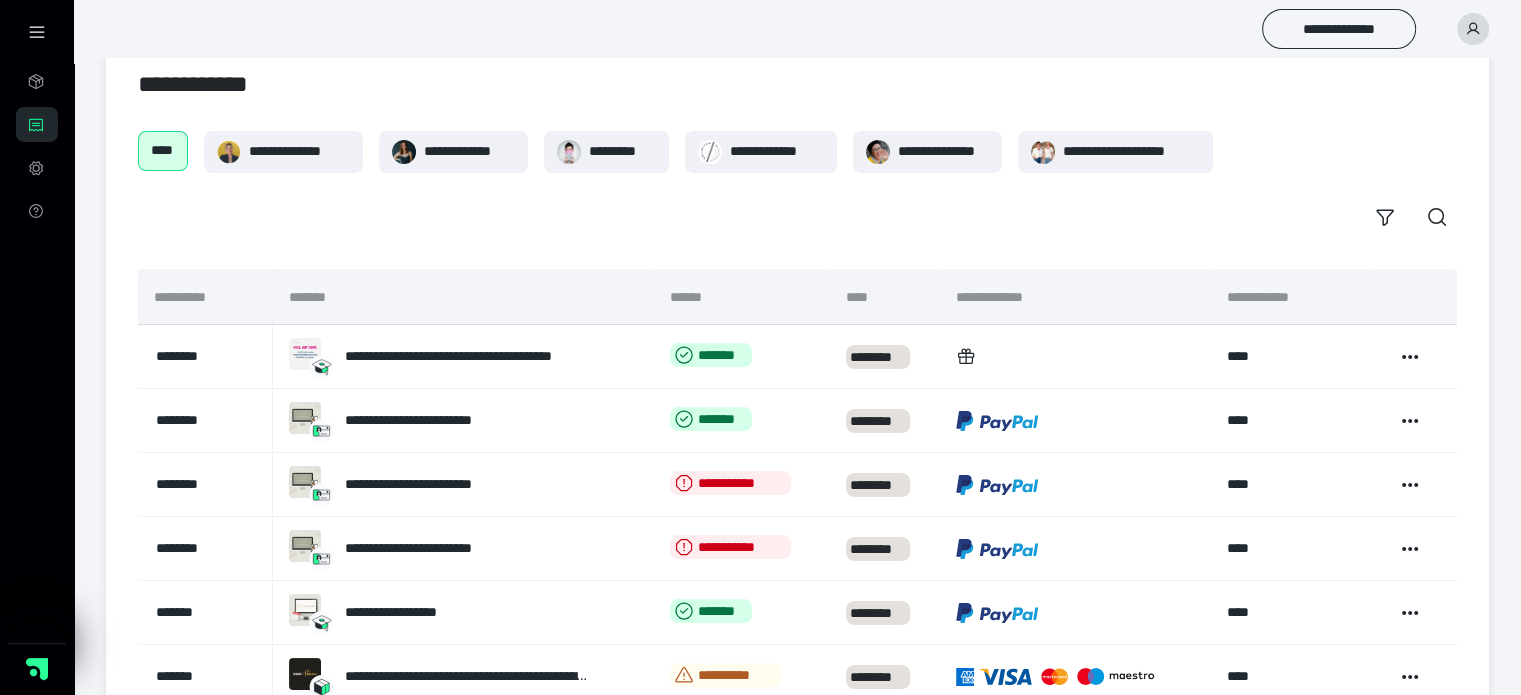 scroll, scrollTop: 0, scrollLeft: 0, axis: both 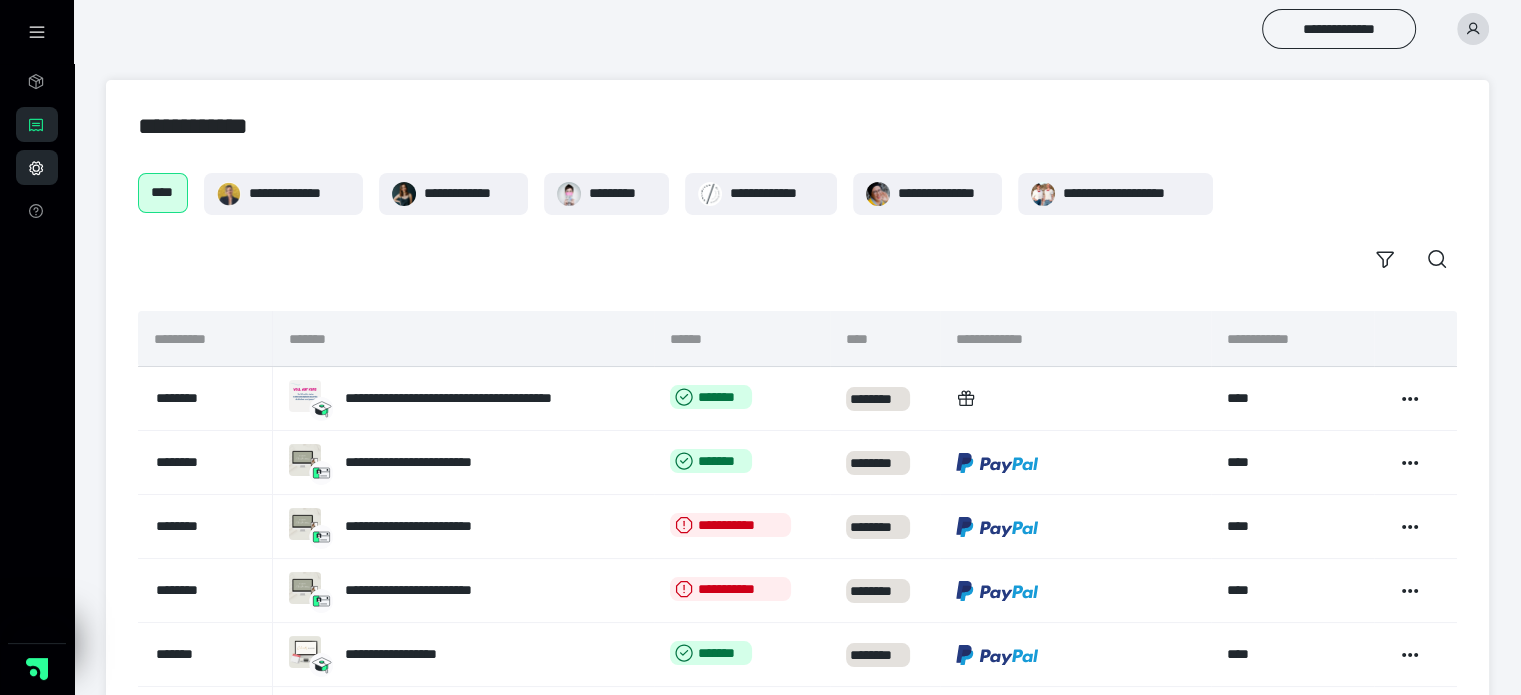 click 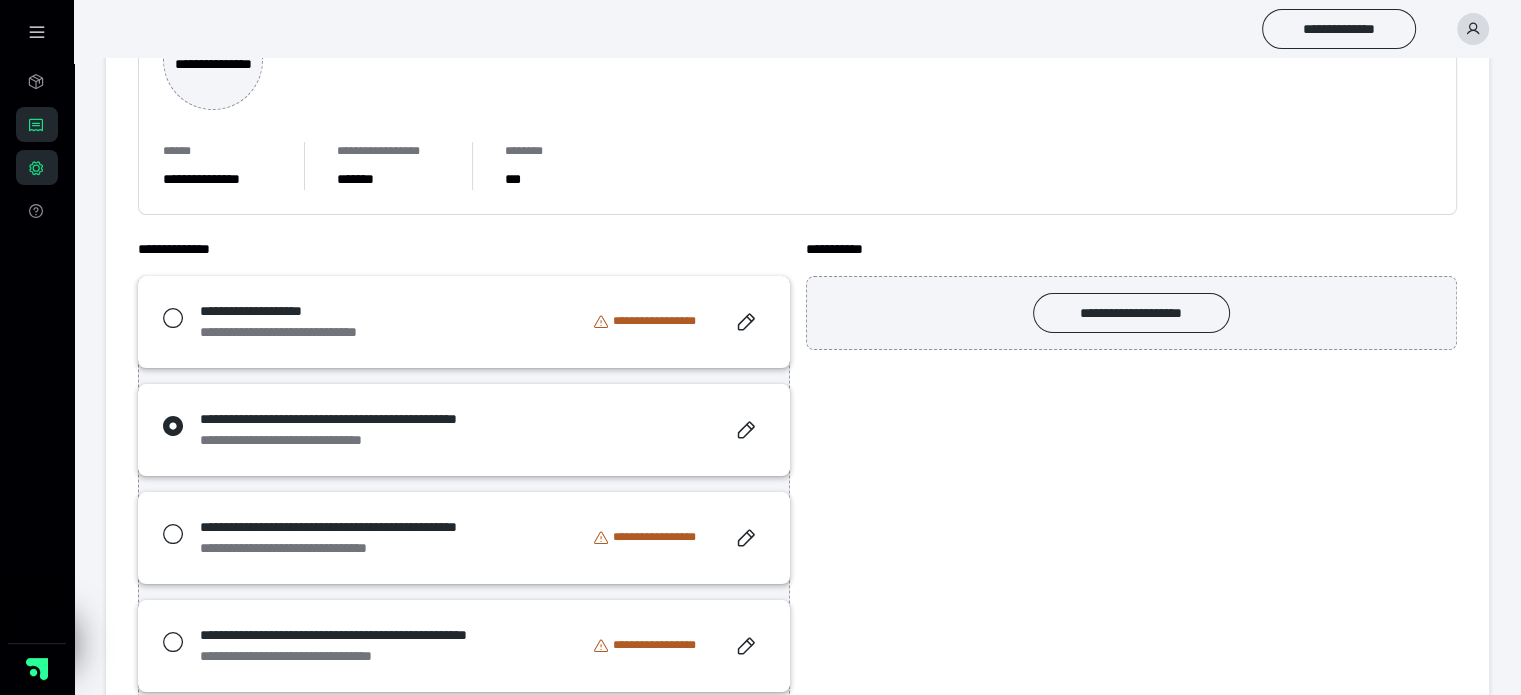 scroll, scrollTop: 0, scrollLeft: 0, axis: both 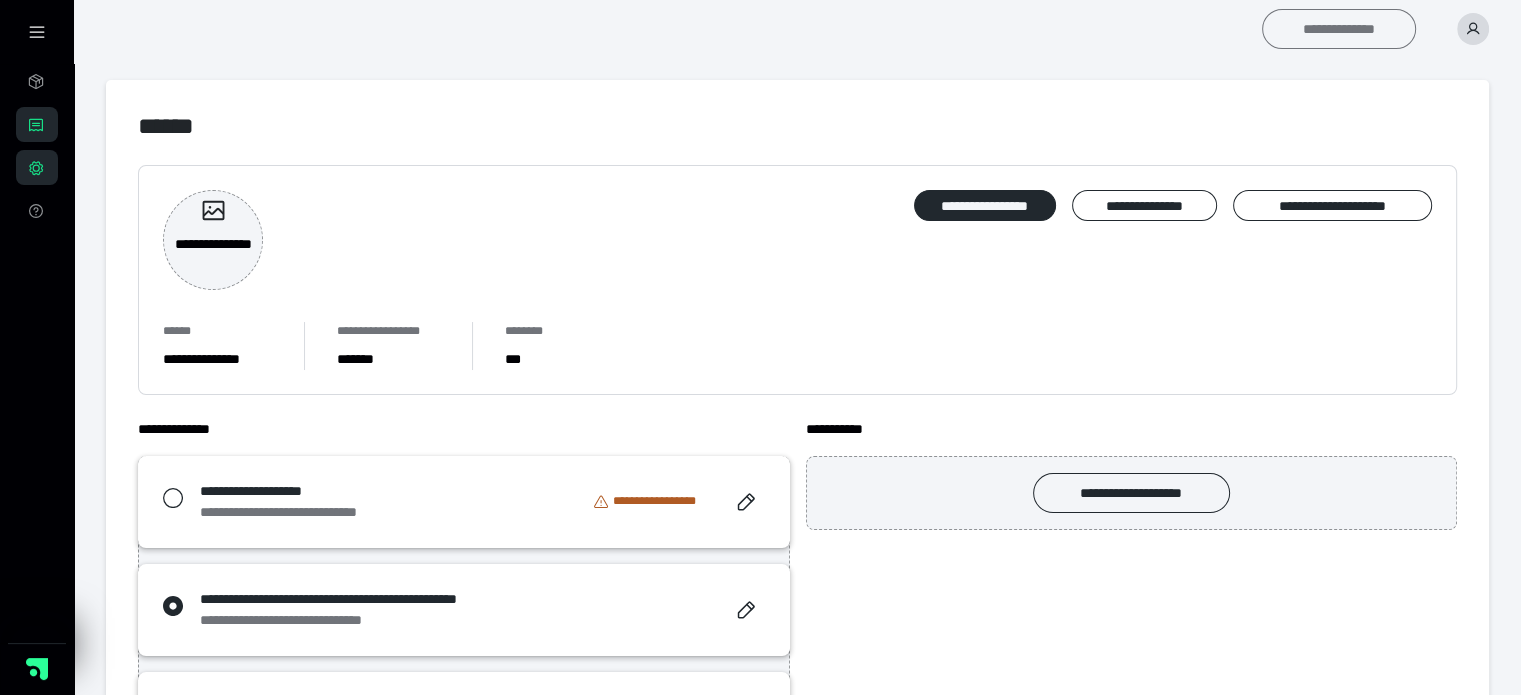 click on "**********" at bounding box center (1339, 29) 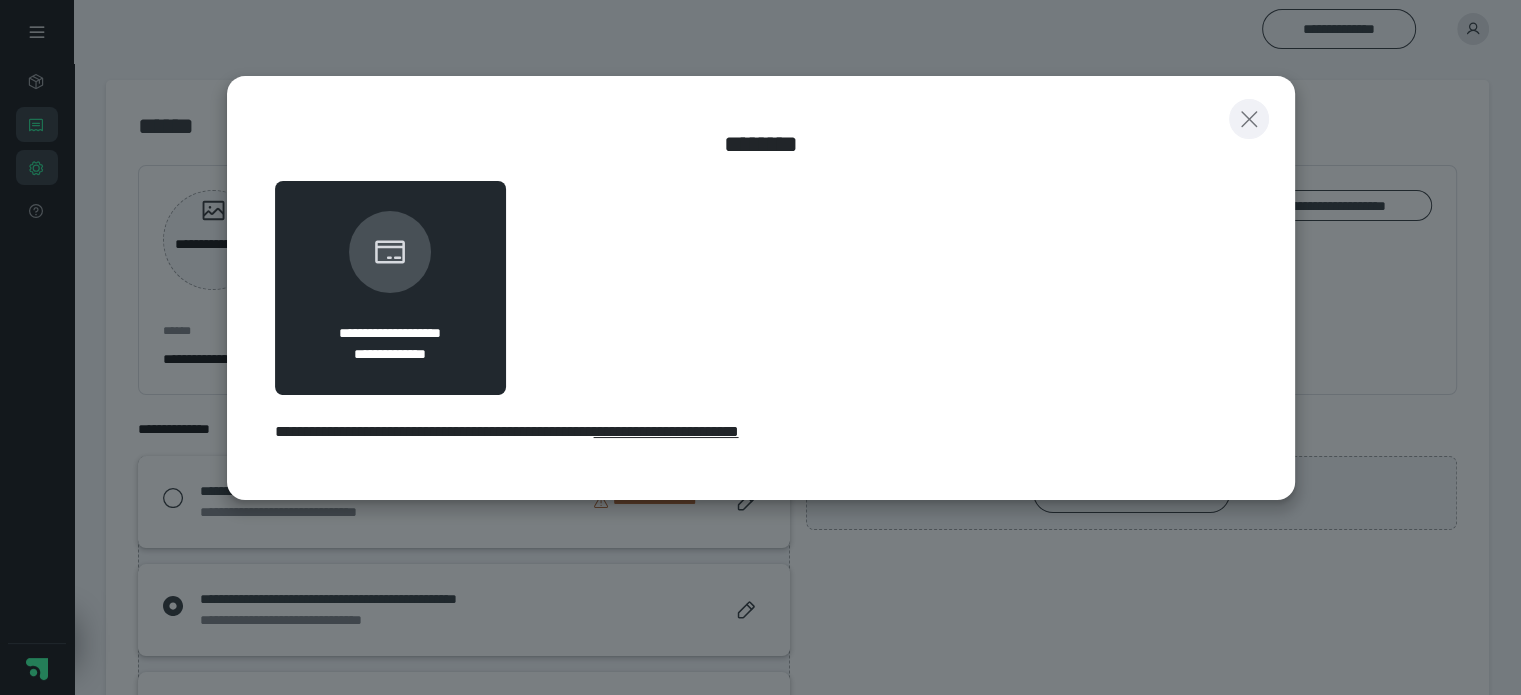 click 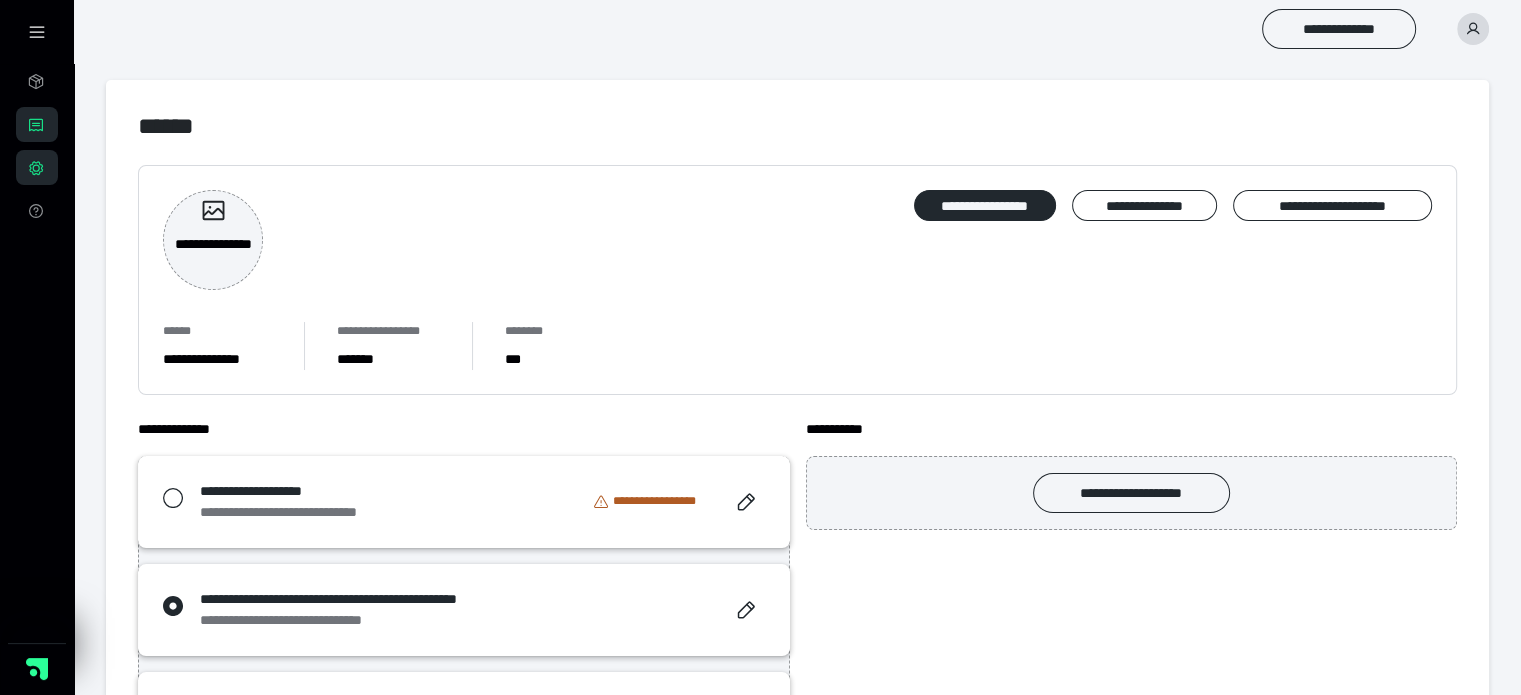 click 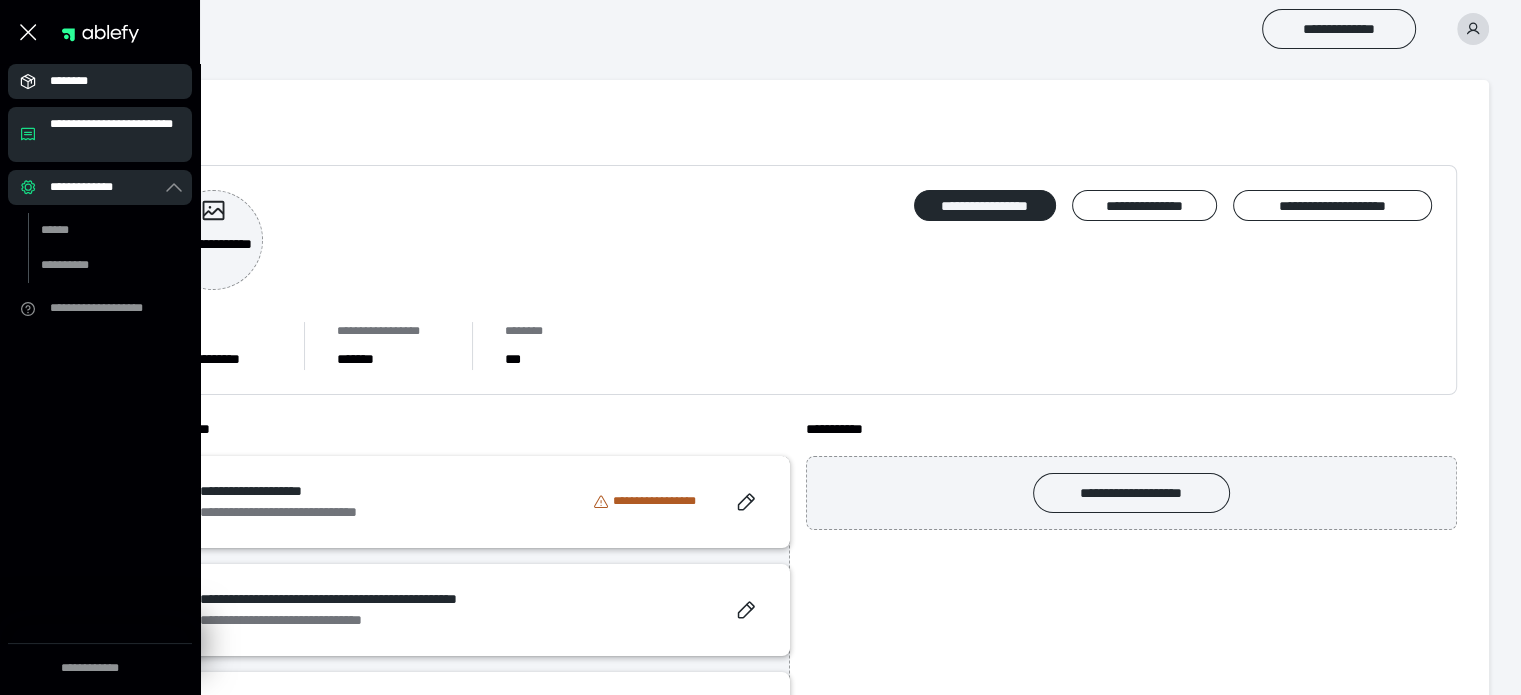 click on "********" at bounding box center [106, 81] 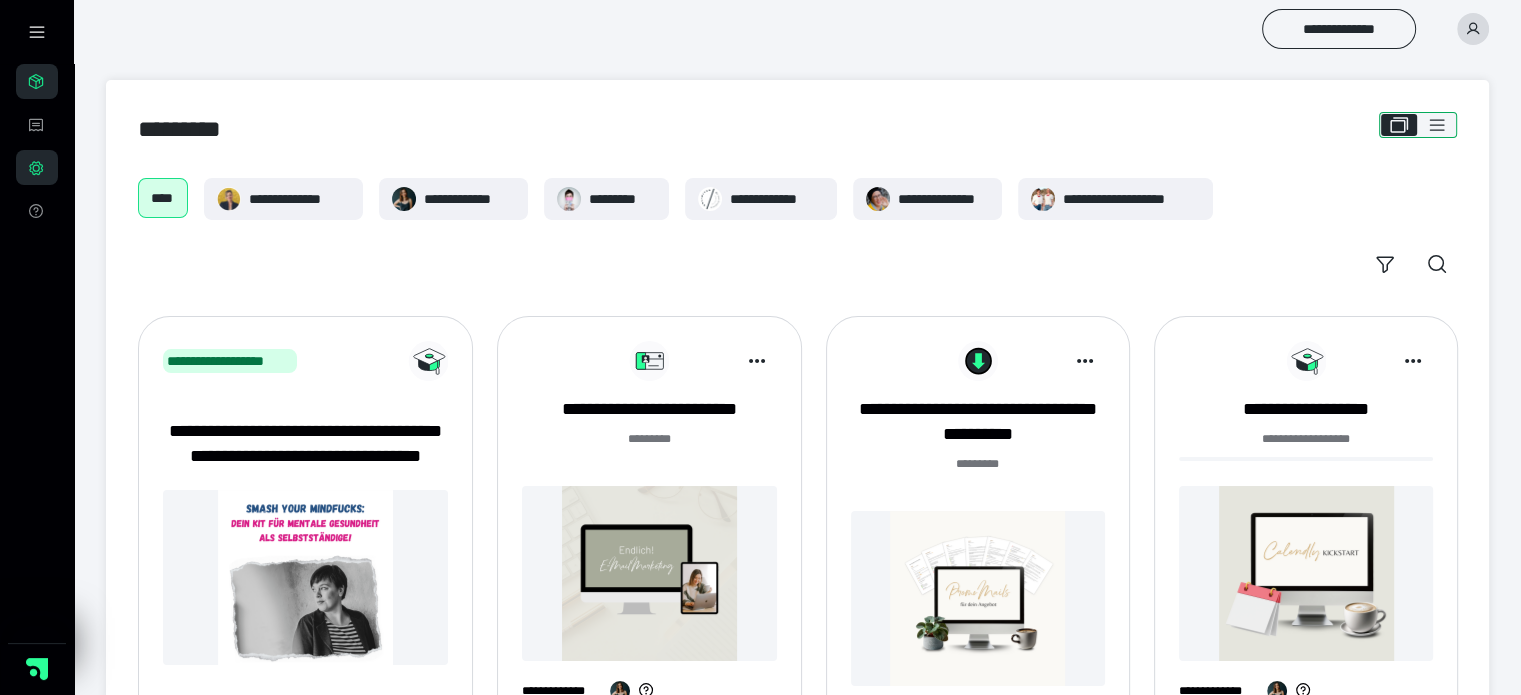 click 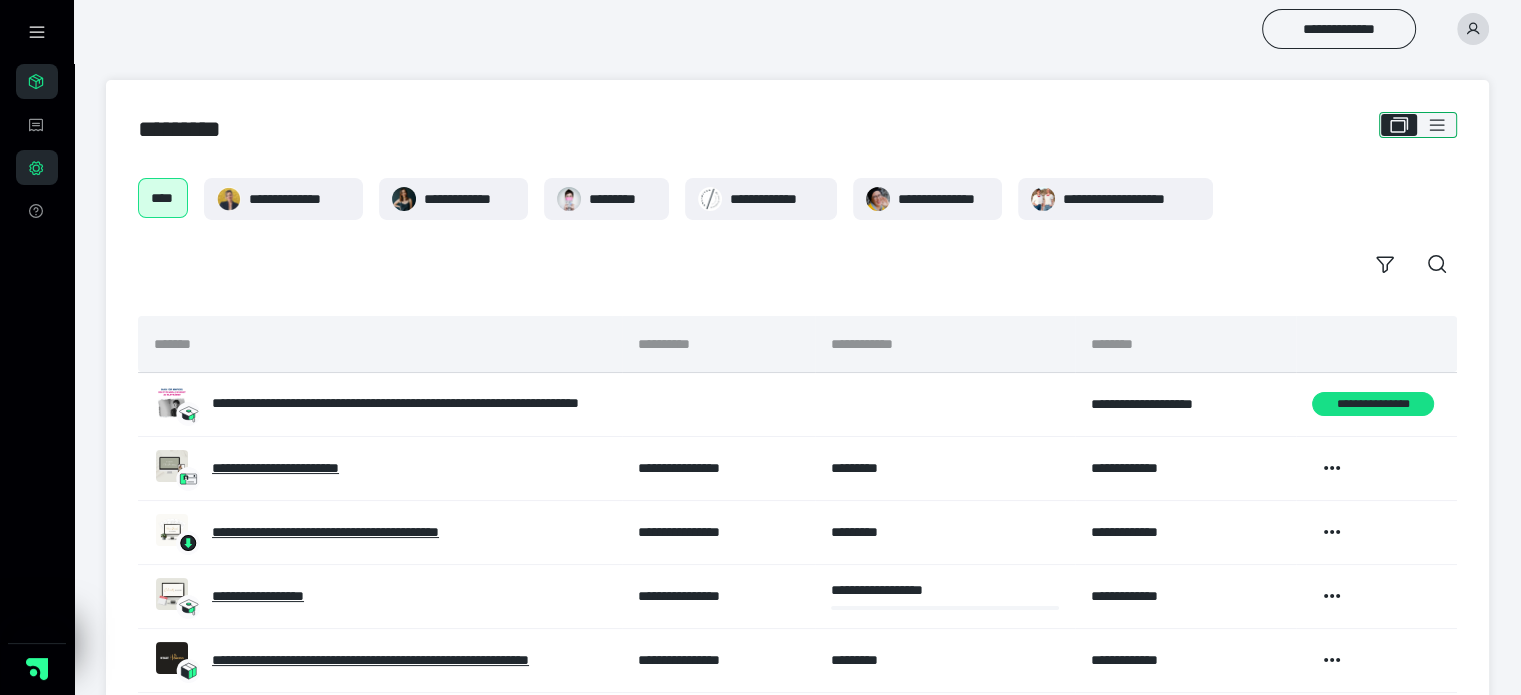 click 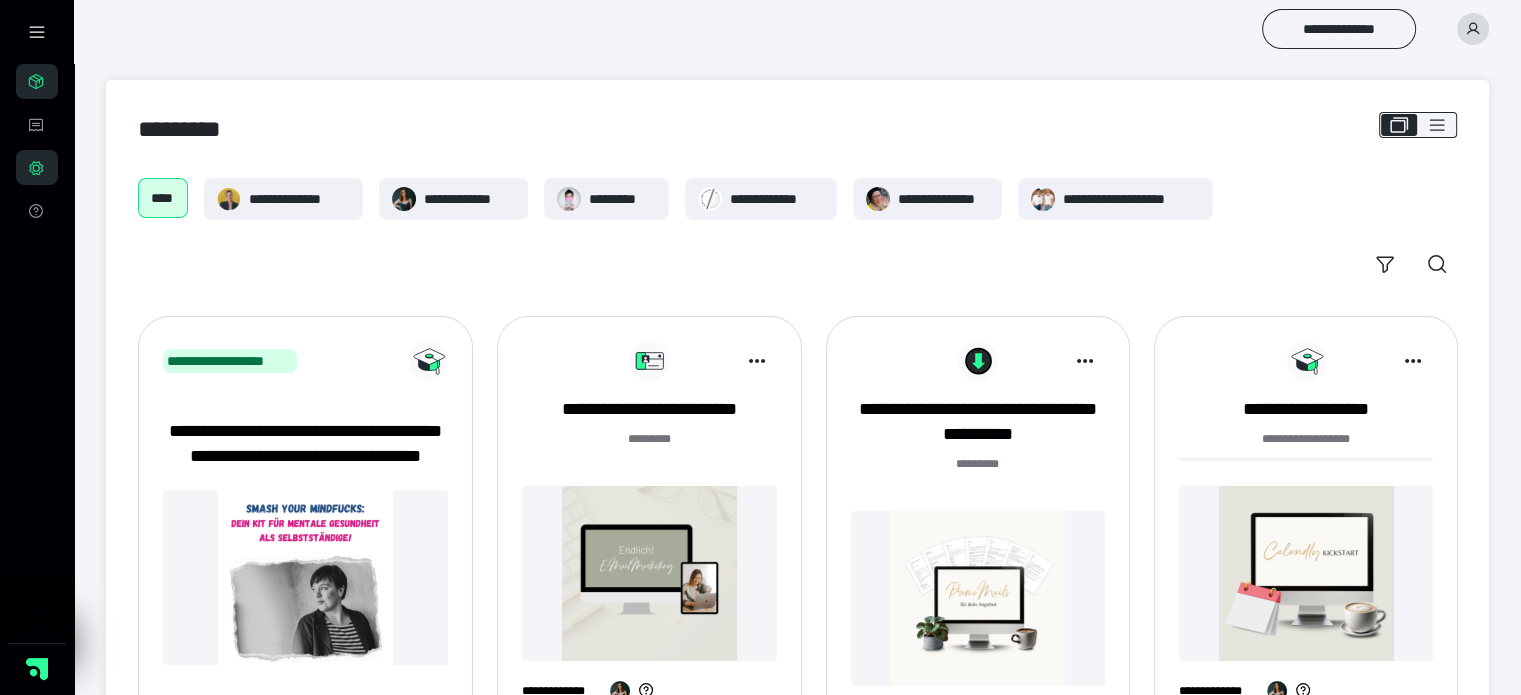click 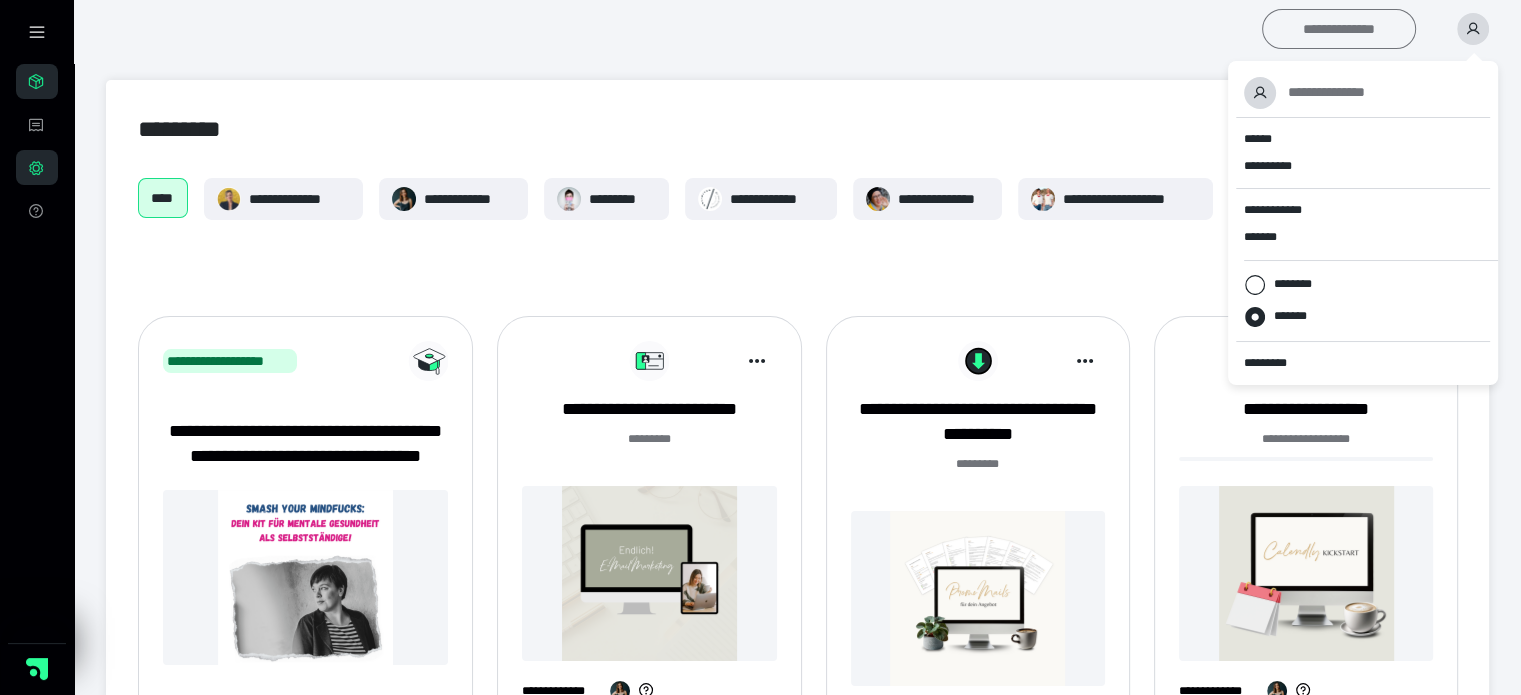click on "**********" at bounding box center (1339, 29) 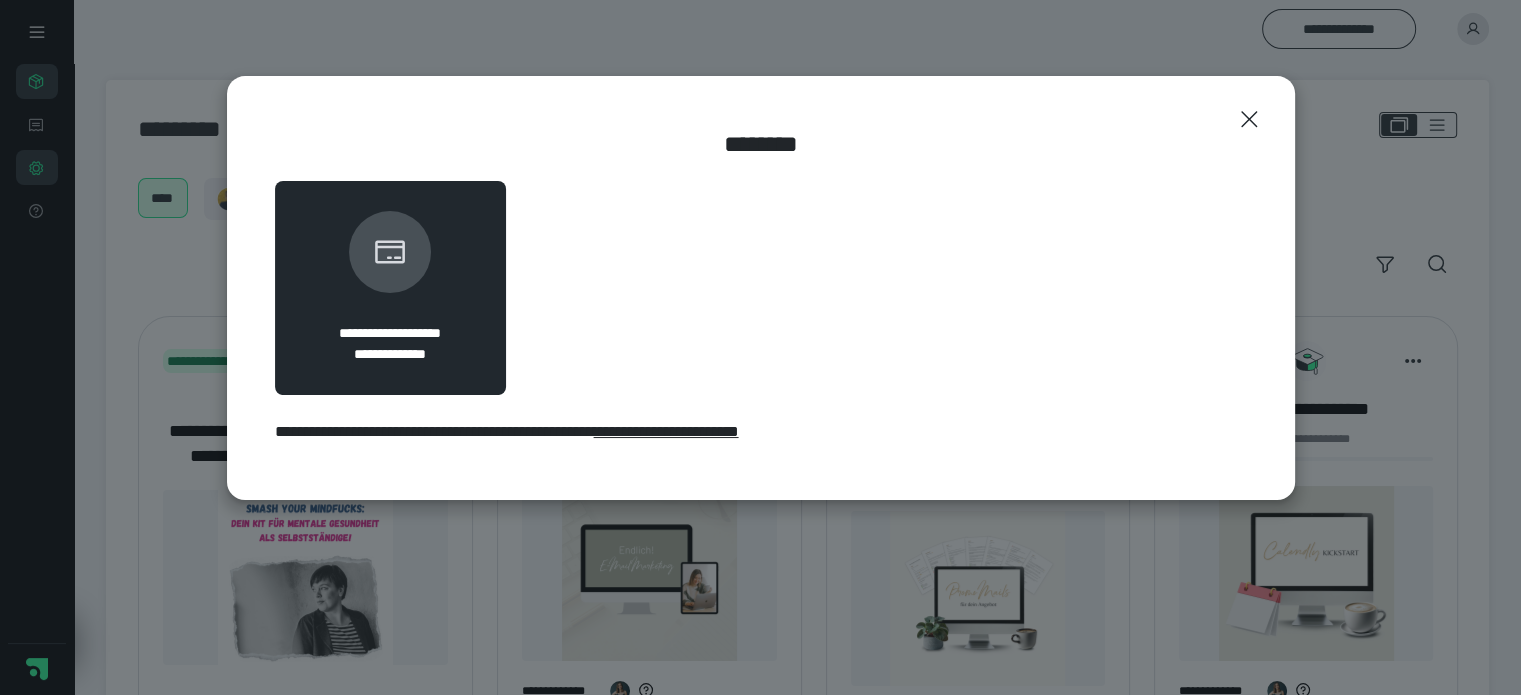 click on "**********" at bounding box center [390, 354] 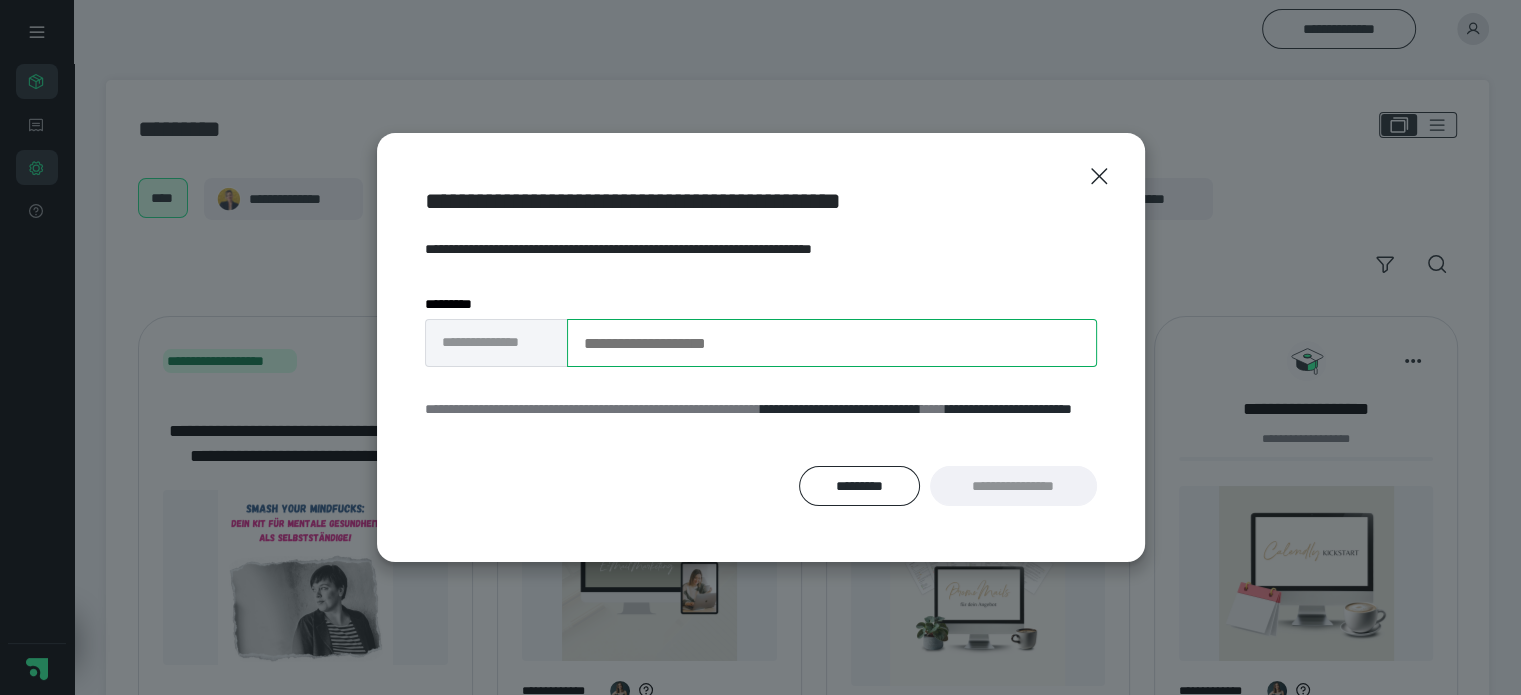 click on "**********" at bounding box center (832, 343) 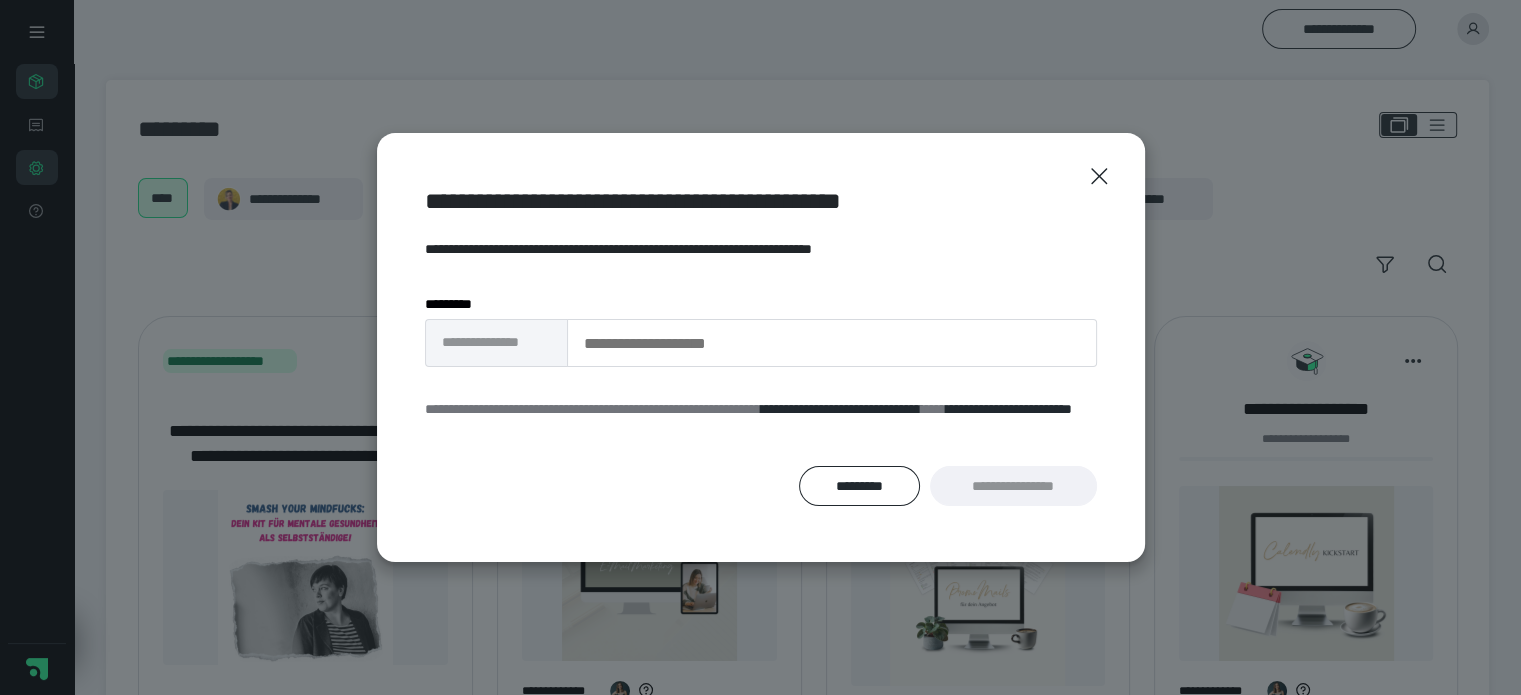 click on "**********" at bounding box center [496, 343] 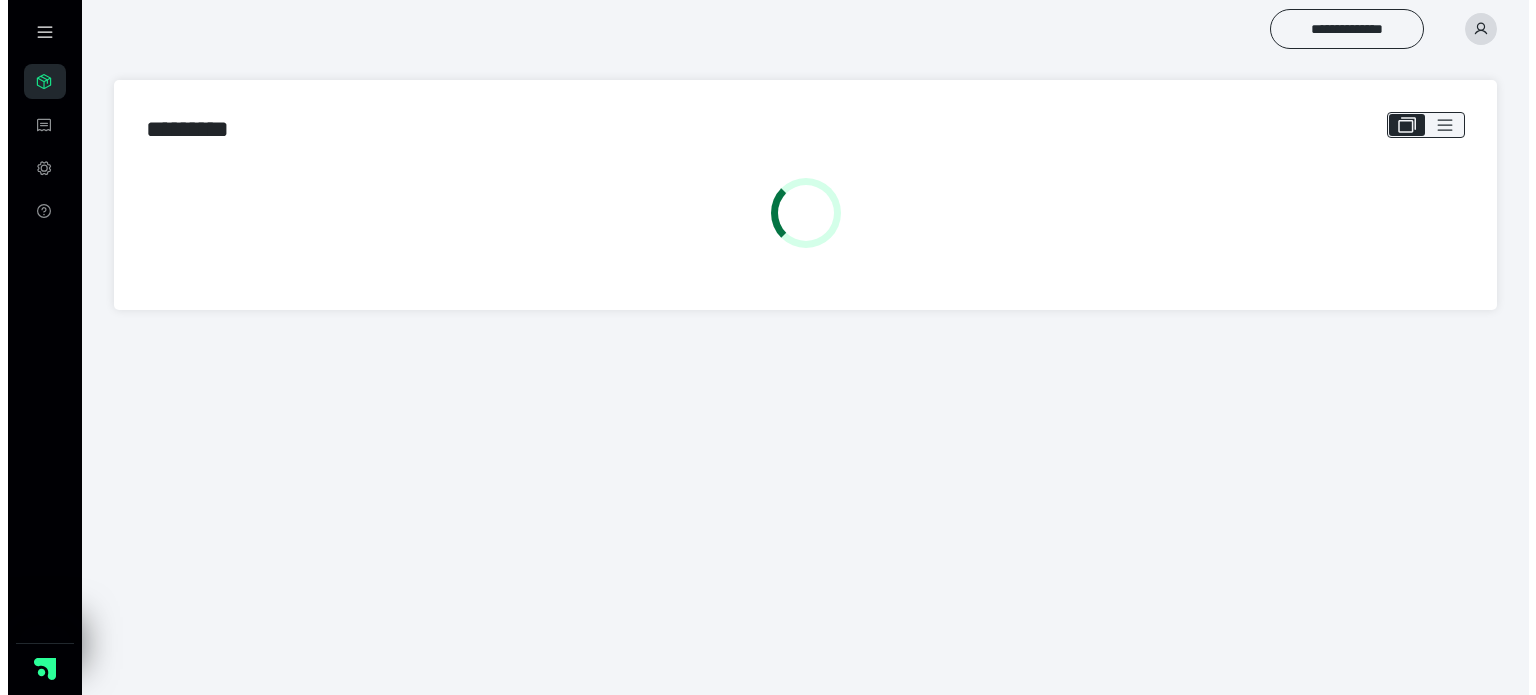scroll, scrollTop: 0, scrollLeft: 0, axis: both 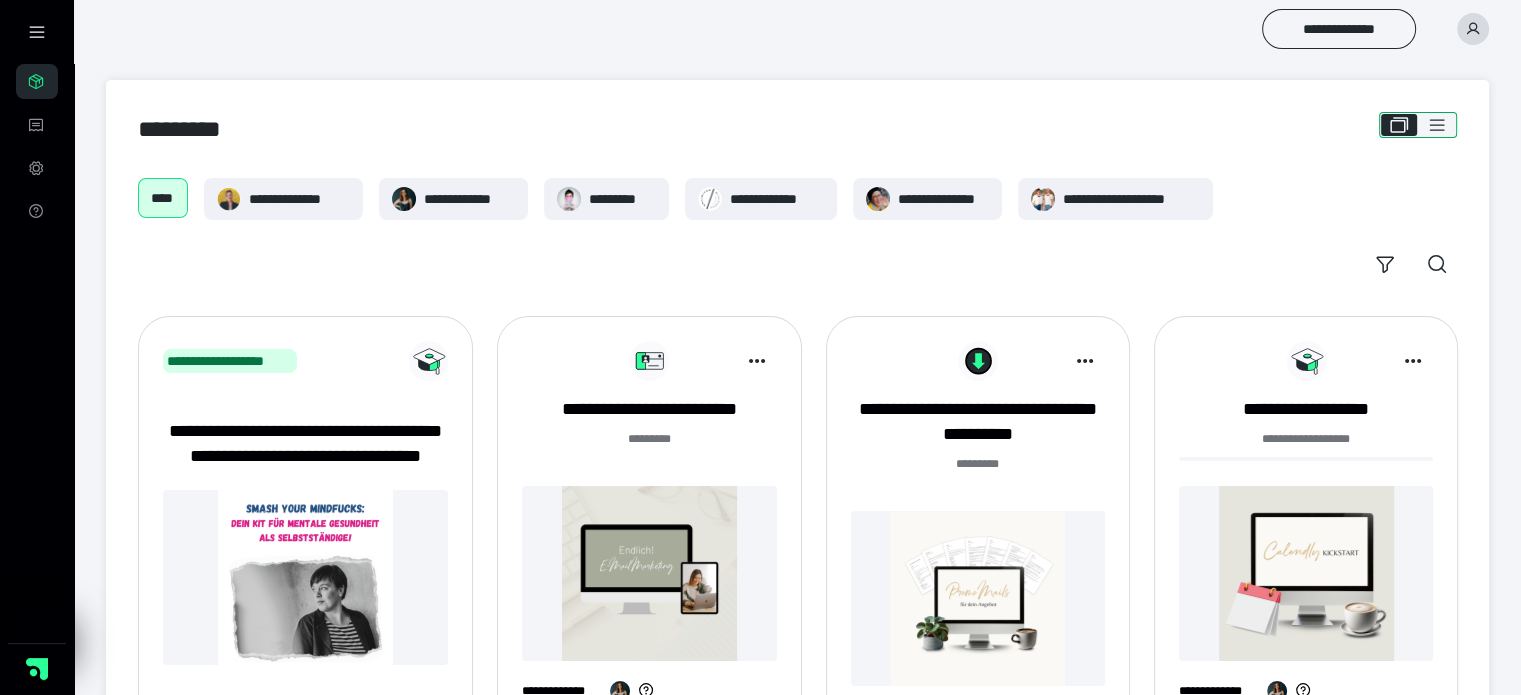 click 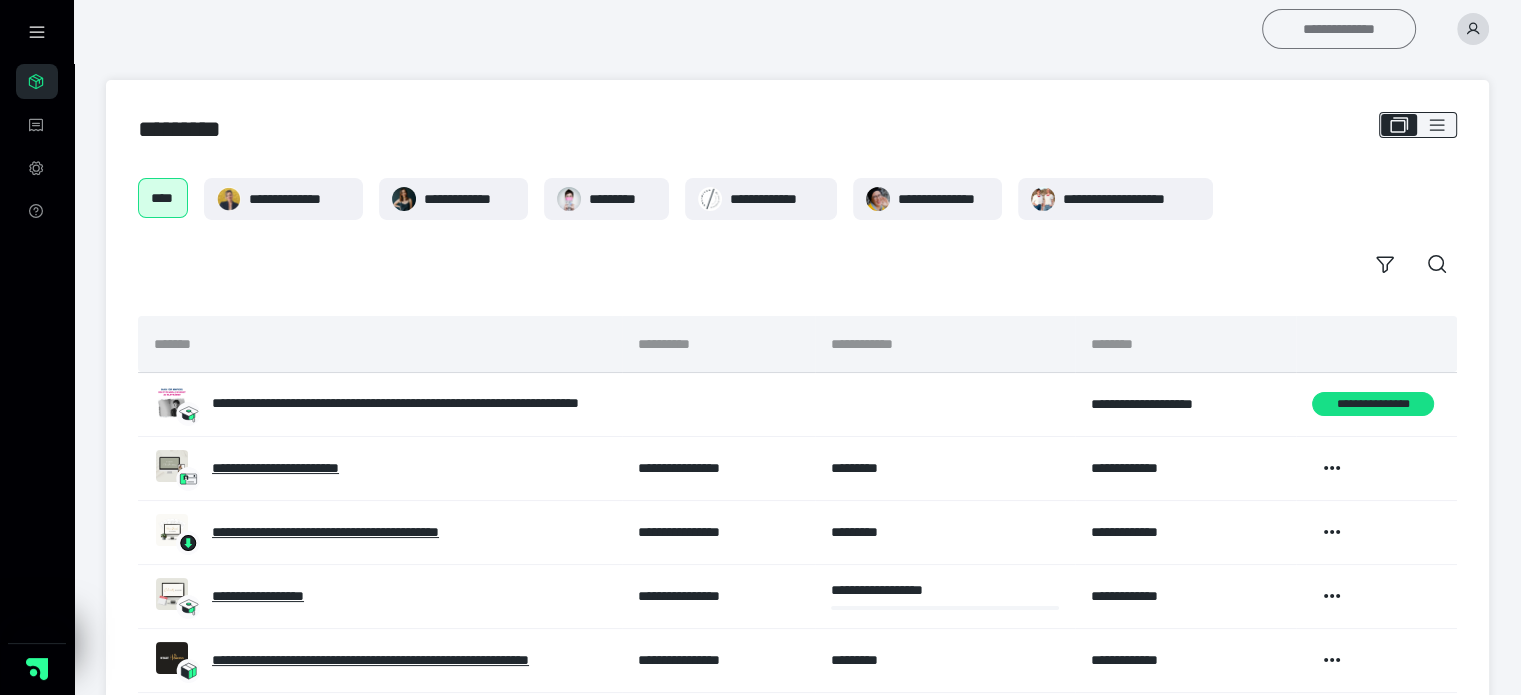 click on "**********" at bounding box center [1339, 29] 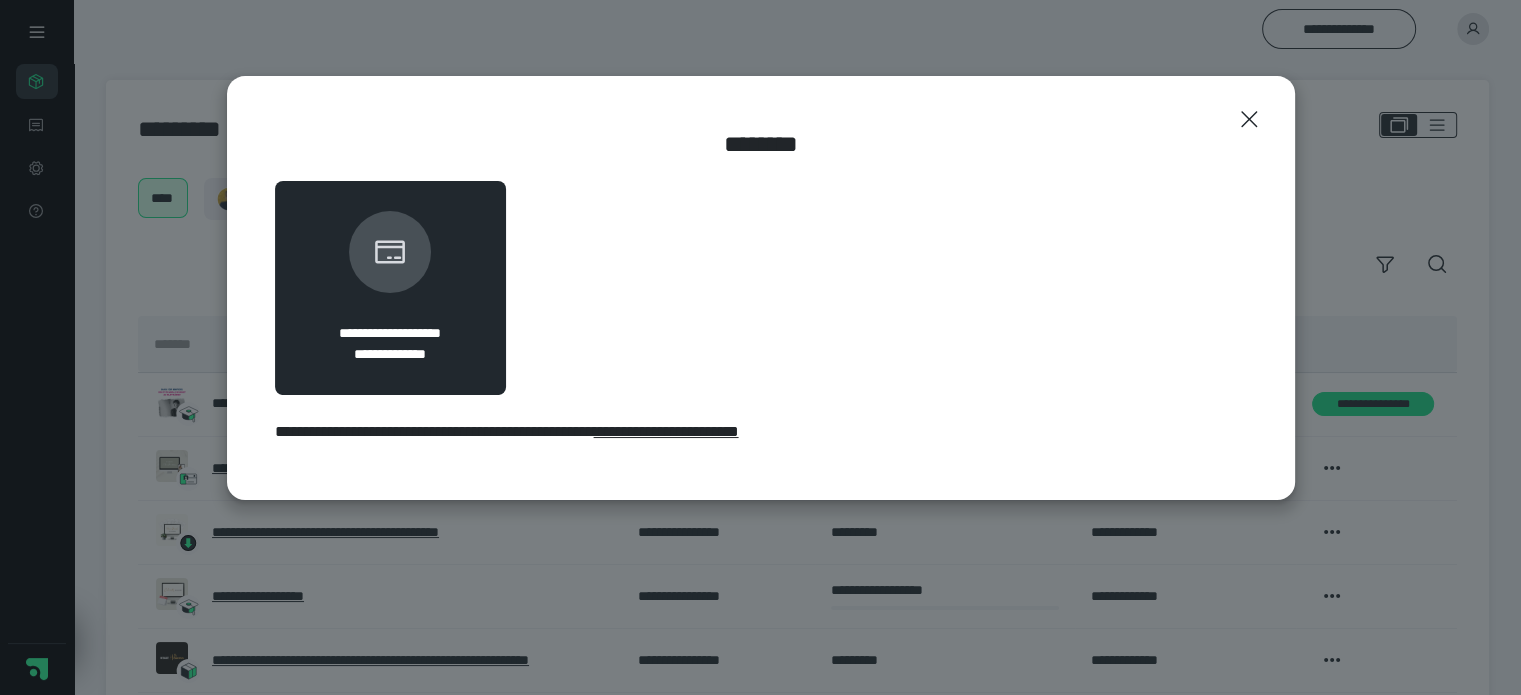 click on "**********" at bounding box center [666, 431] 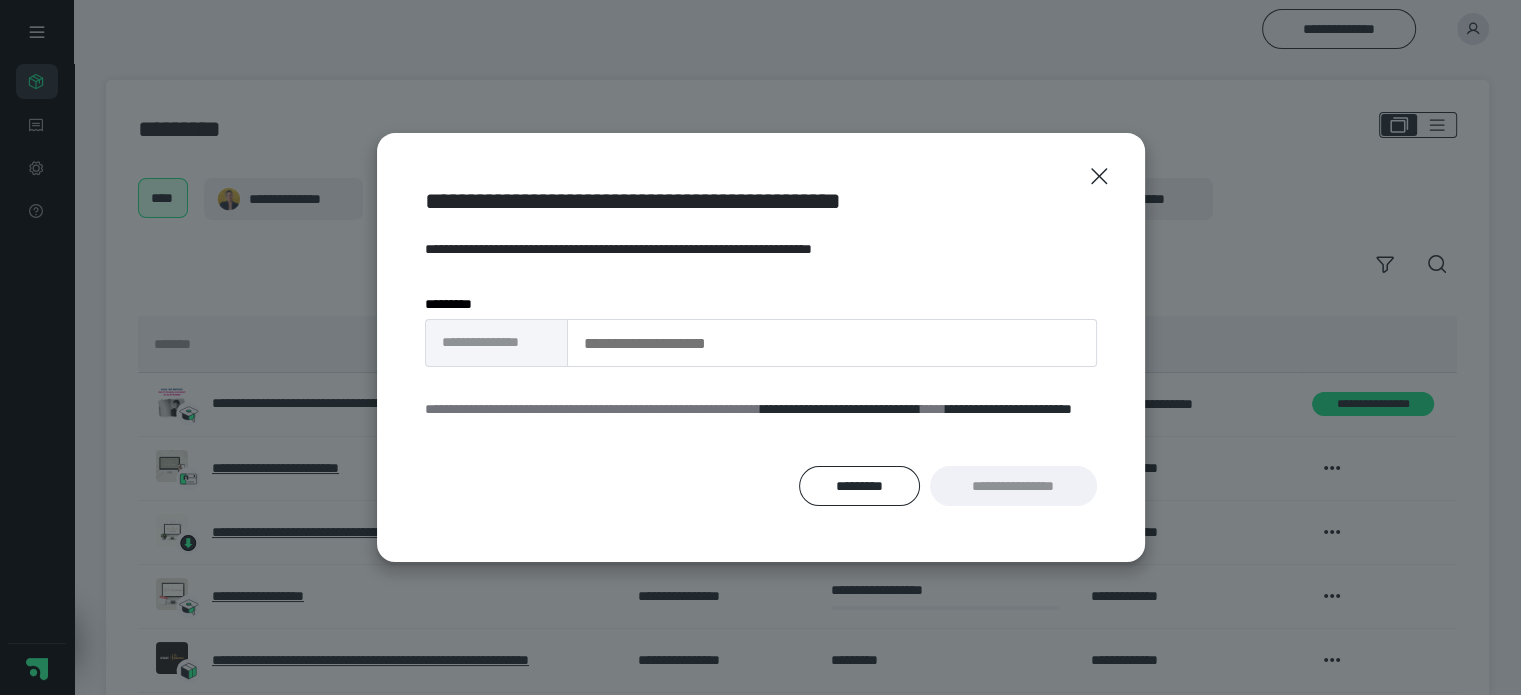click on "**********" at bounding box center [1013, 486] 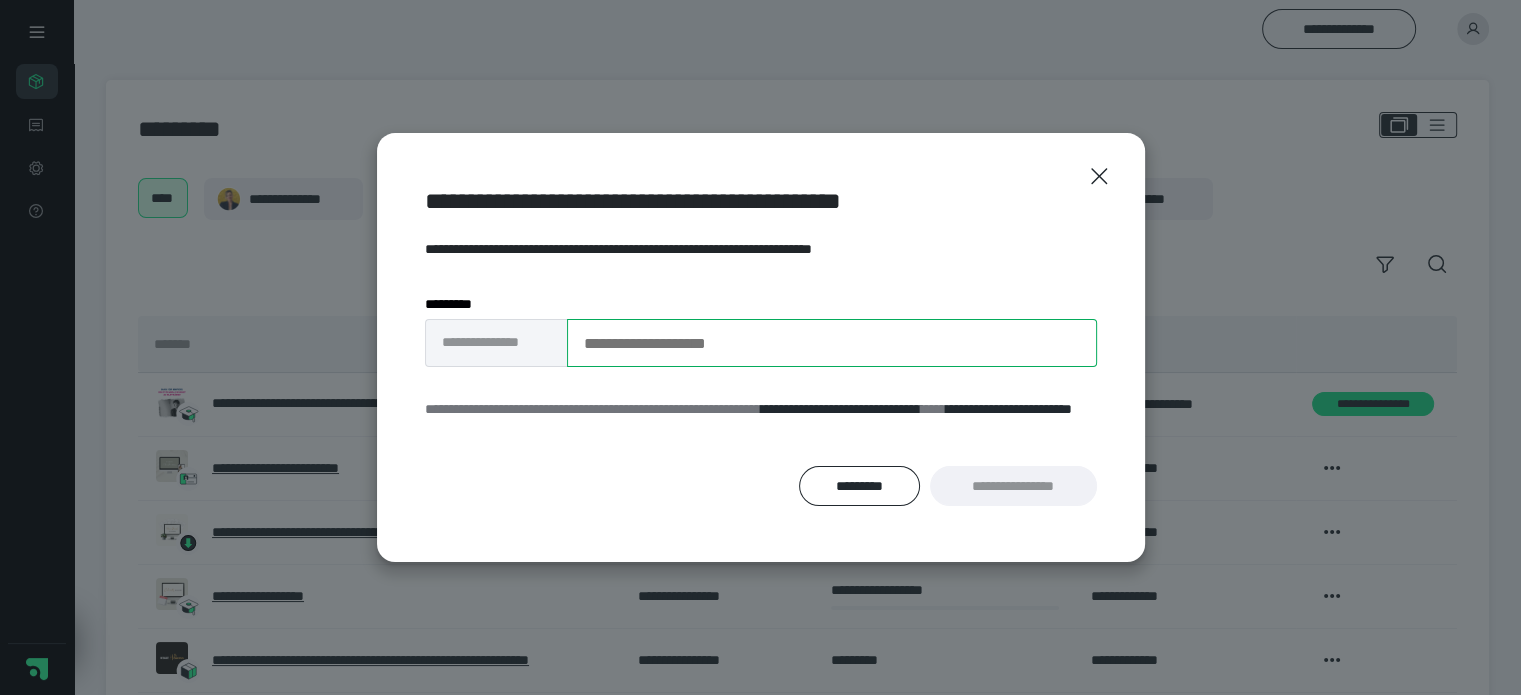 click on "**********" at bounding box center (832, 343) 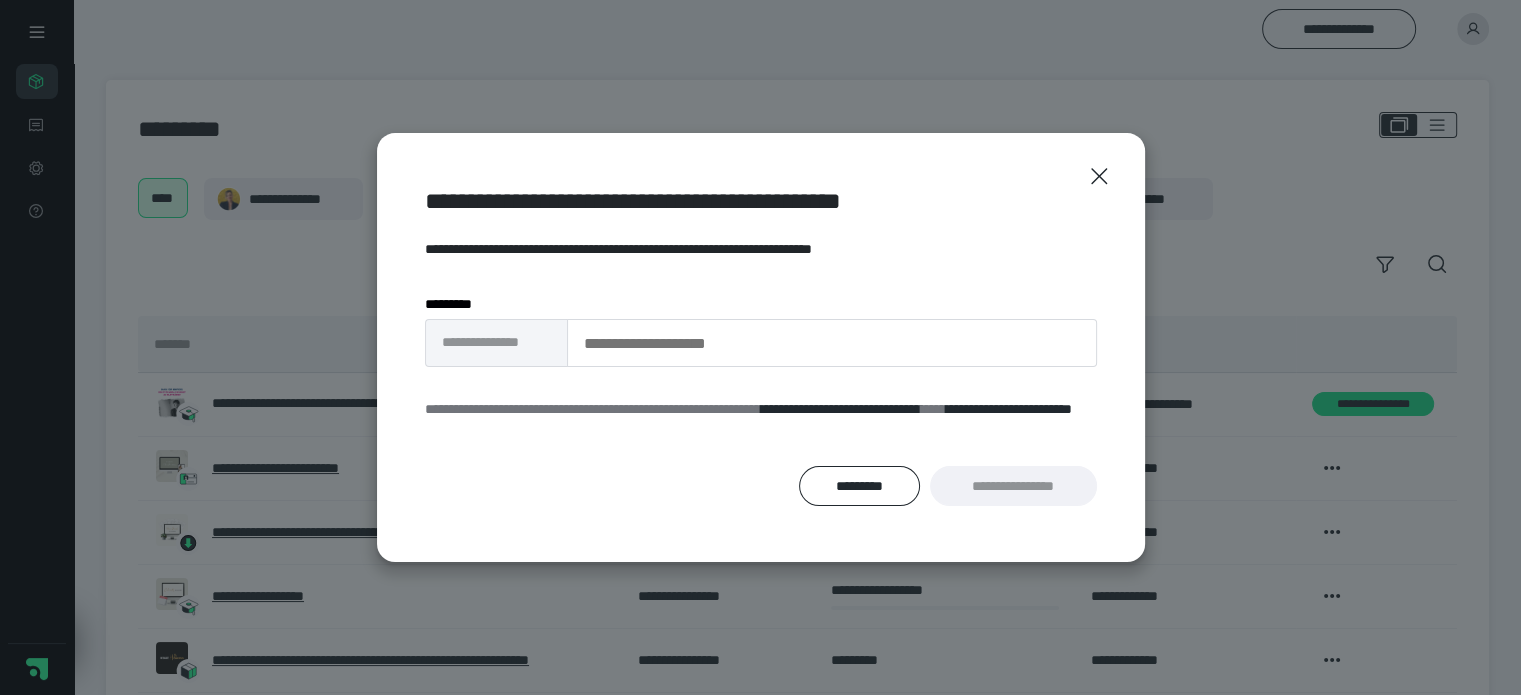 click on "**********" at bounding box center (496, 343) 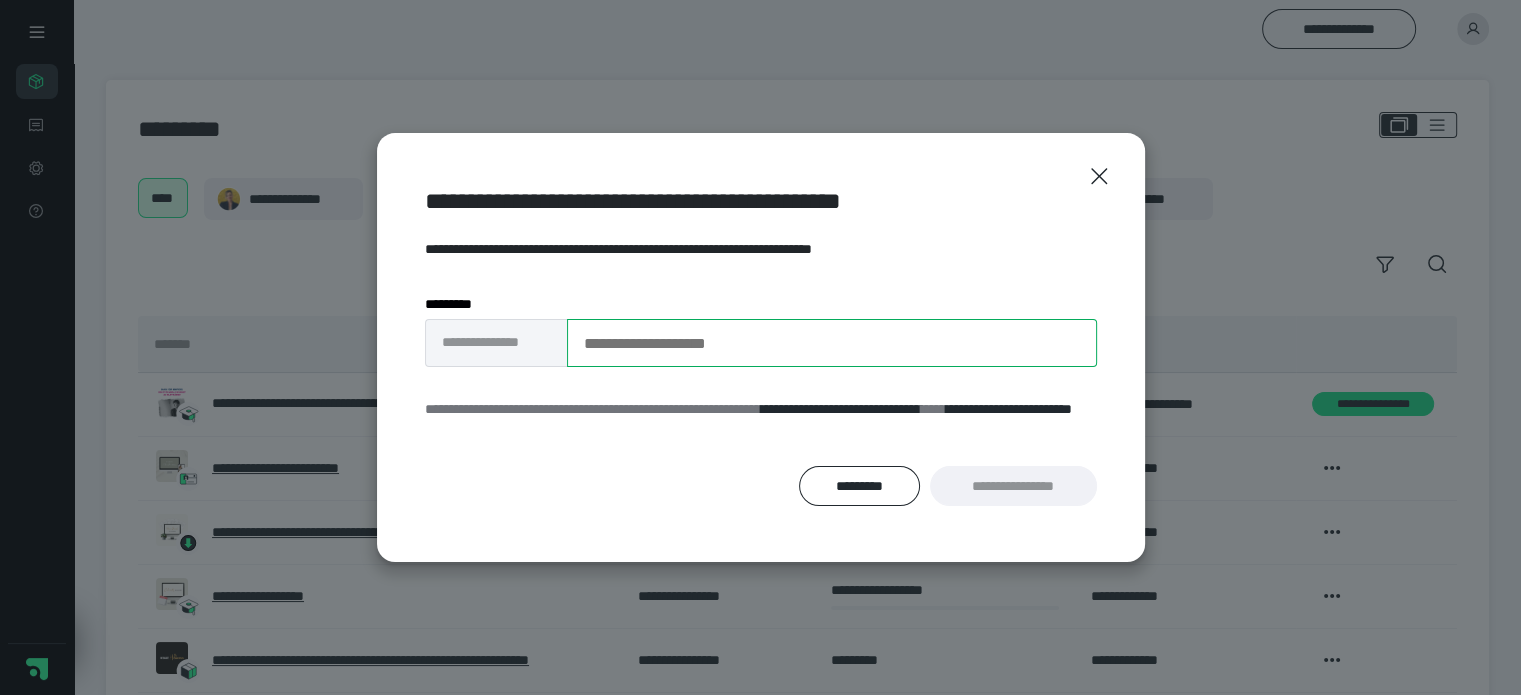 click on "**********" at bounding box center [832, 343] 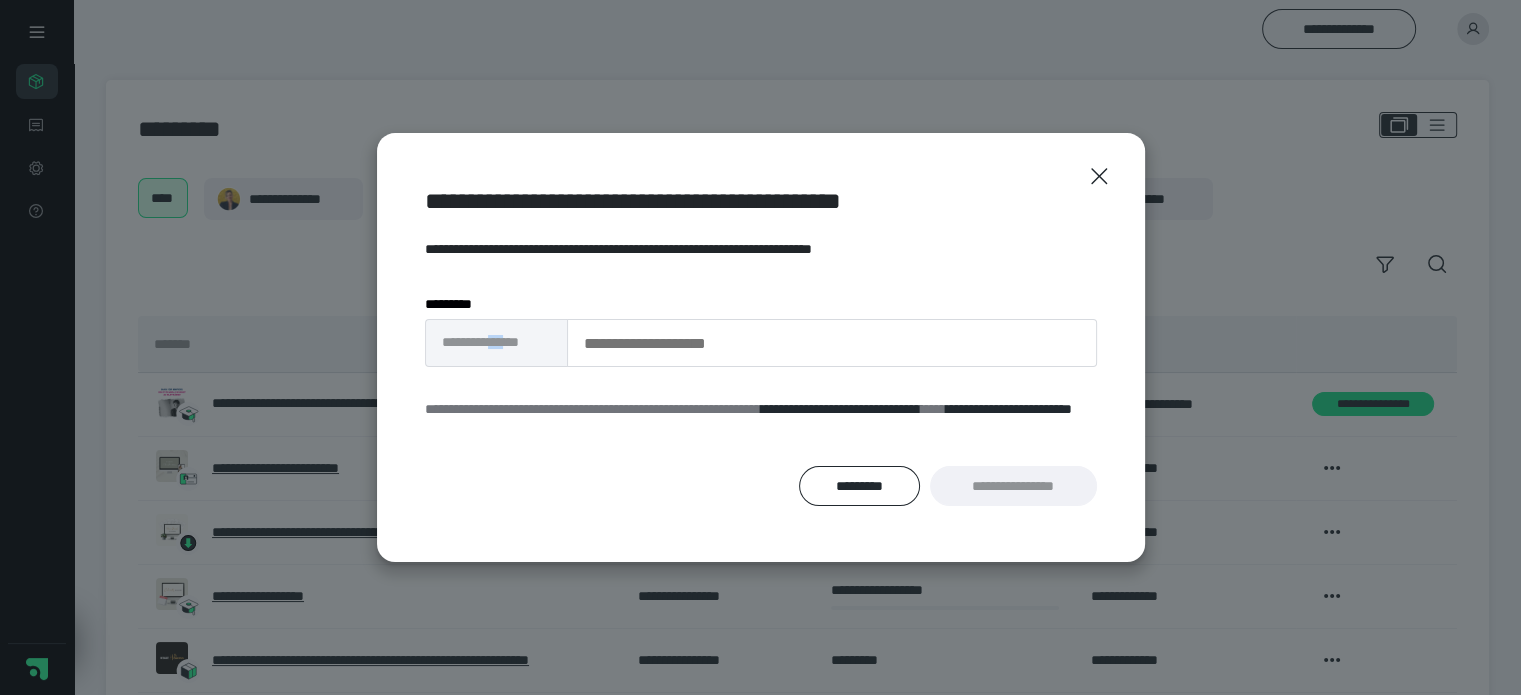 click on "**********" at bounding box center [496, 343] 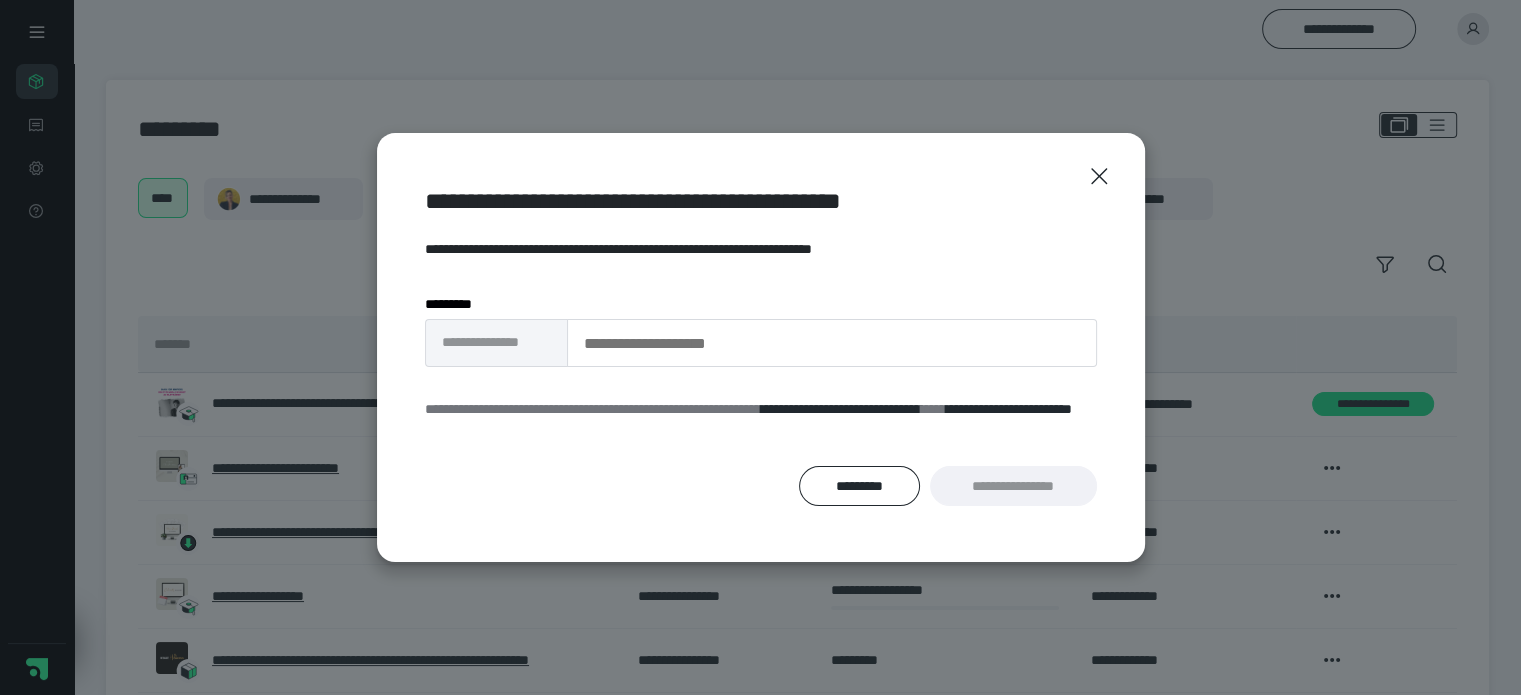 click on "**********" at bounding box center [496, 343] 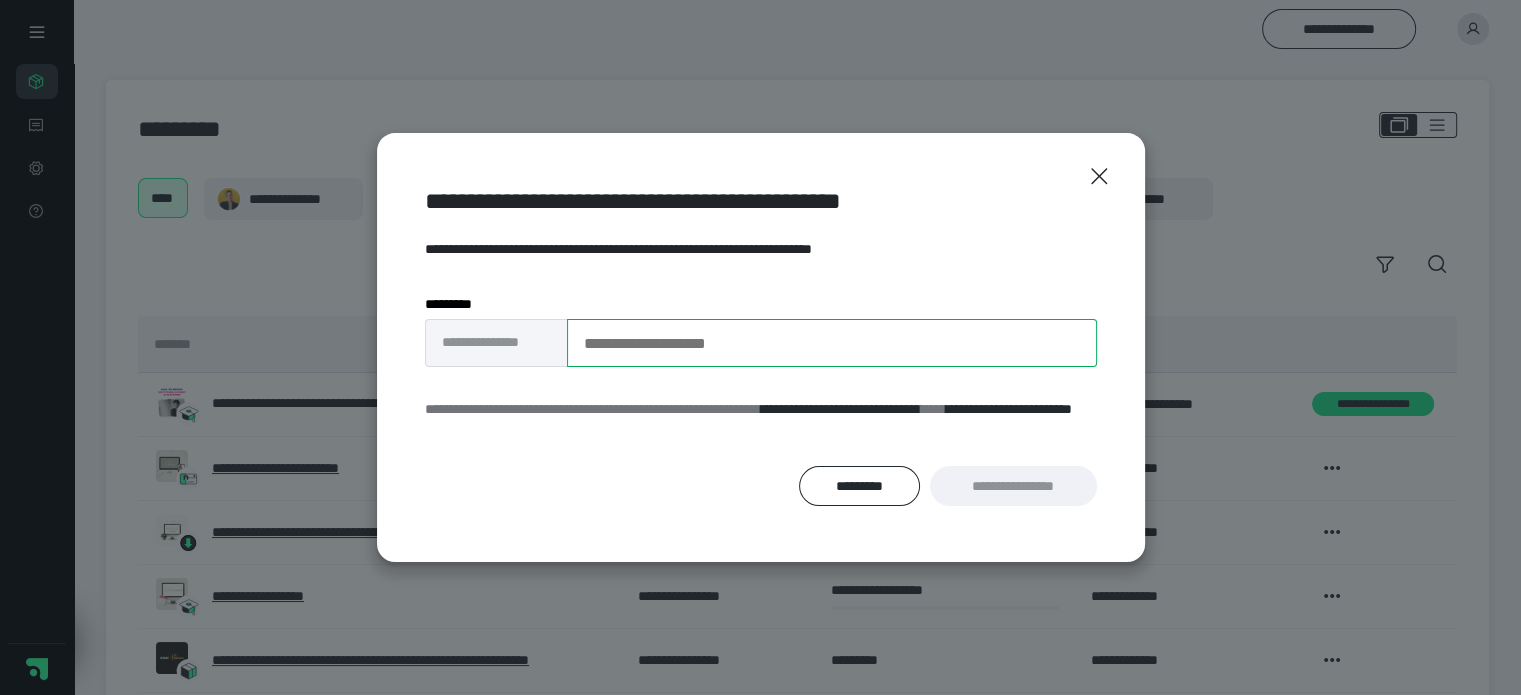click on "**********" at bounding box center (832, 343) 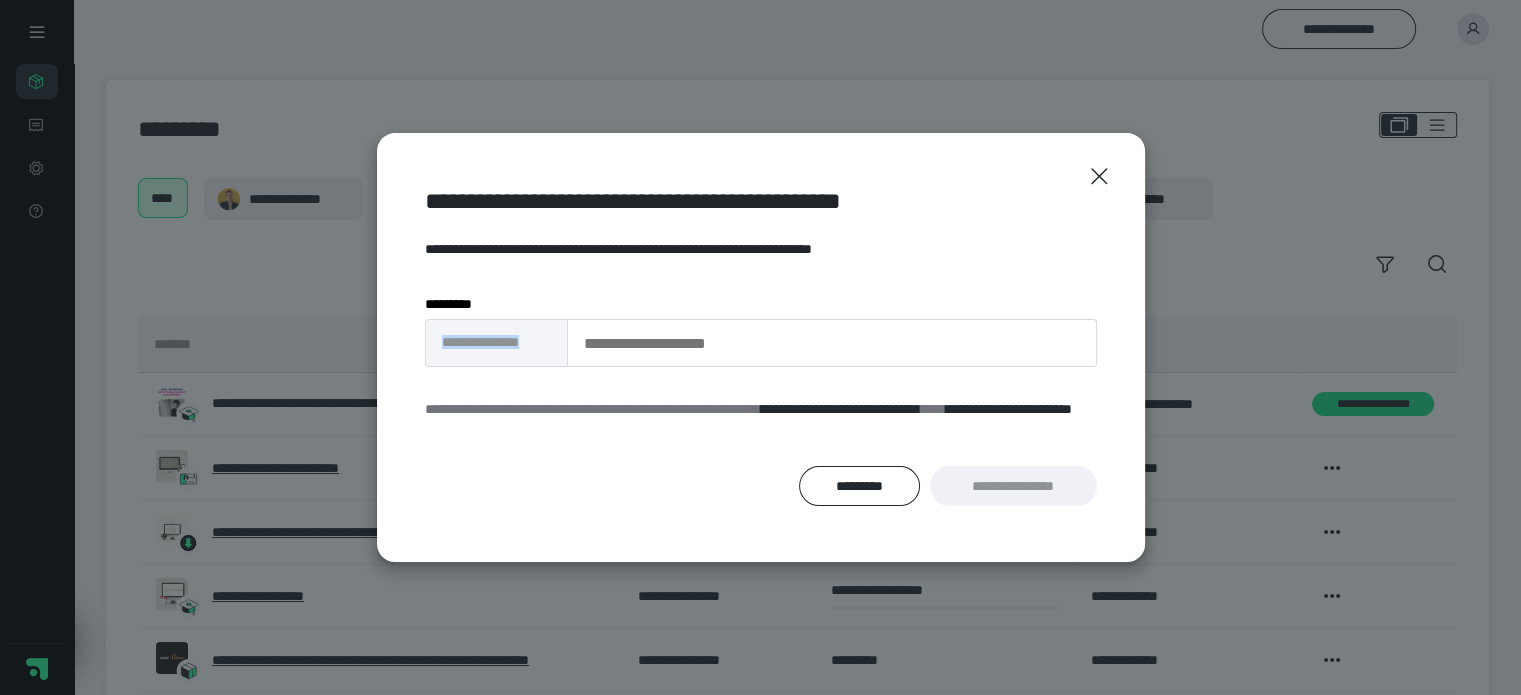 drag, startPoint x: 558, startPoint y: 345, endPoint x: 411, endPoint y: 350, distance: 147.085 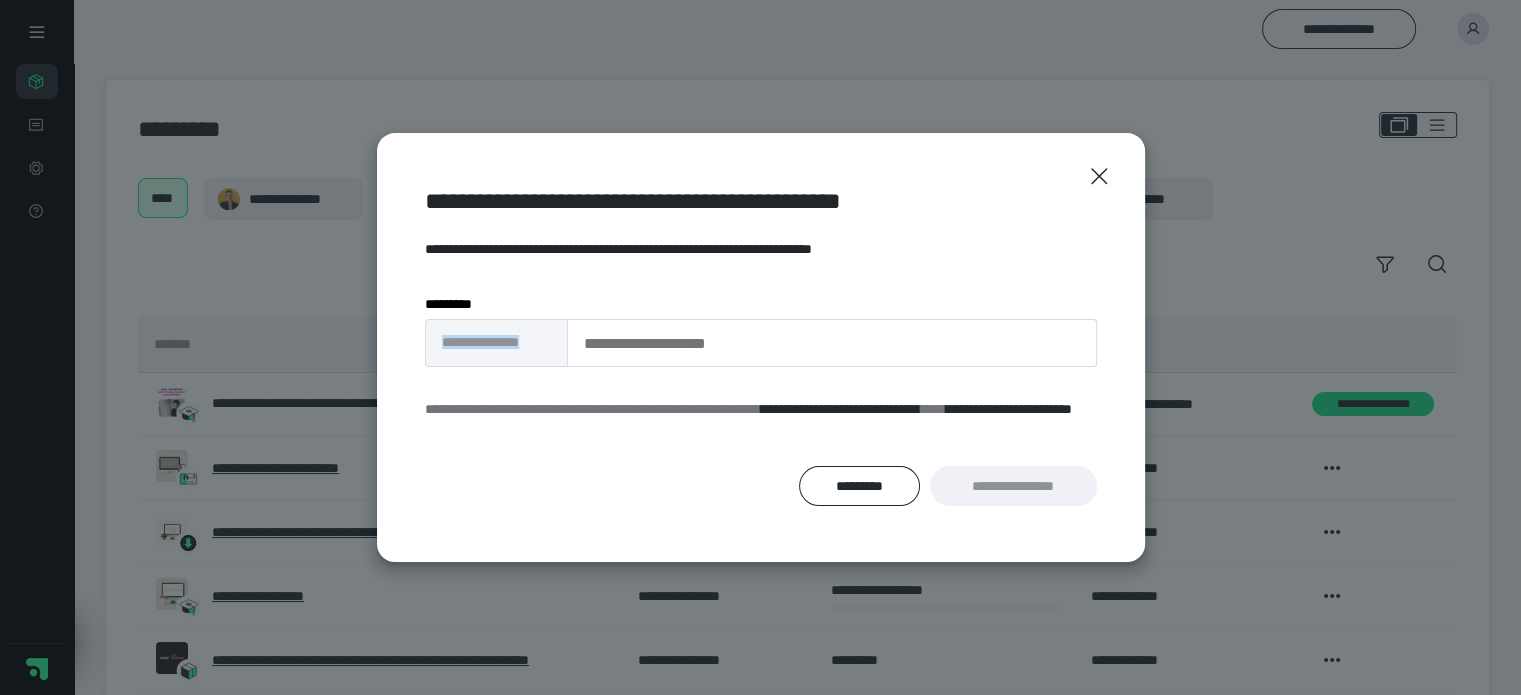 click on "**********" at bounding box center [761, 347] 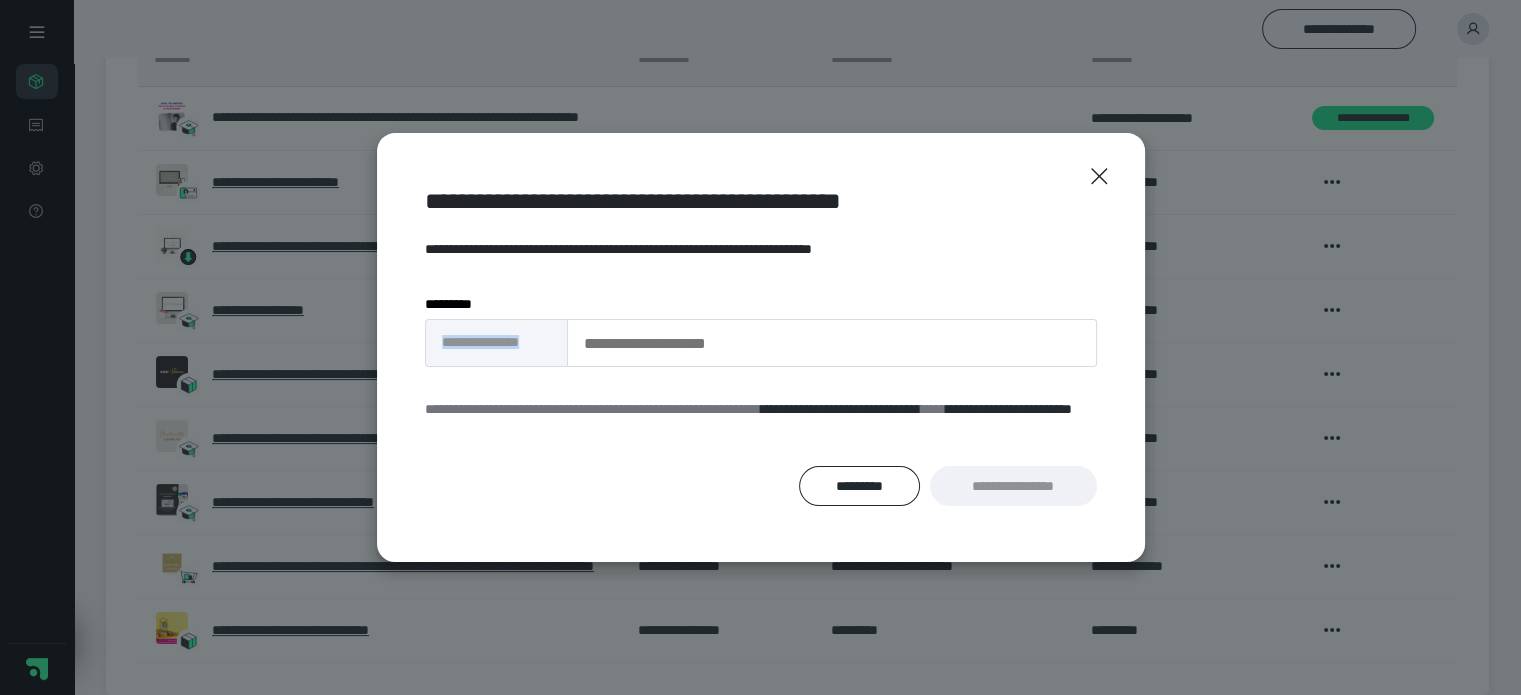 scroll, scrollTop: 308, scrollLeft: 0, axis: vertical 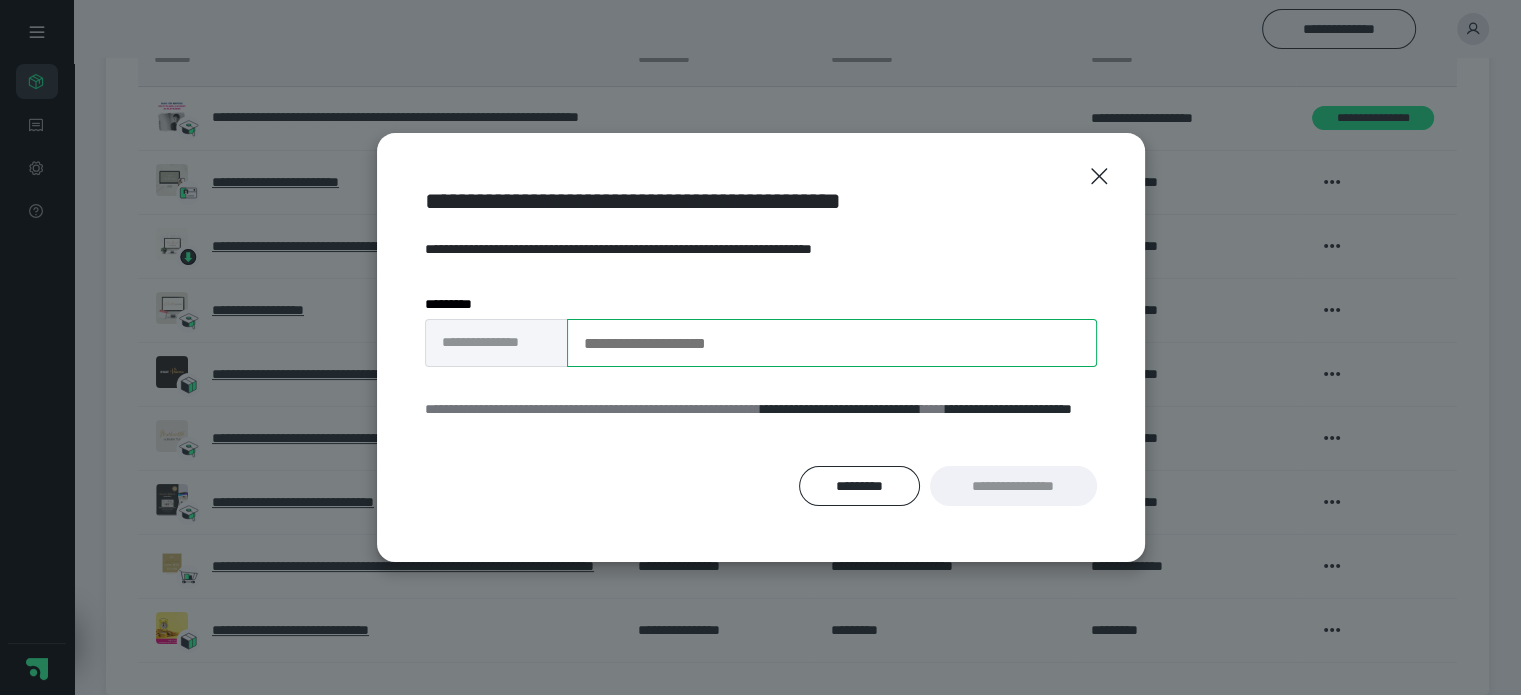 click on "**********" at bounding box center (832, 343) 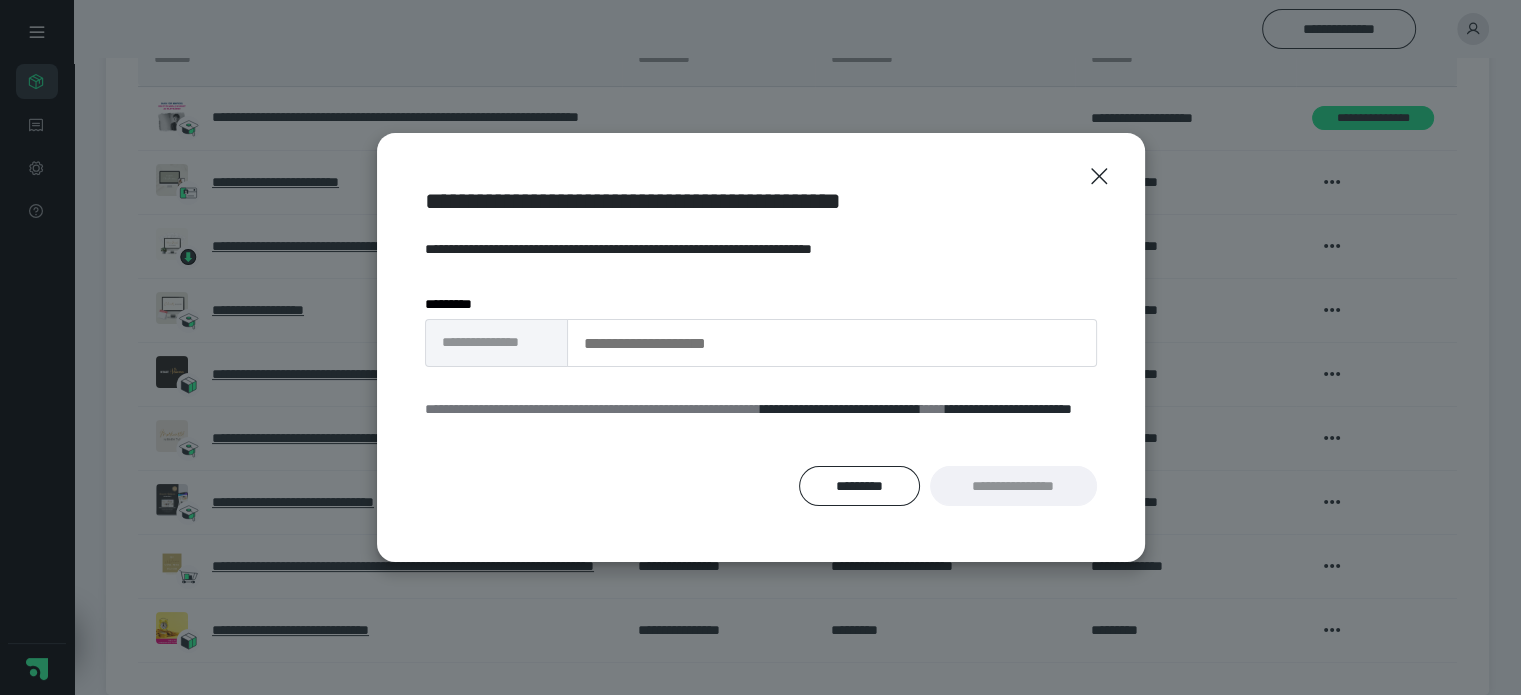 click on "**********" at bounding box center (761, 420) 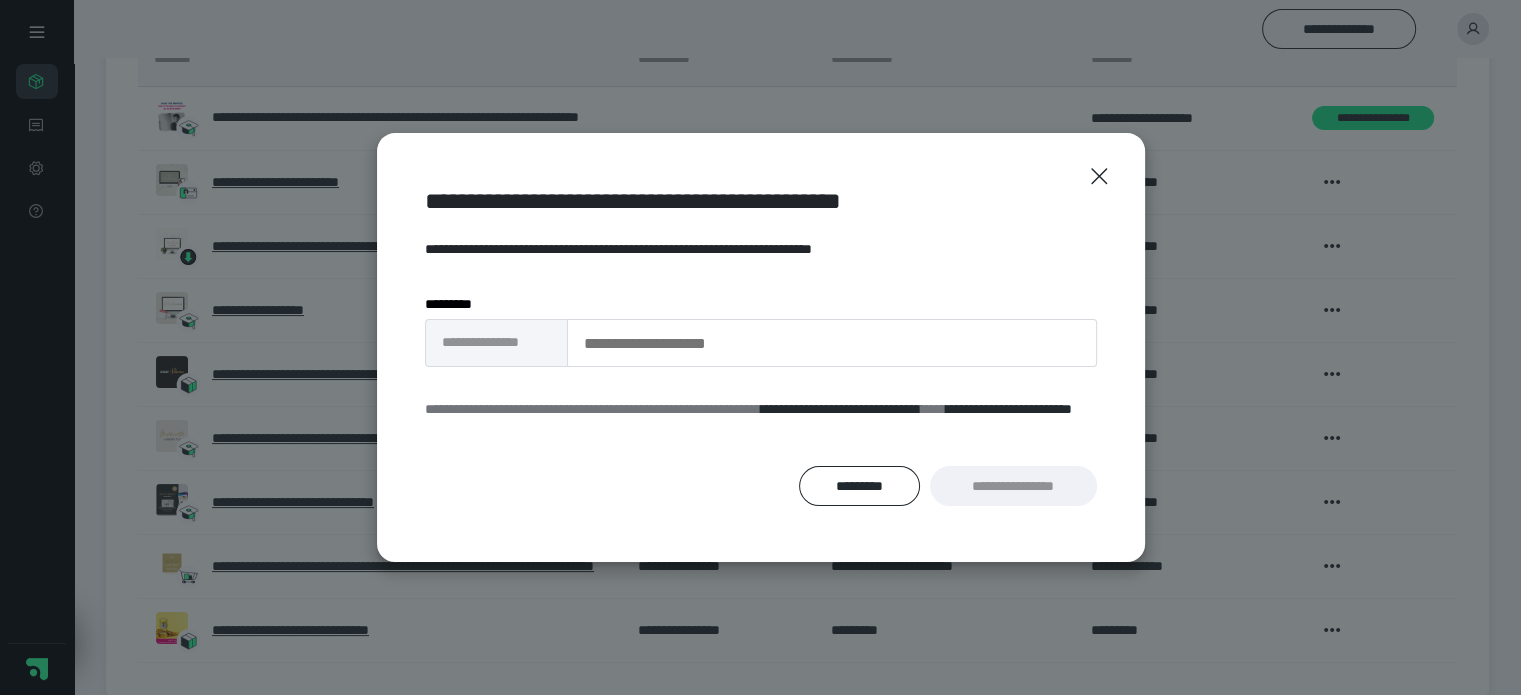 click on "**********" at bounding box center (1013, 486) 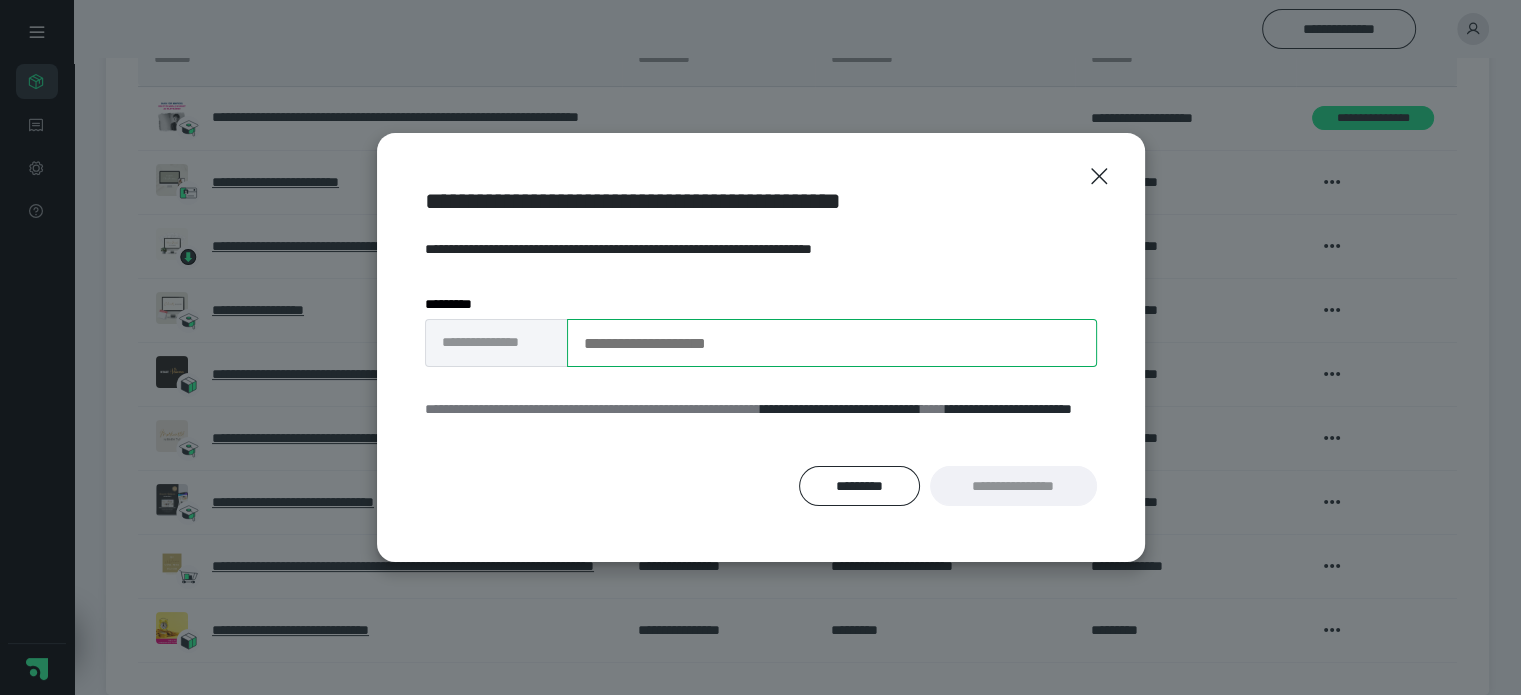 click on "**********" at bounding box center [832, 343] 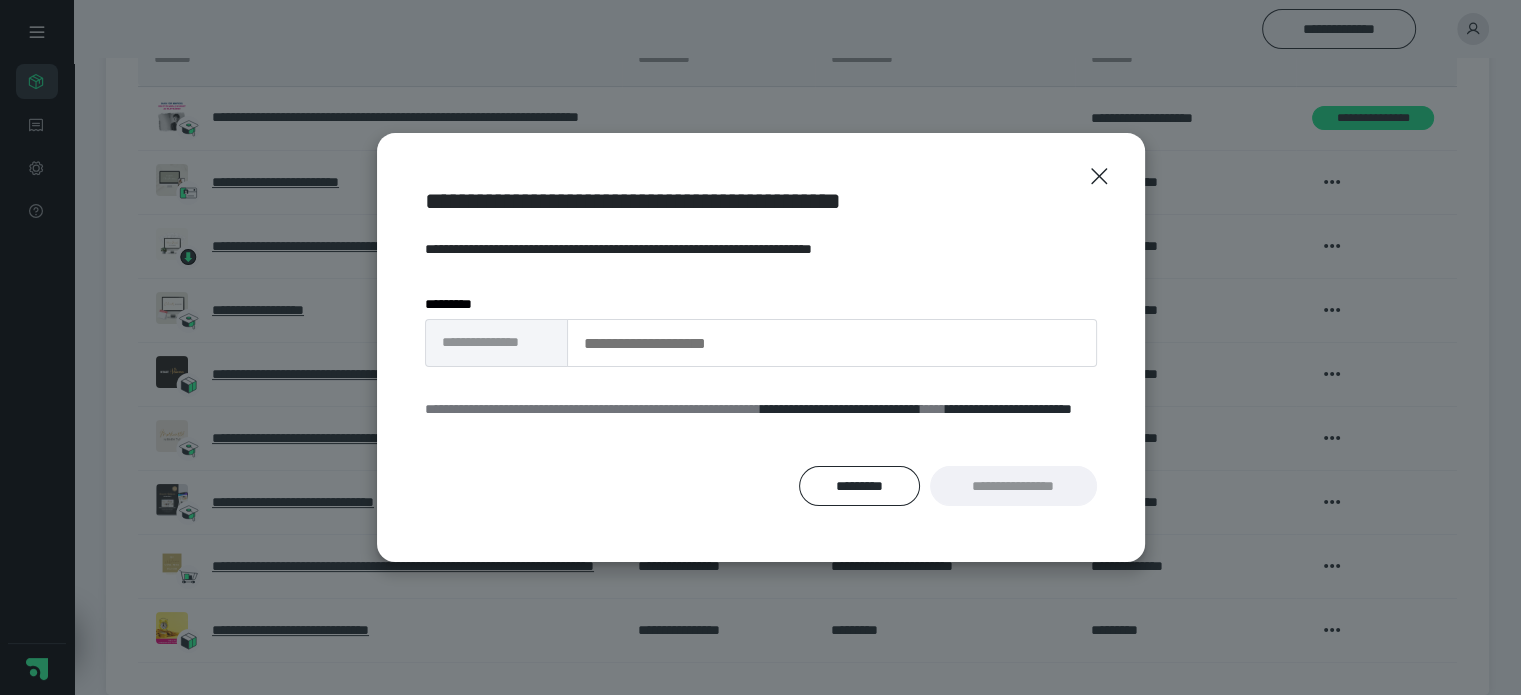 click on "**********" at bounding box center (496, 343) 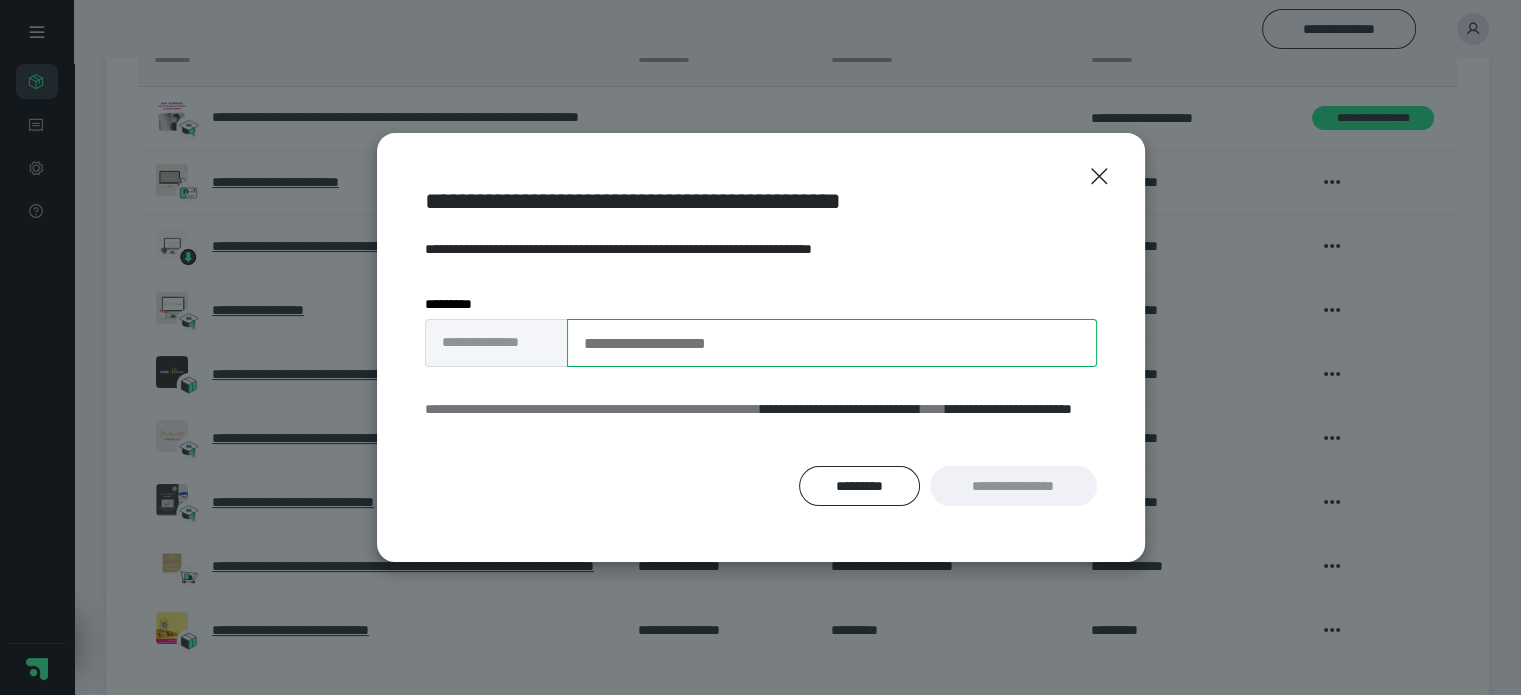 click on "**********" at bounding box center [832, 343] 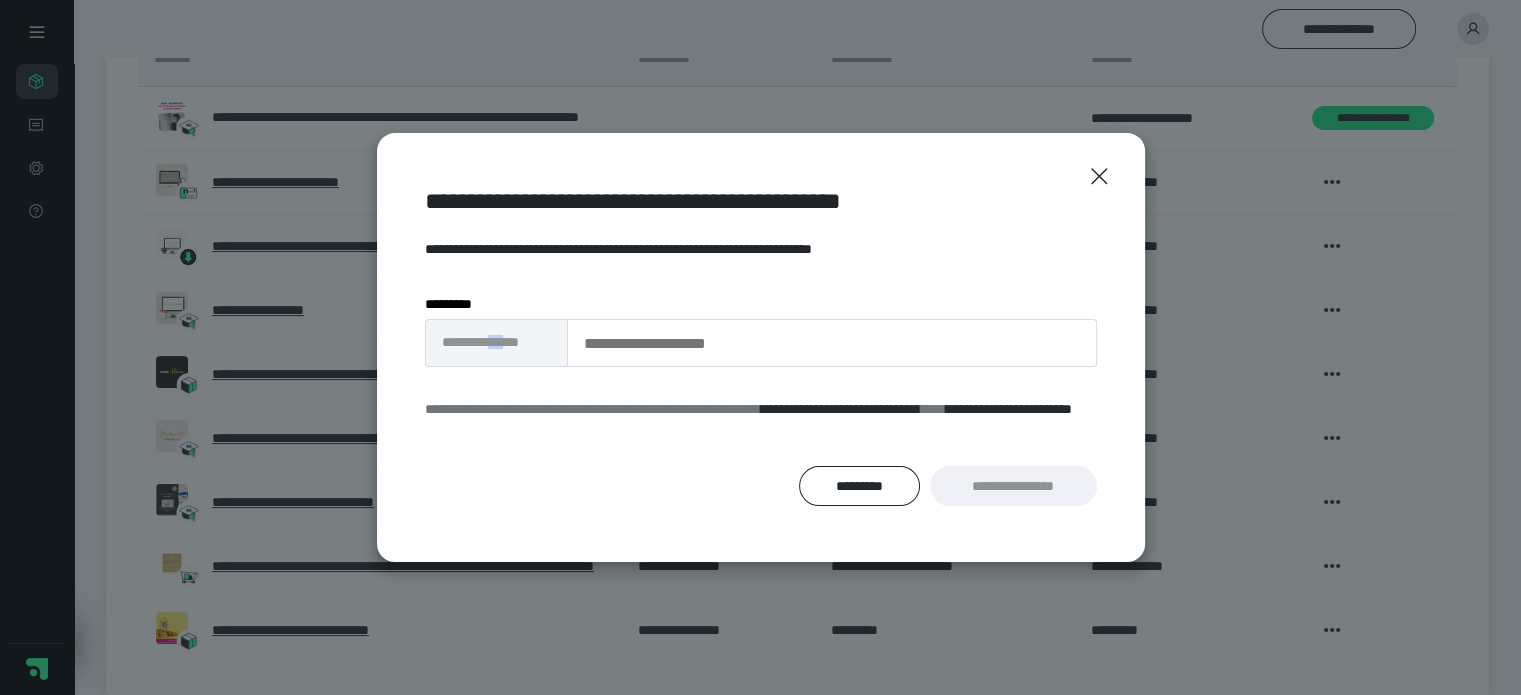 click on "**********" at bounding box center (496, 343) 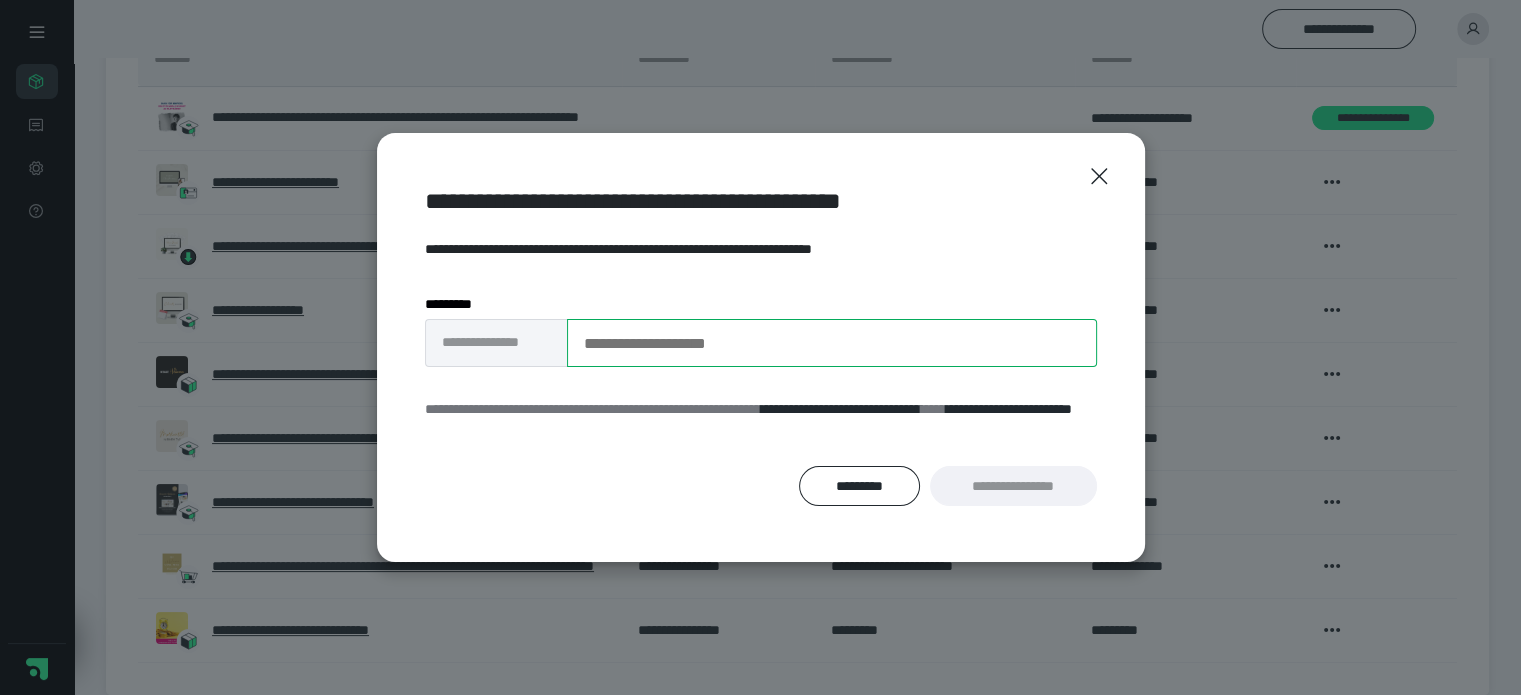 click on "**********" at bounding box center (832, 343) 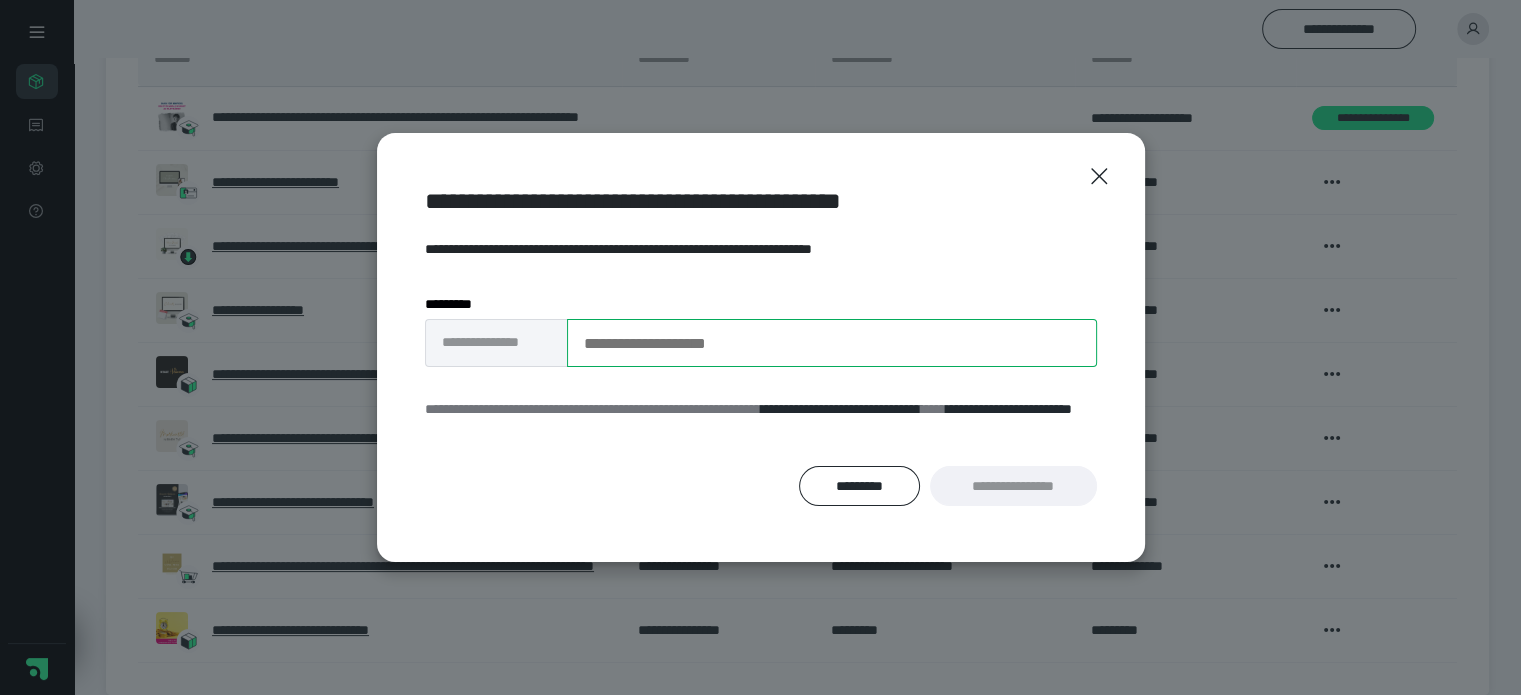 click on "**********" at bounding box center [832, 343] 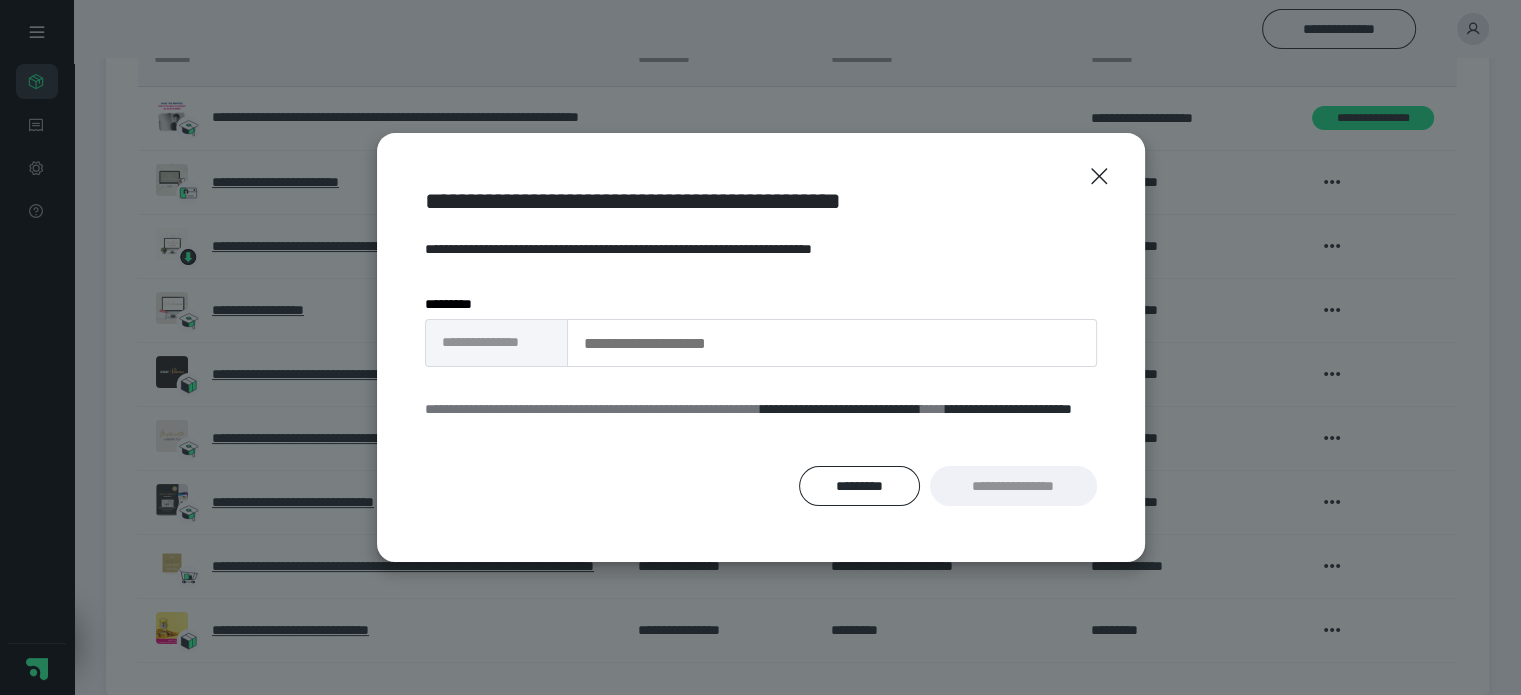 click on "**********" at bounding box center [1013, 486] 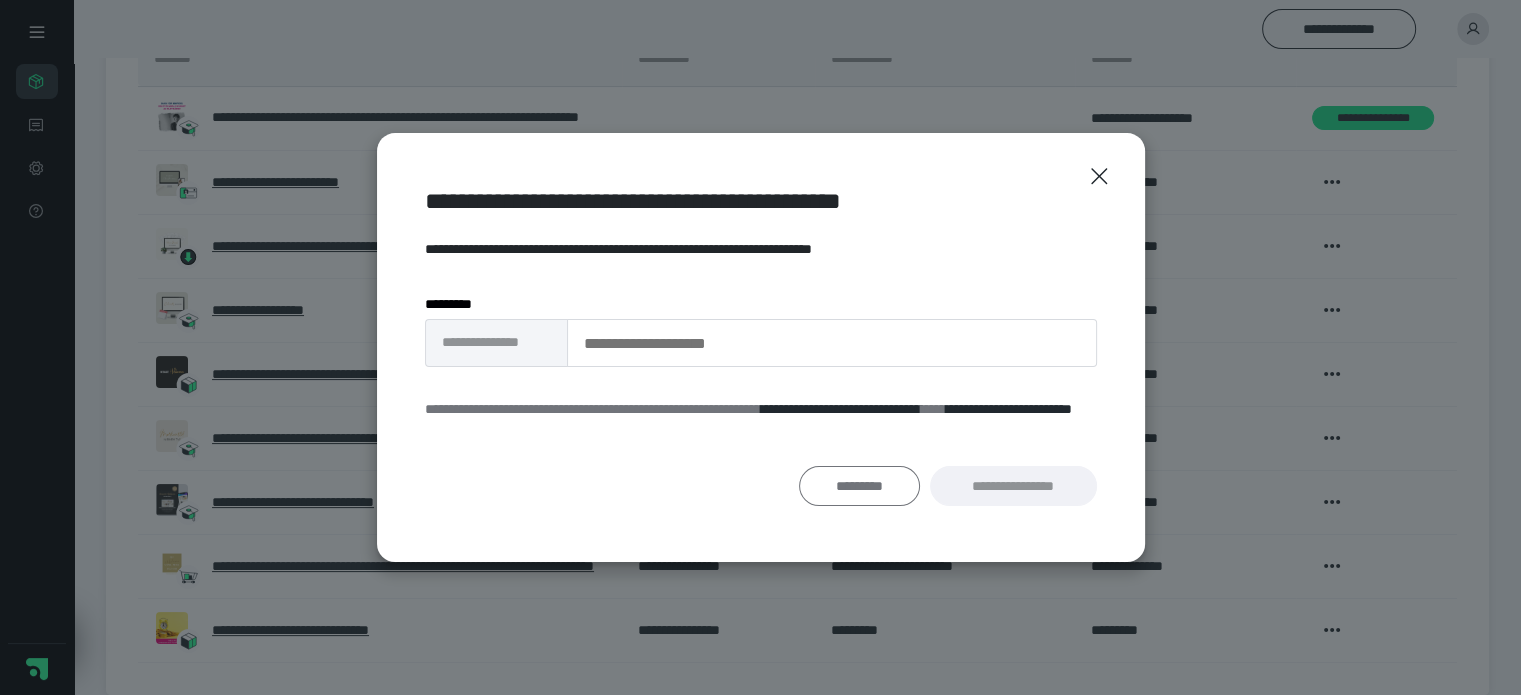 click on "*********" at bounding box center [859, 486] 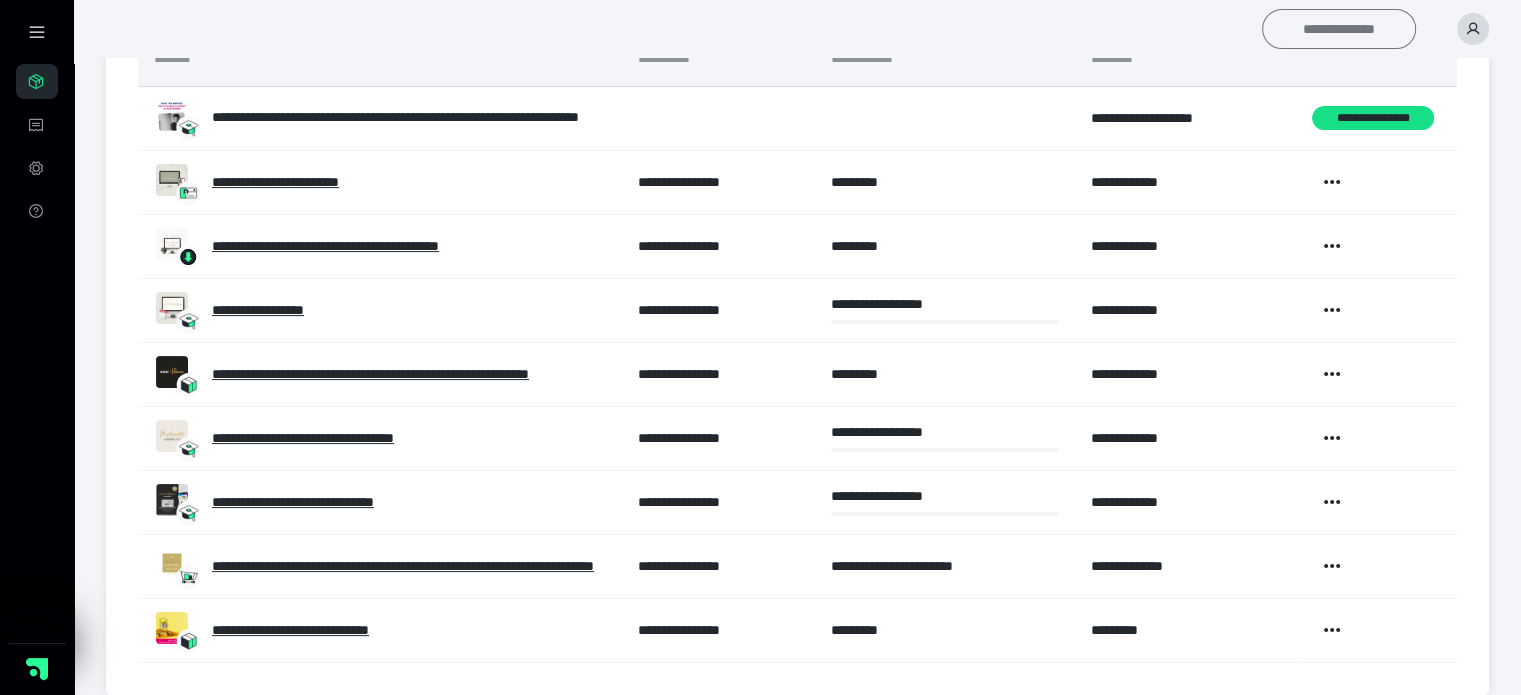 click on "**********" at bounding box center [1339, 29] 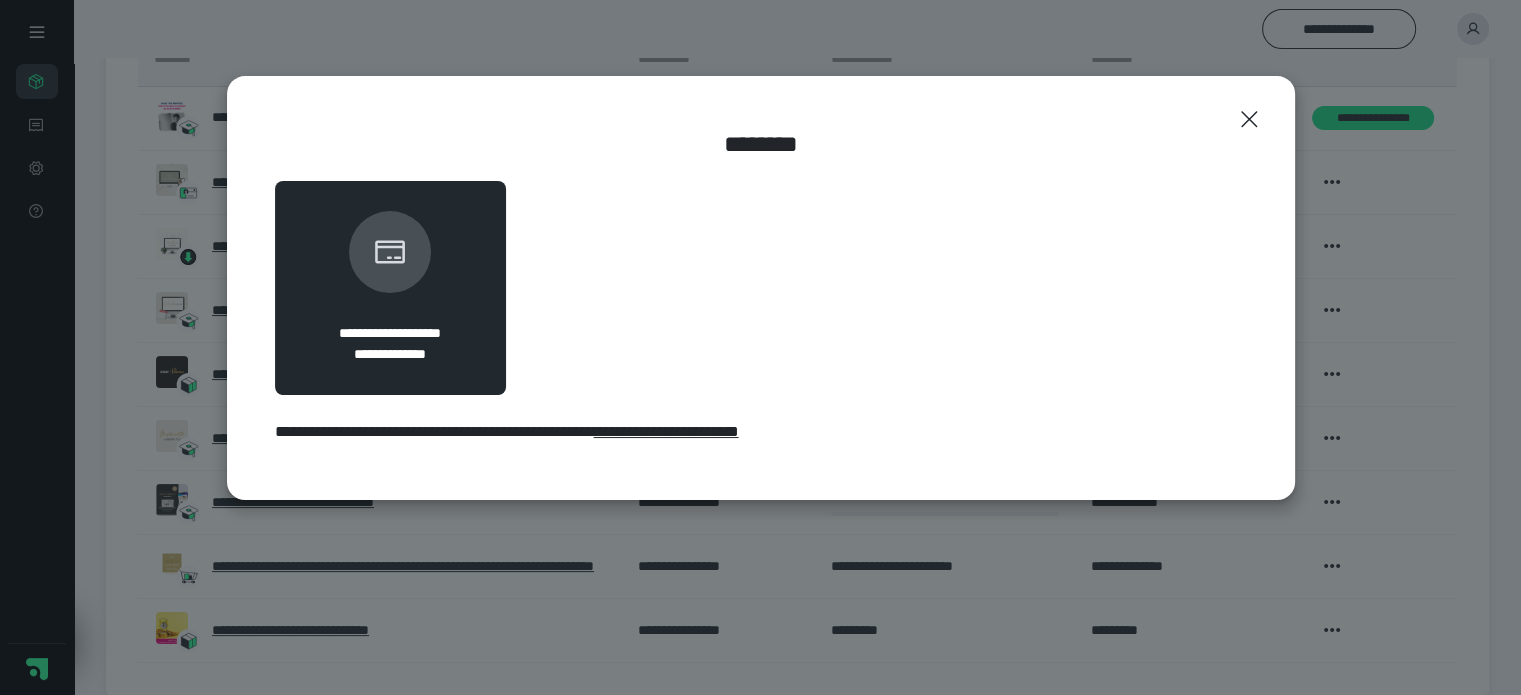 click on "**********" at bounding box center [666, 431] 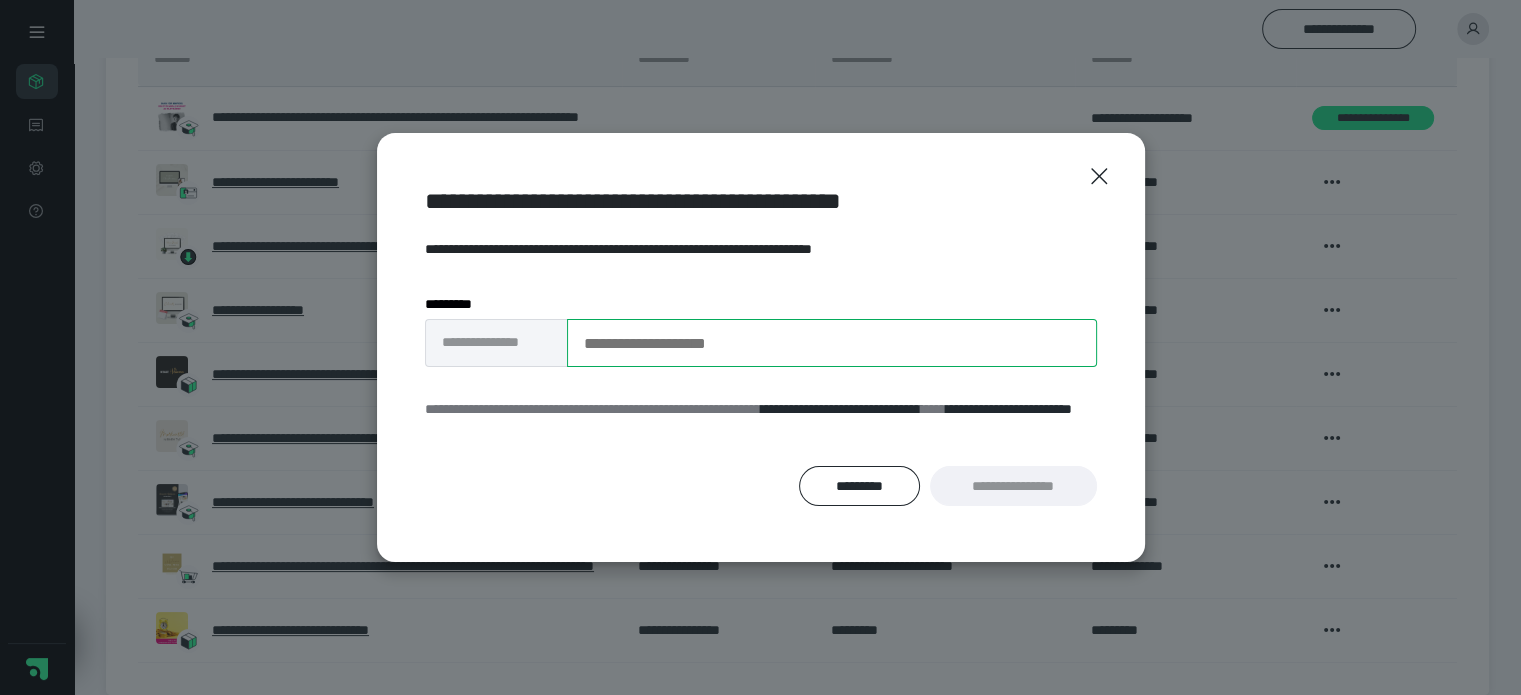 click on "**********" at bounding box center (832, 343) 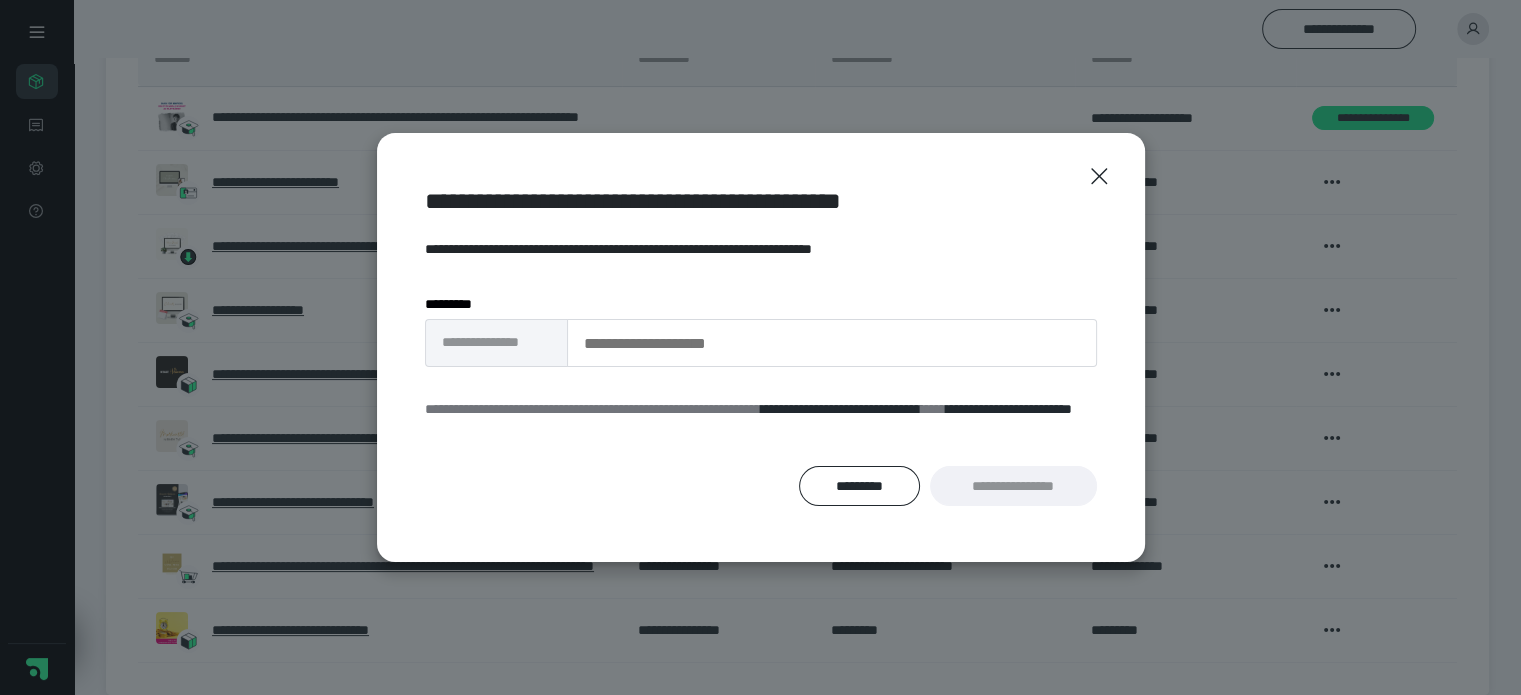click on "**********" at bounding box center [496, 343] 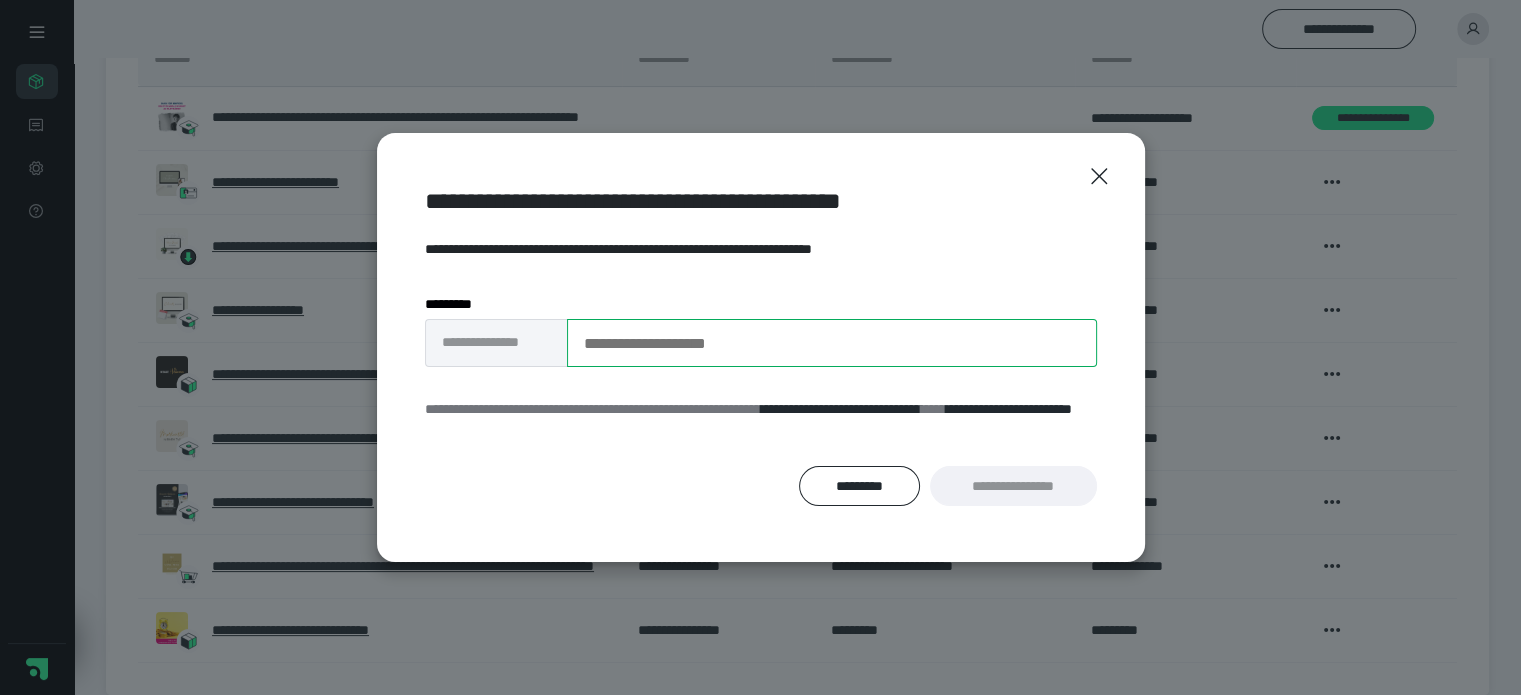 click on "**********" at bounding box center [832, 343] 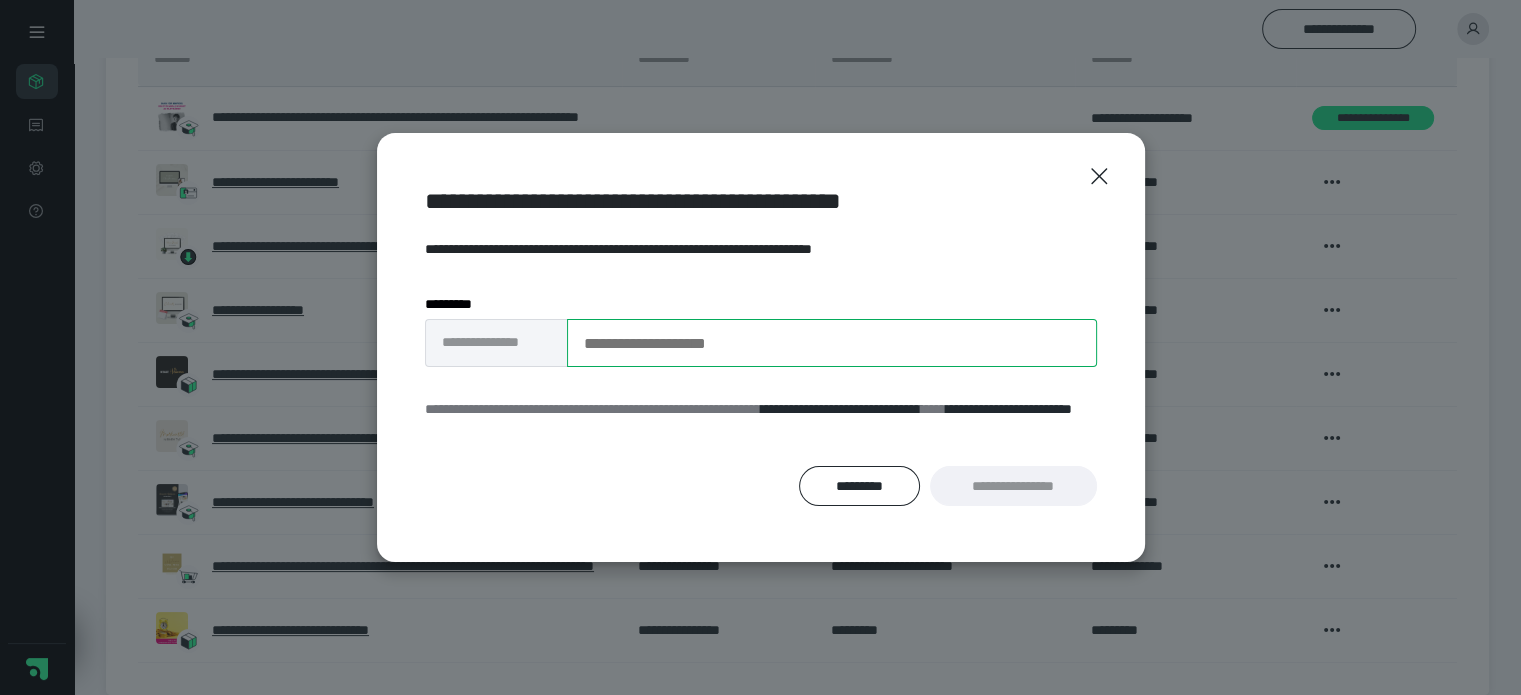click on "**********" at bounding box center (832, 343) 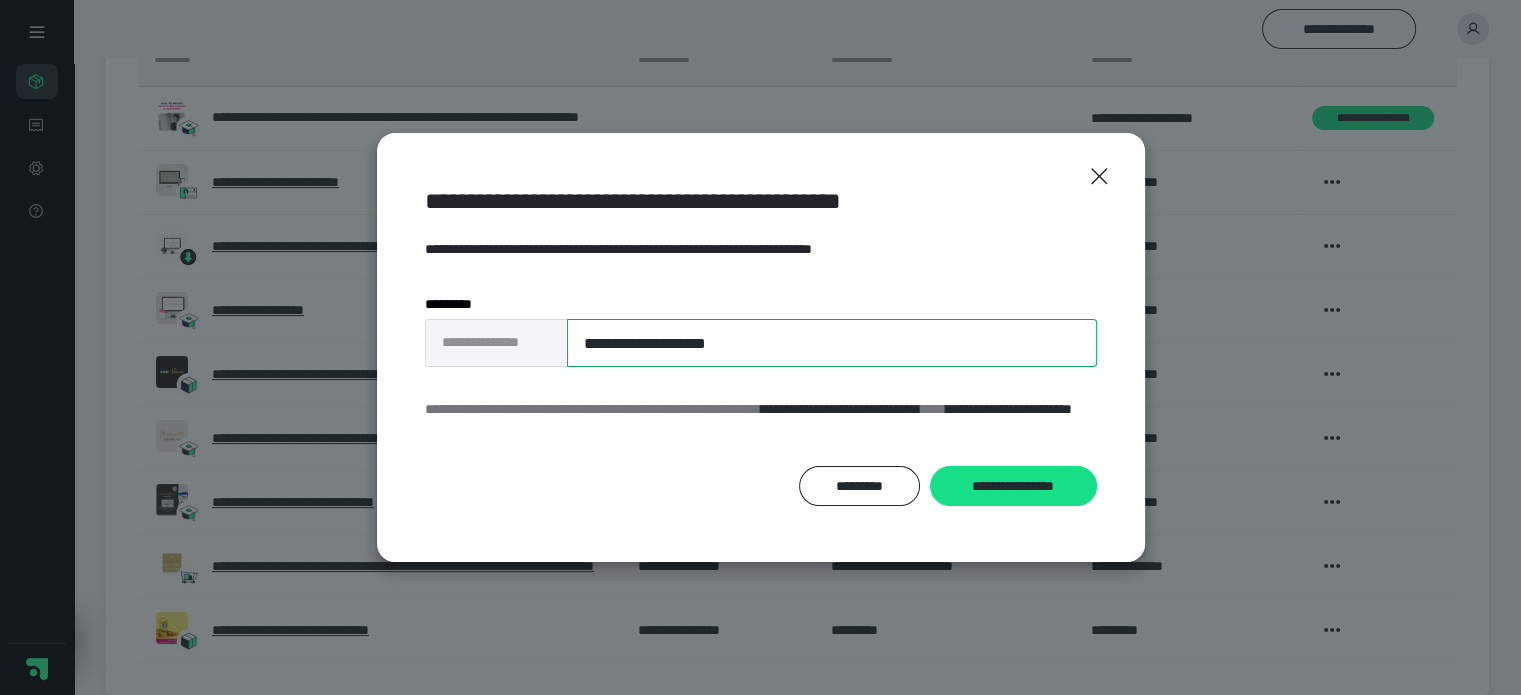 drag, startPoint x: 776, startPoint y: 341, endPoint x: 553, endPoint y: 346, distance: 223.05605 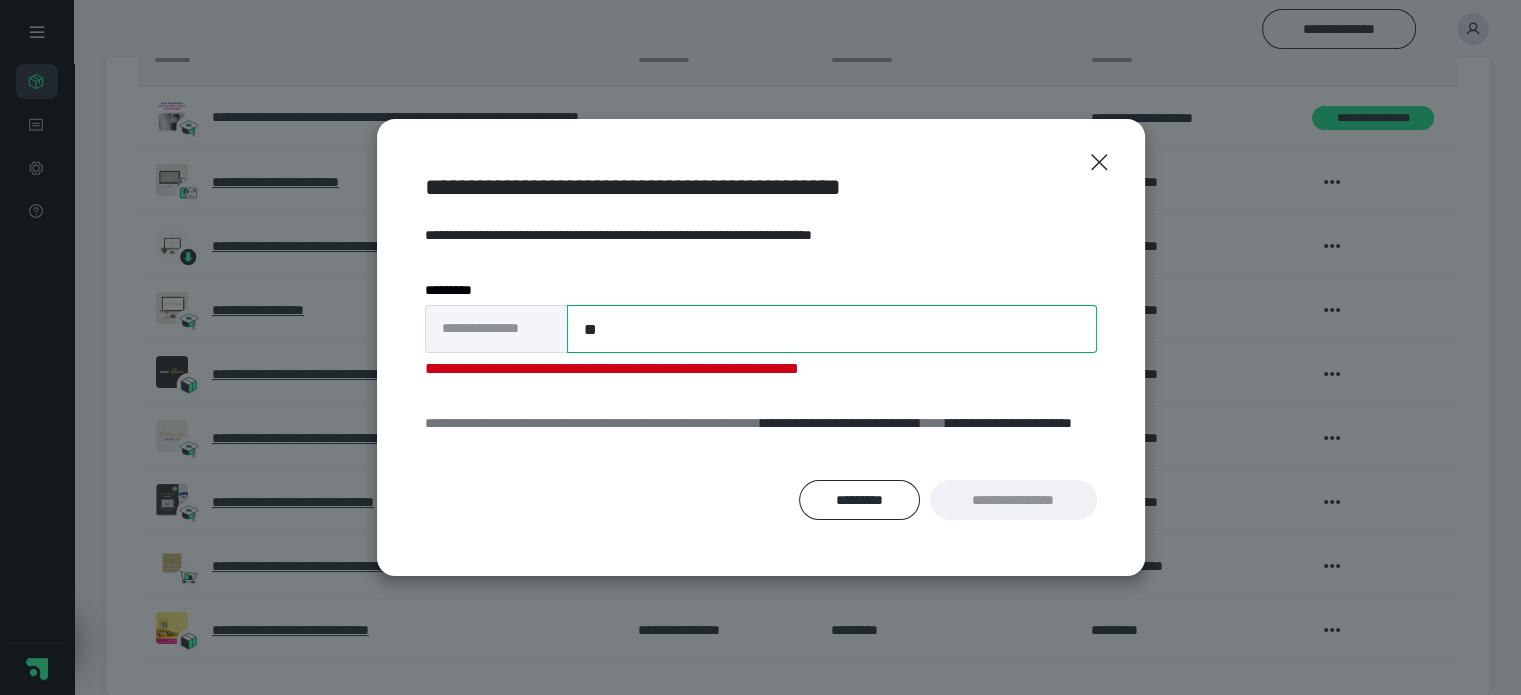 type on "*" 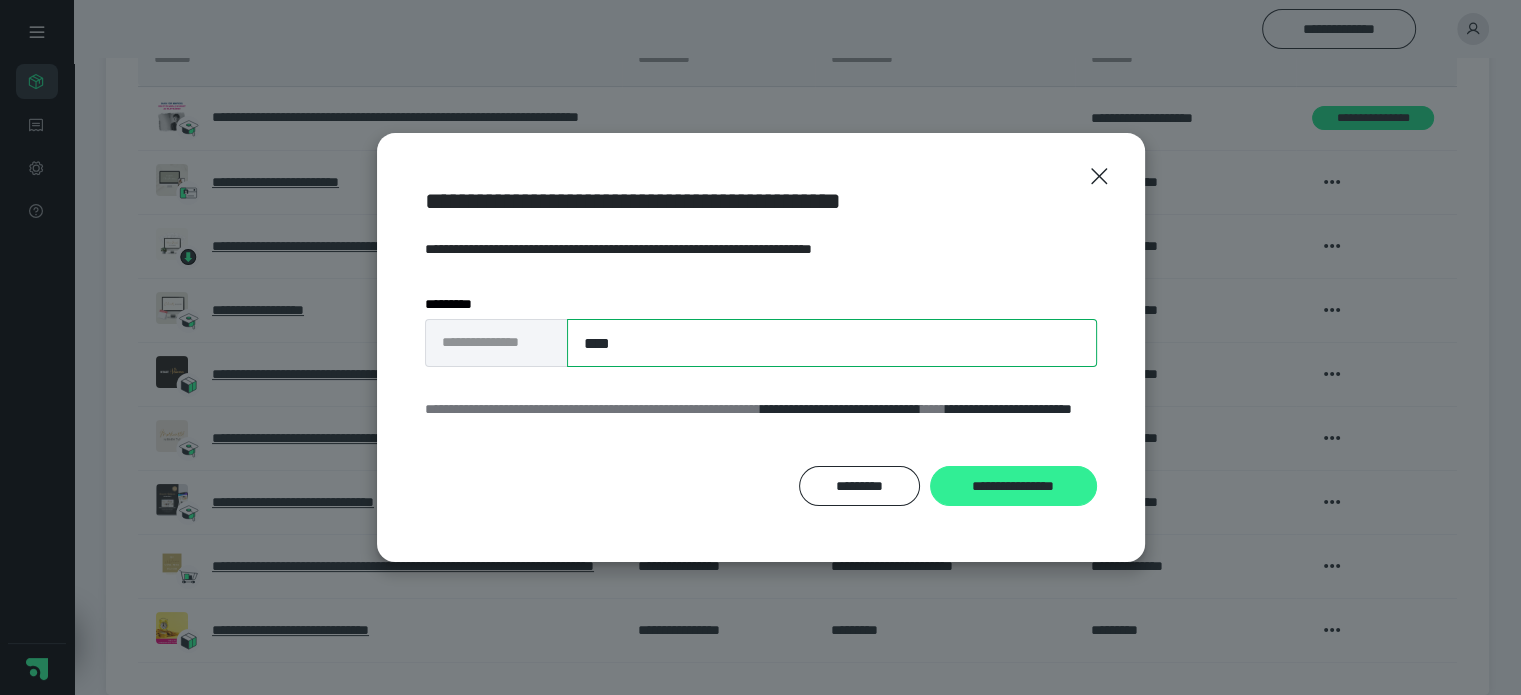 type on "****" 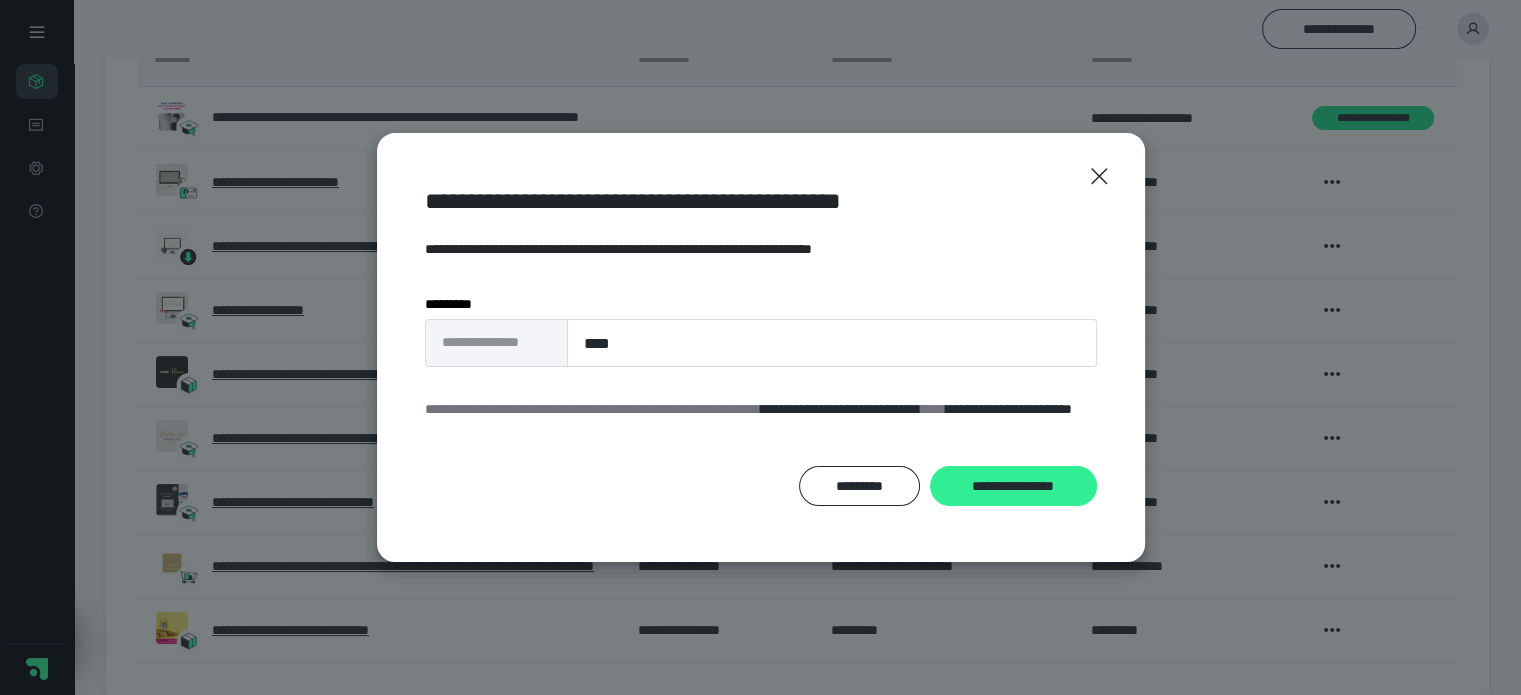 click on "**********" at bounding box center [1013, 486] 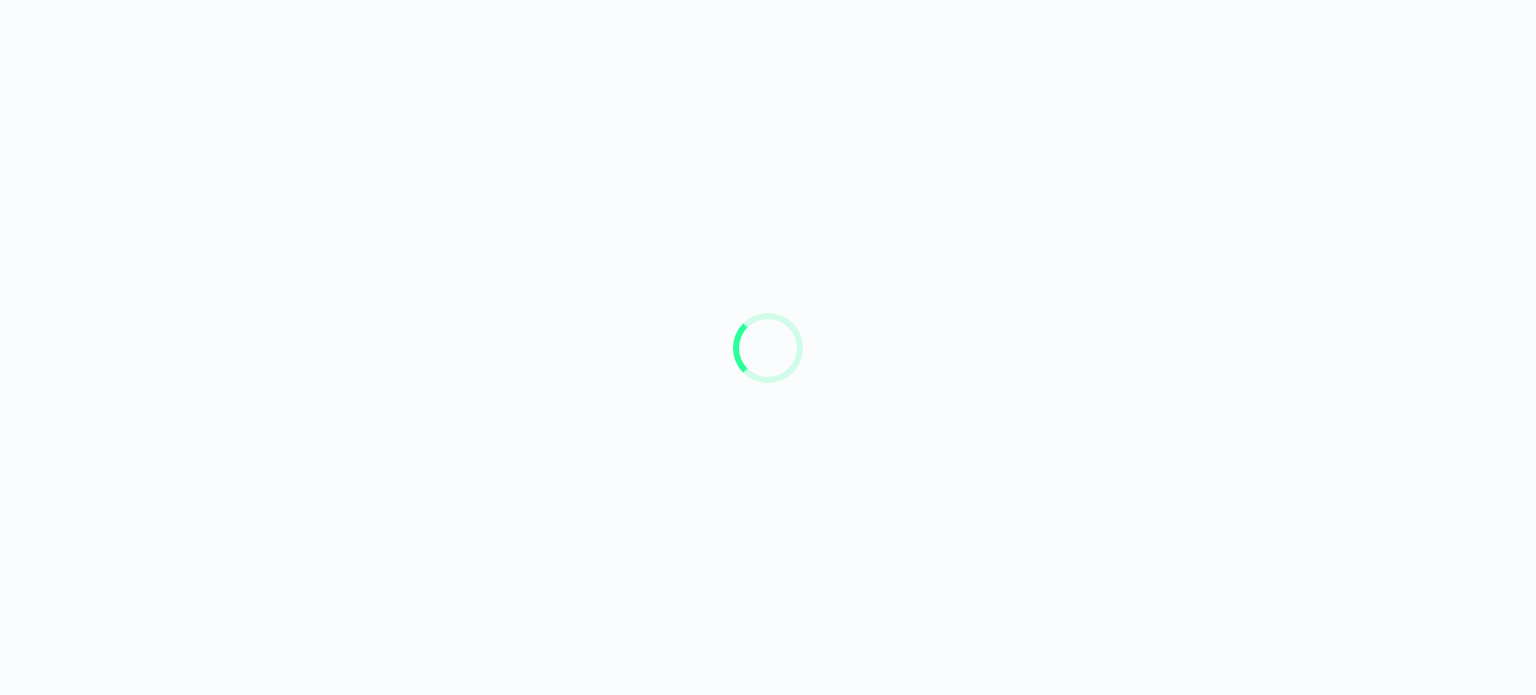 scroll, scrollTop: 0, scrollLeft: 0, axis: both 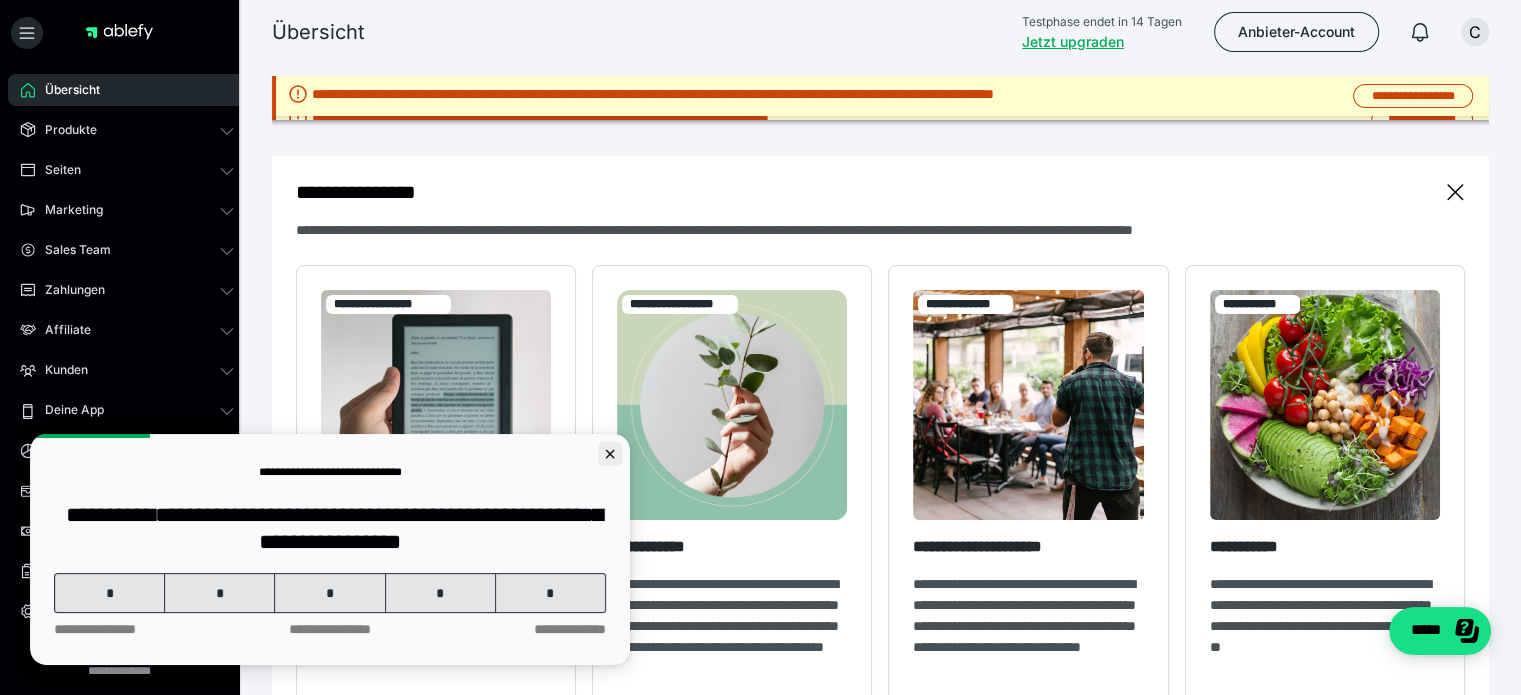 click 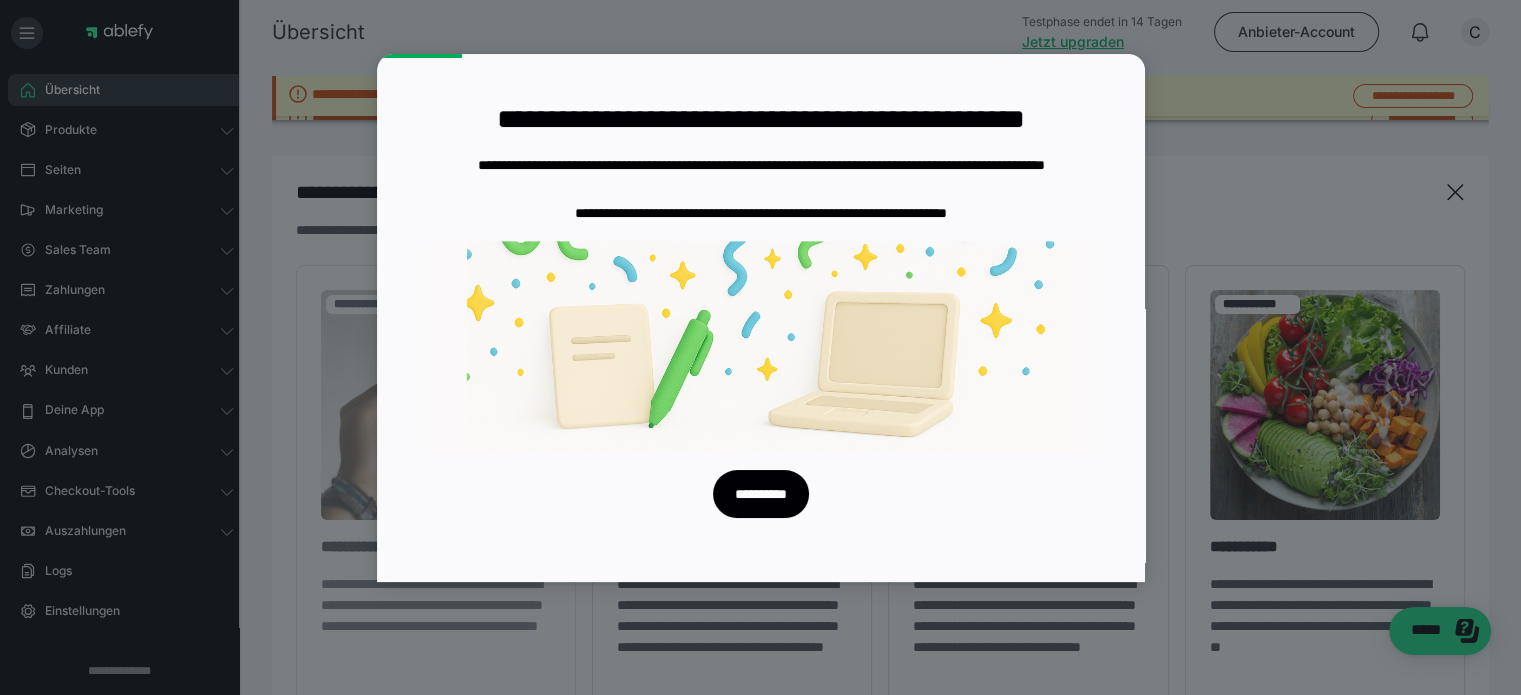 scroll, scrollTop: 0, scrollLeft: 0, axis: both 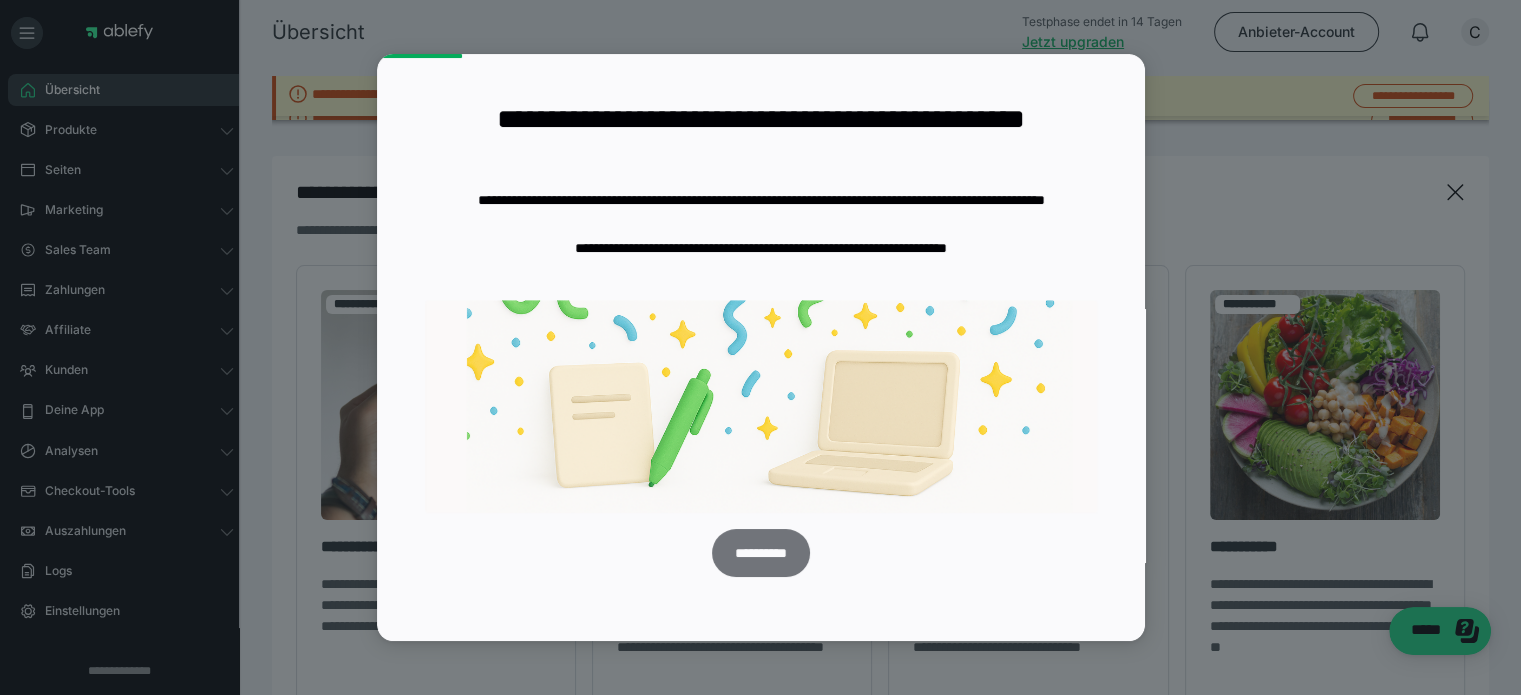 click on "**********" at bounding box center [760, 553] 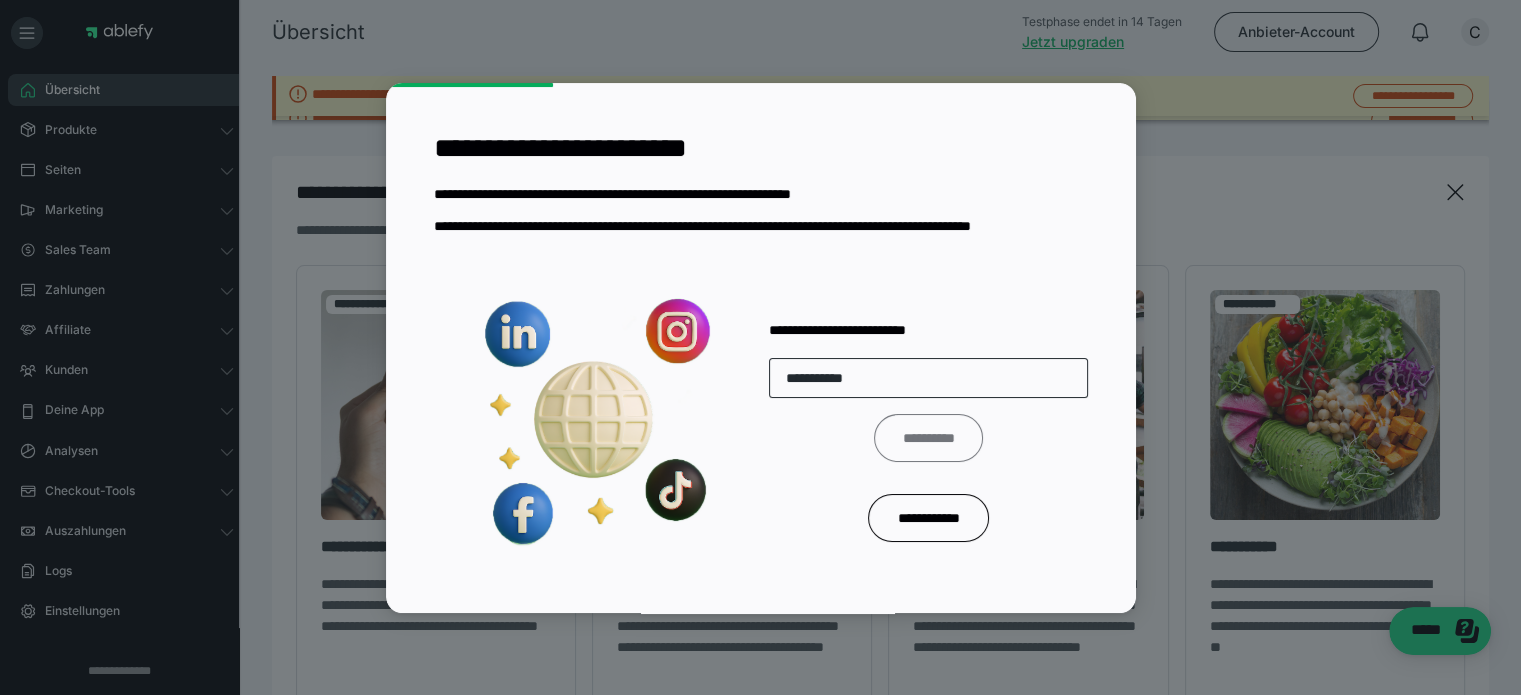 type on "**********" 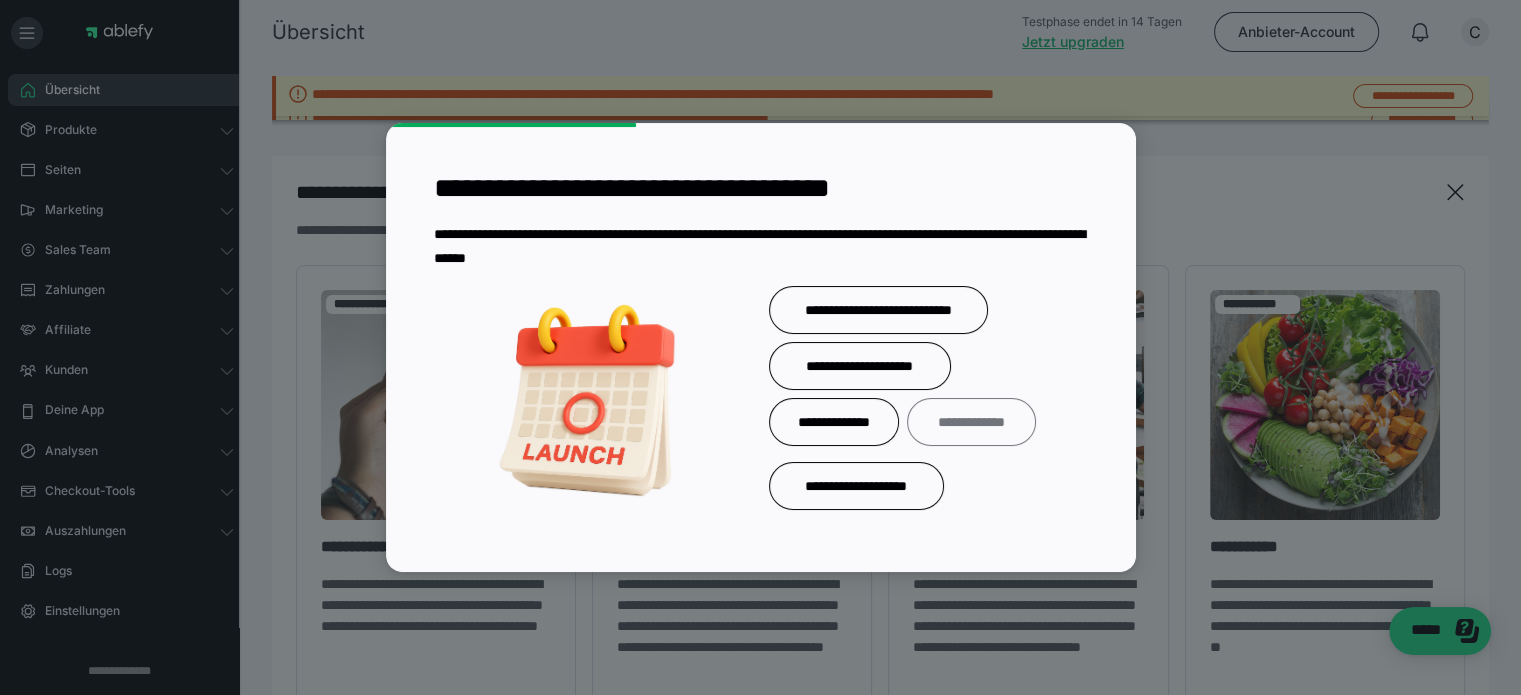 click on "**********" at bounding box center (971, 422) 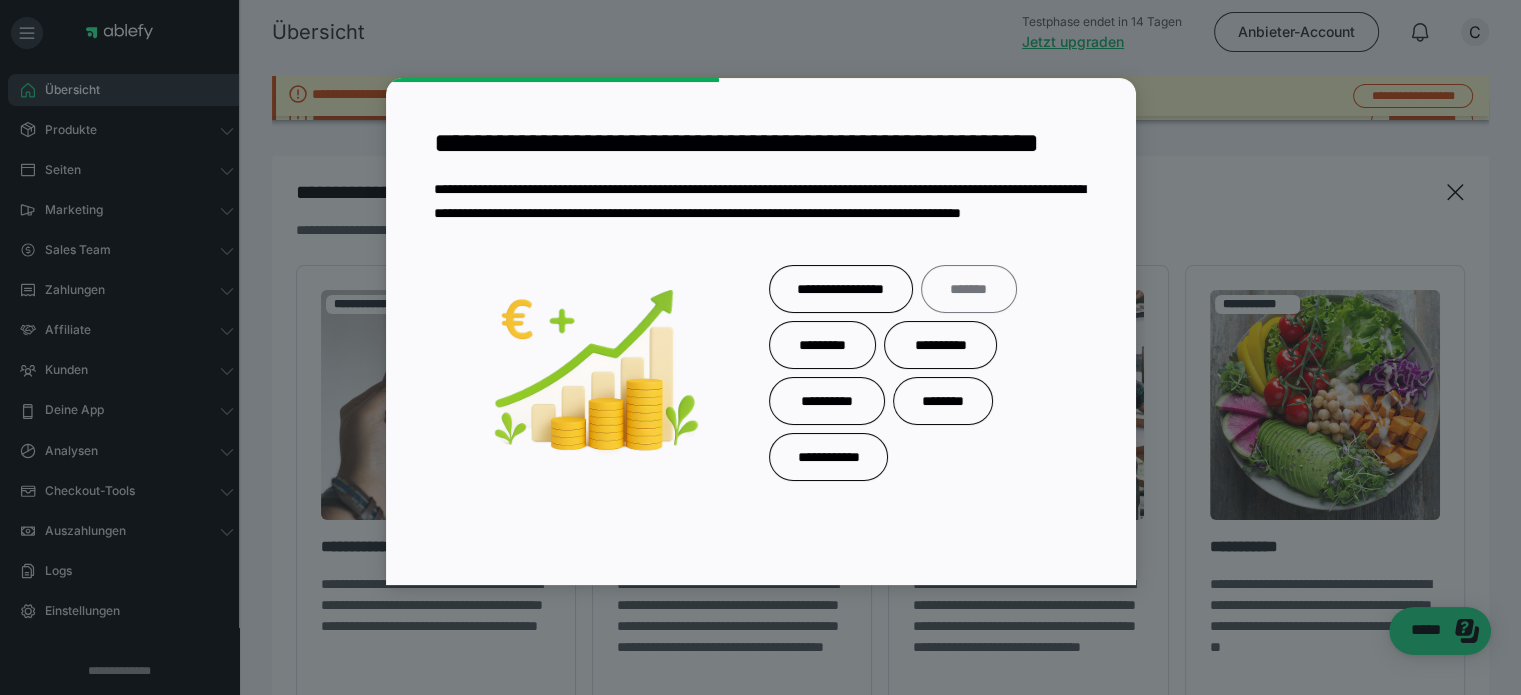 click on "*******" at bounding box center (969, 289) 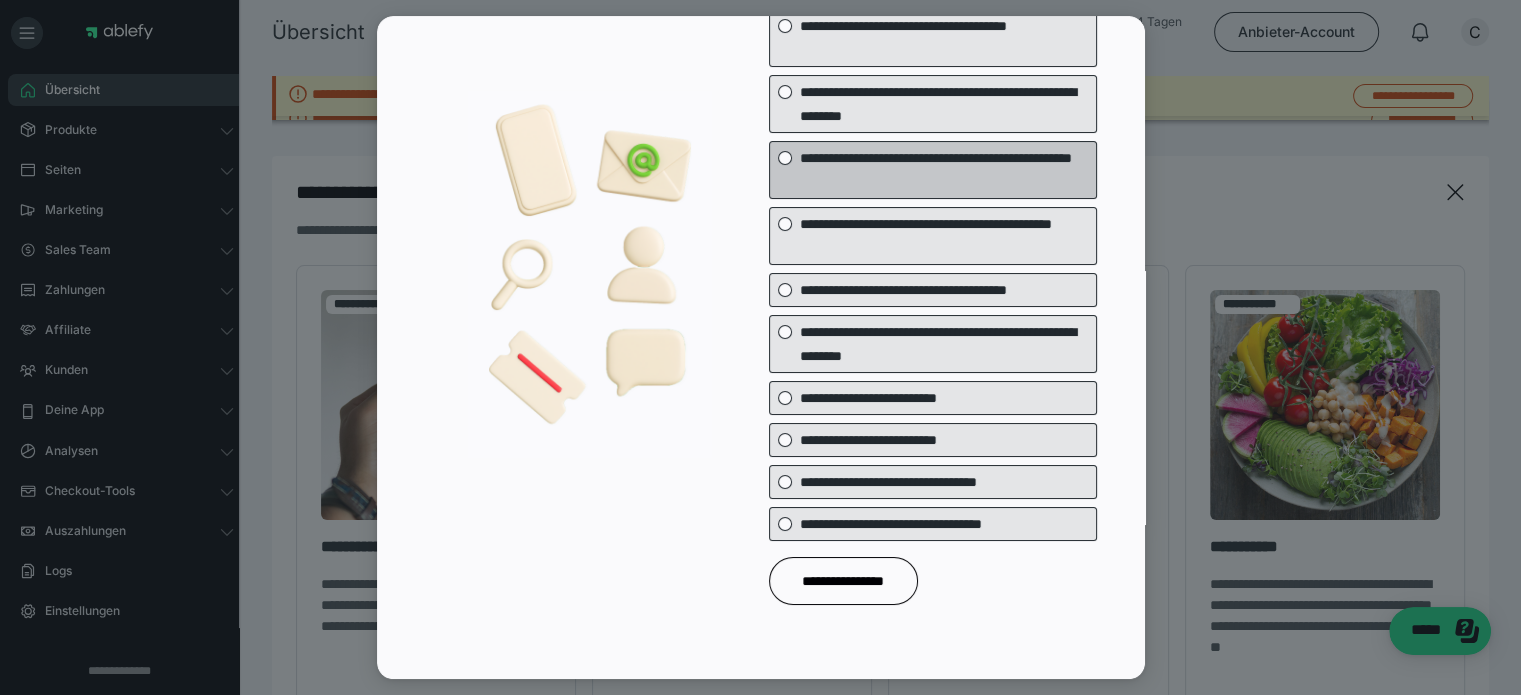 scroll, scrollTop: 171, scrollLeft: 0, axis: vertical 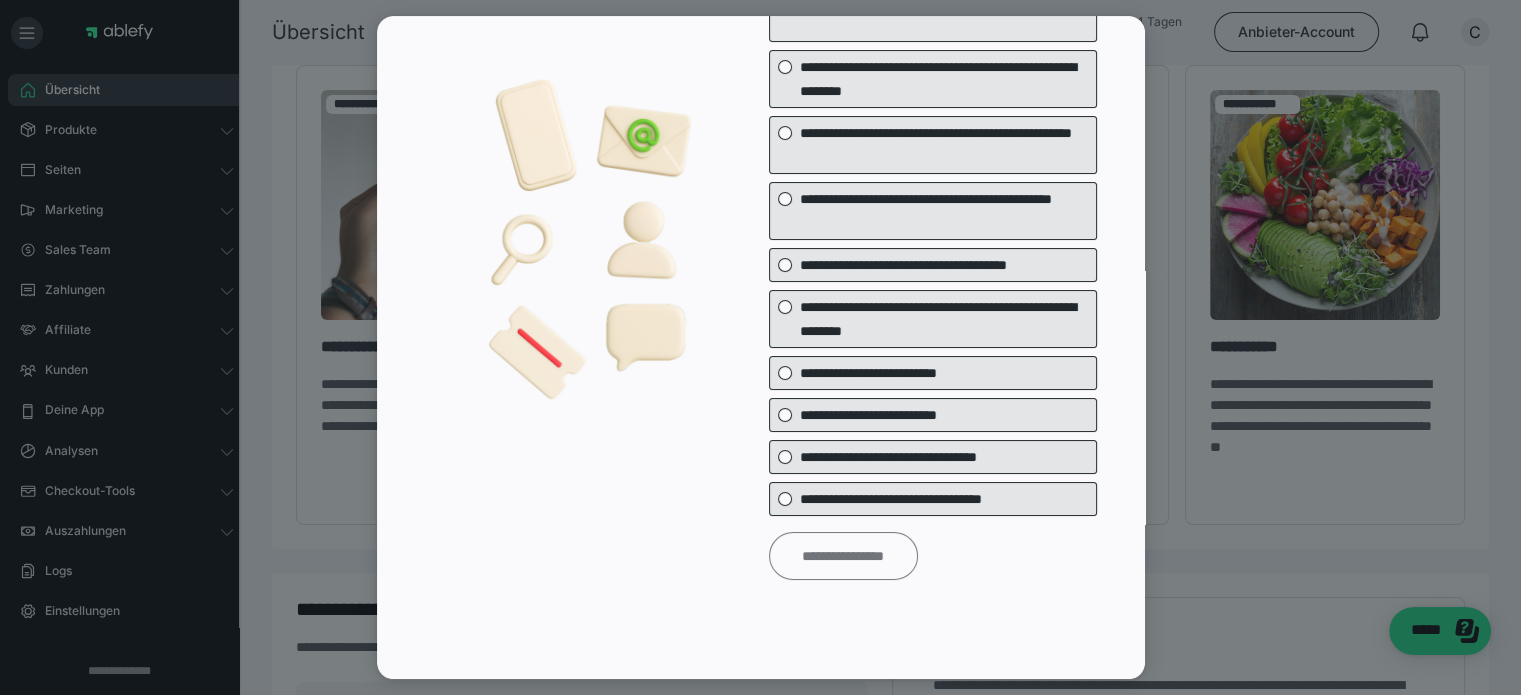 click on "**********" at bounding box center [843, 556] 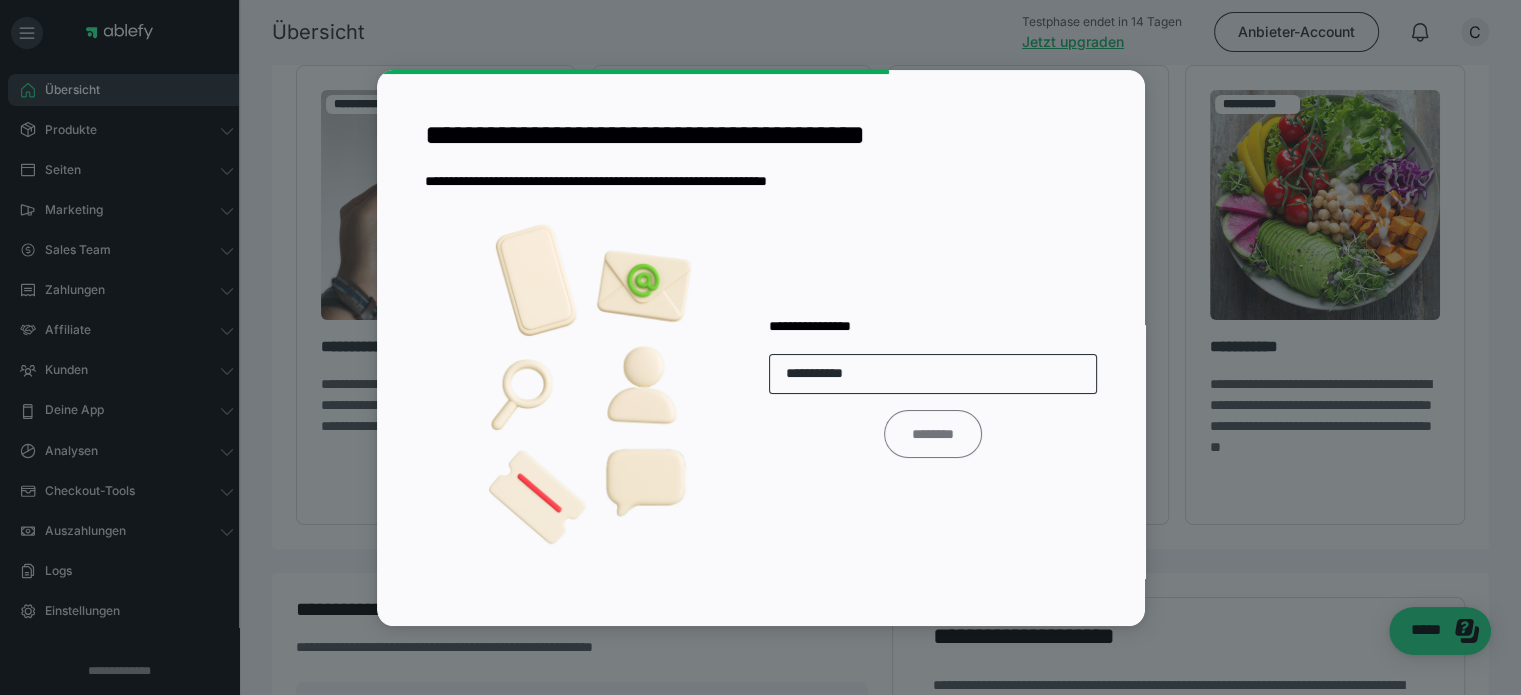 type on "**********" 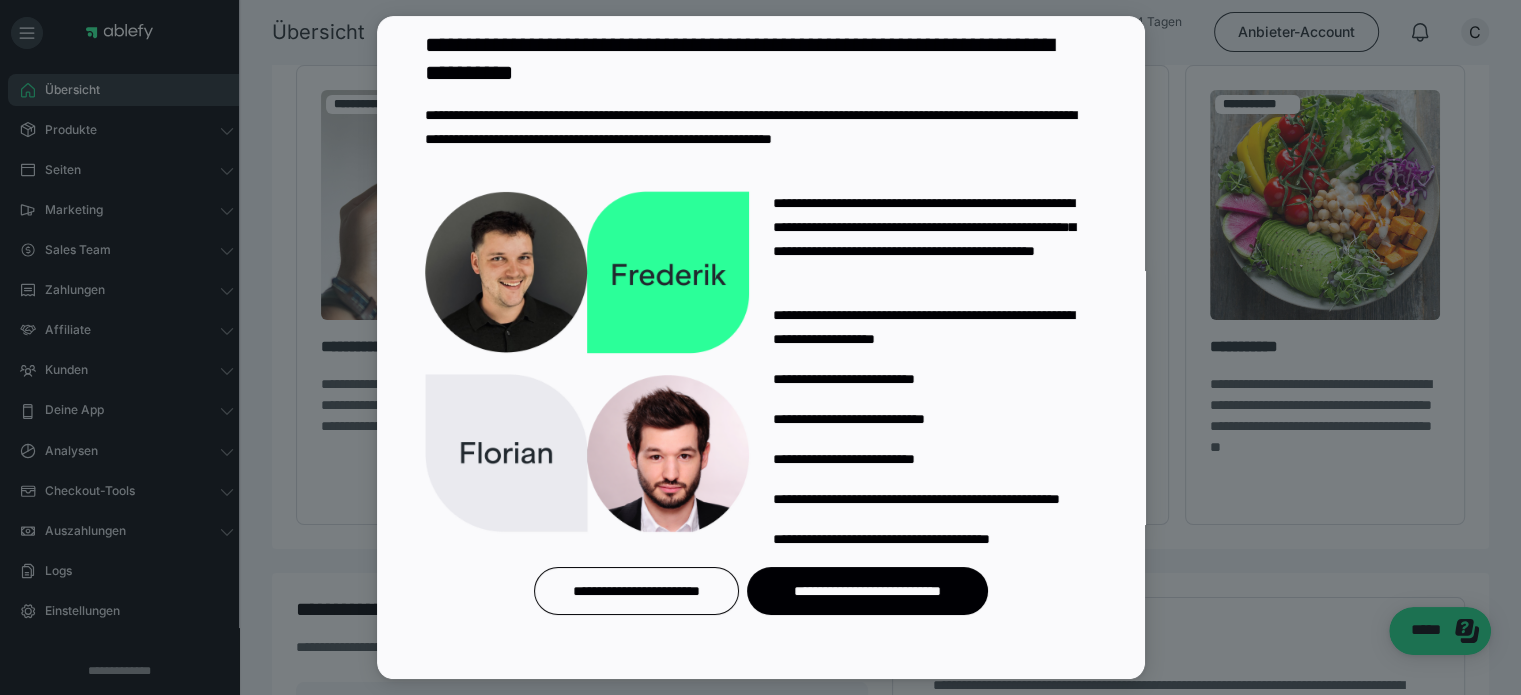 scroll, scrollTop: 56, scrollLeft: 0, axis: vertical 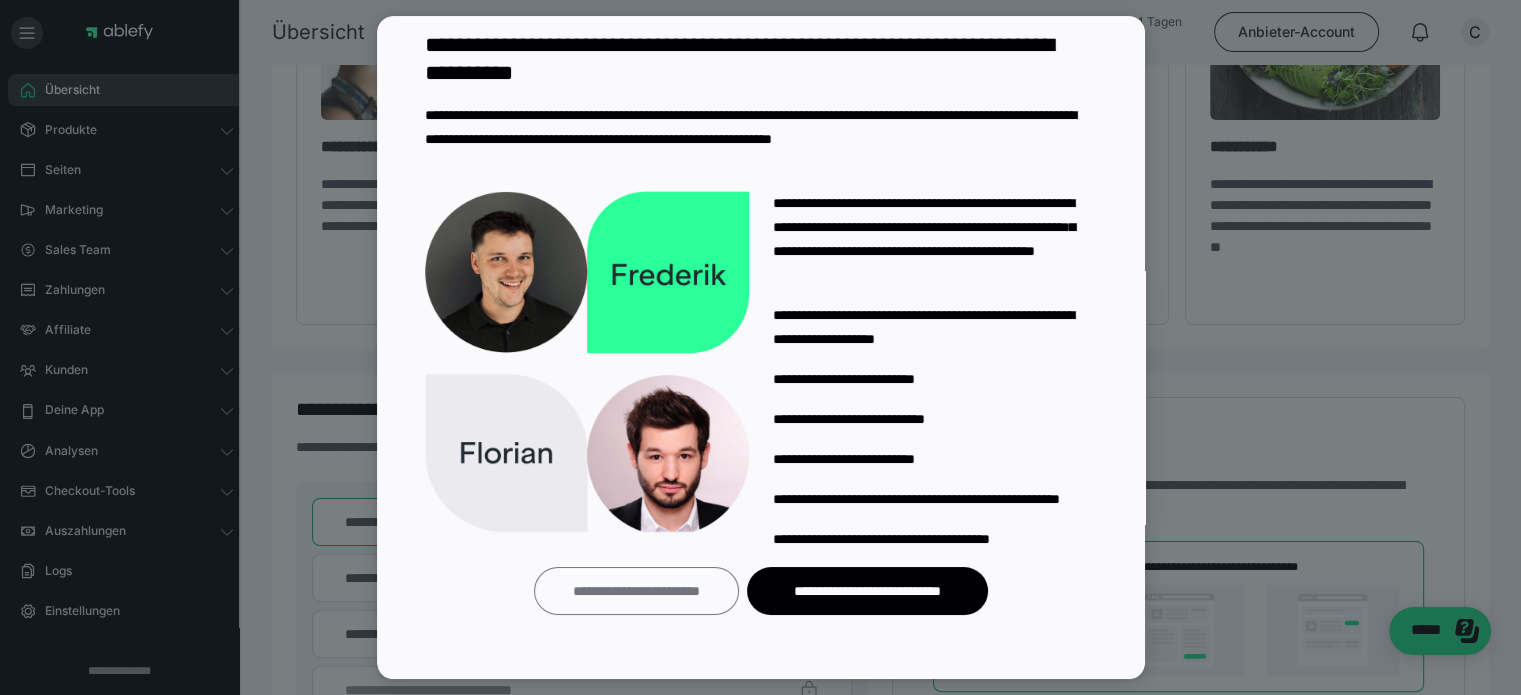 click on "**********" at bounding box center (636, 591) 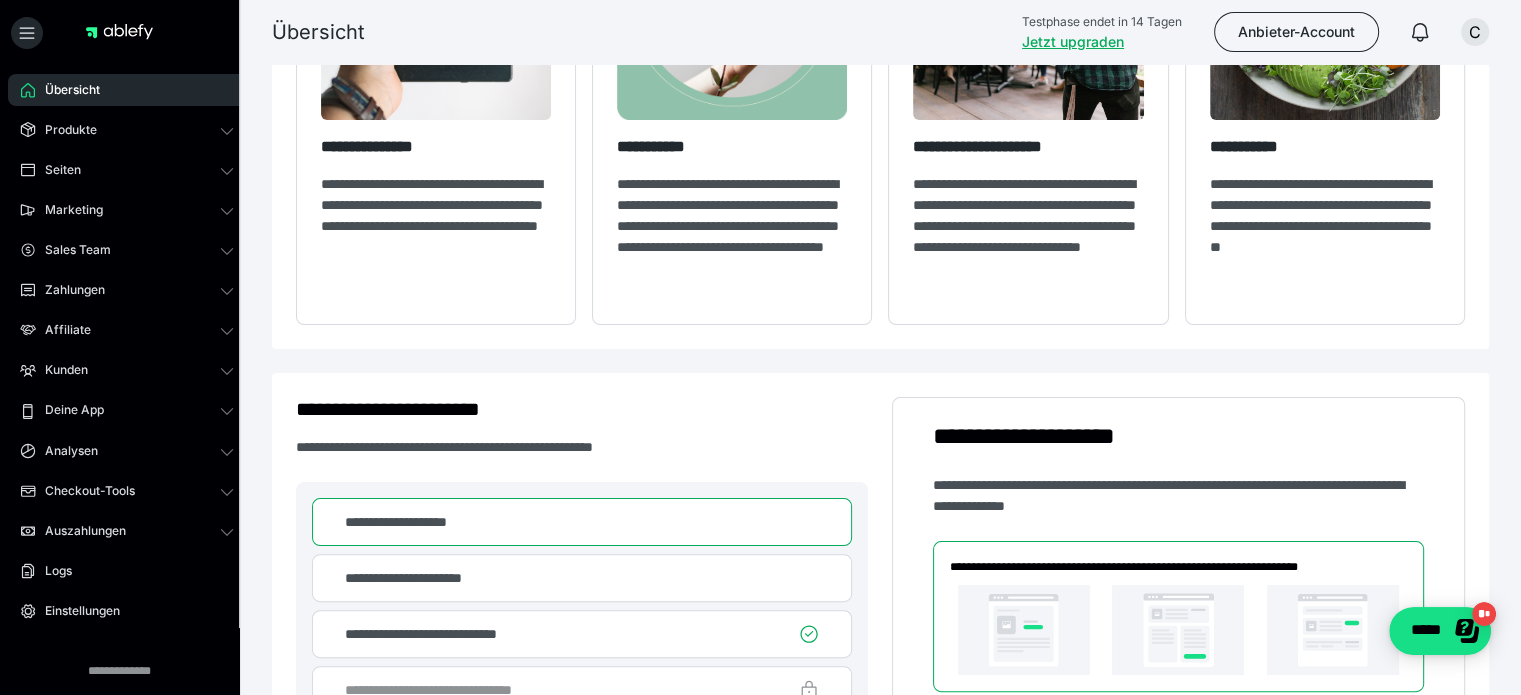 scroll, scrollTop: 0, scrollLeft: 0, axis: both 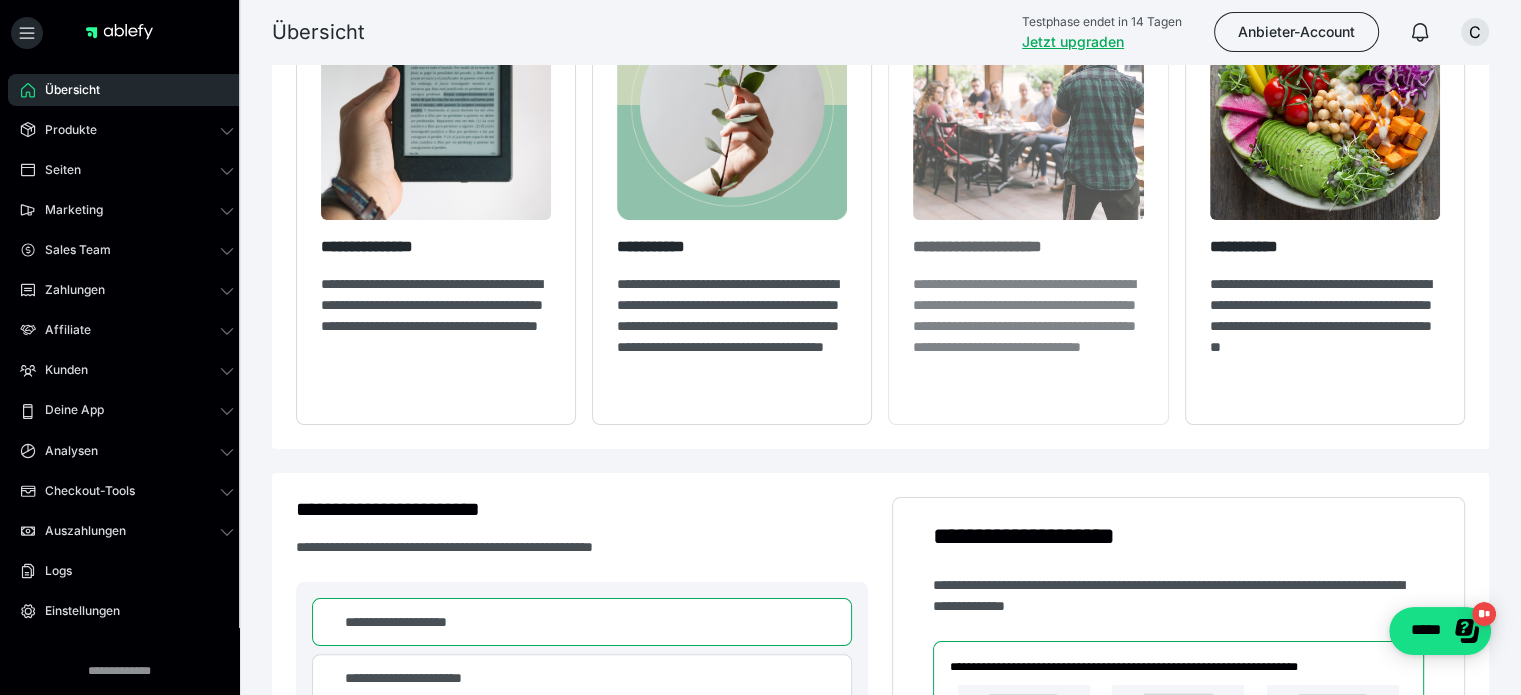 click at bounding box center (1028, 105) 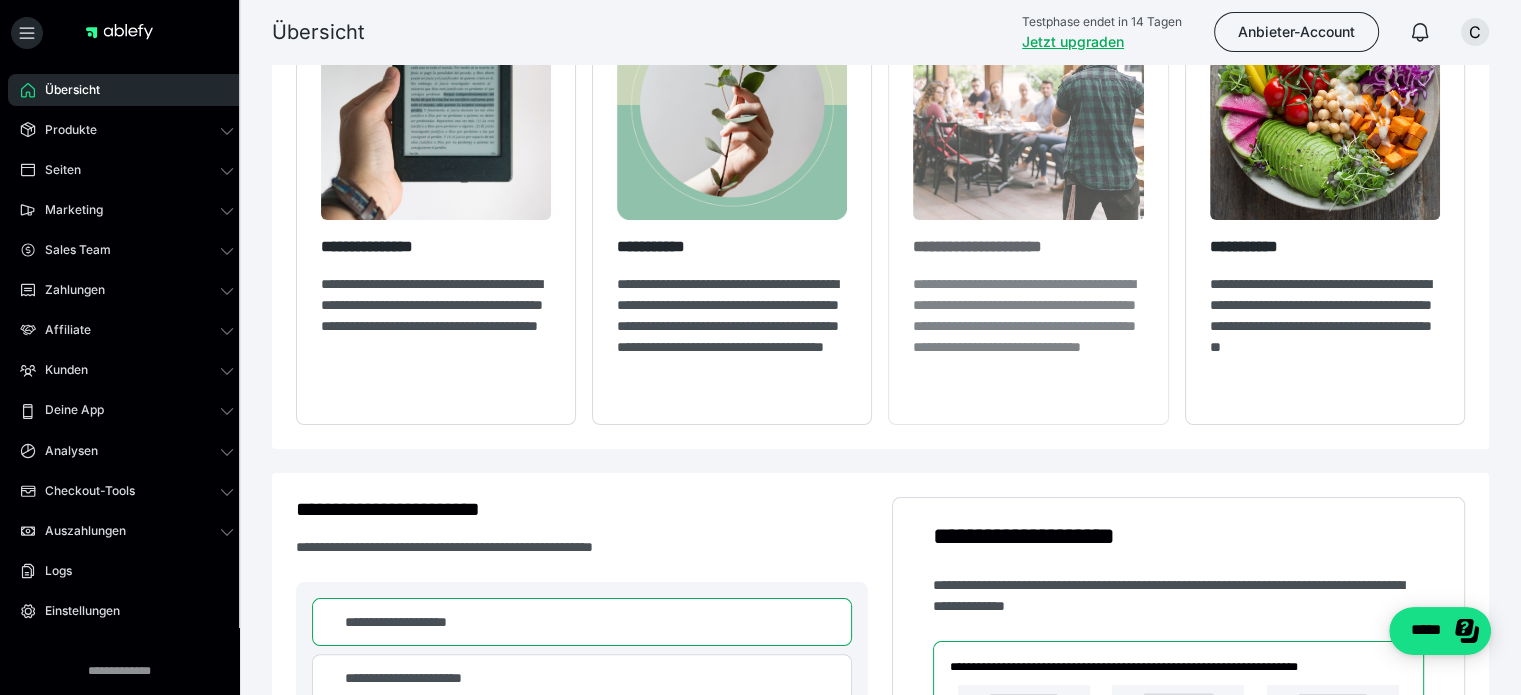 scroll, scrollTop: 0, scrollLeft: 0, axis: both 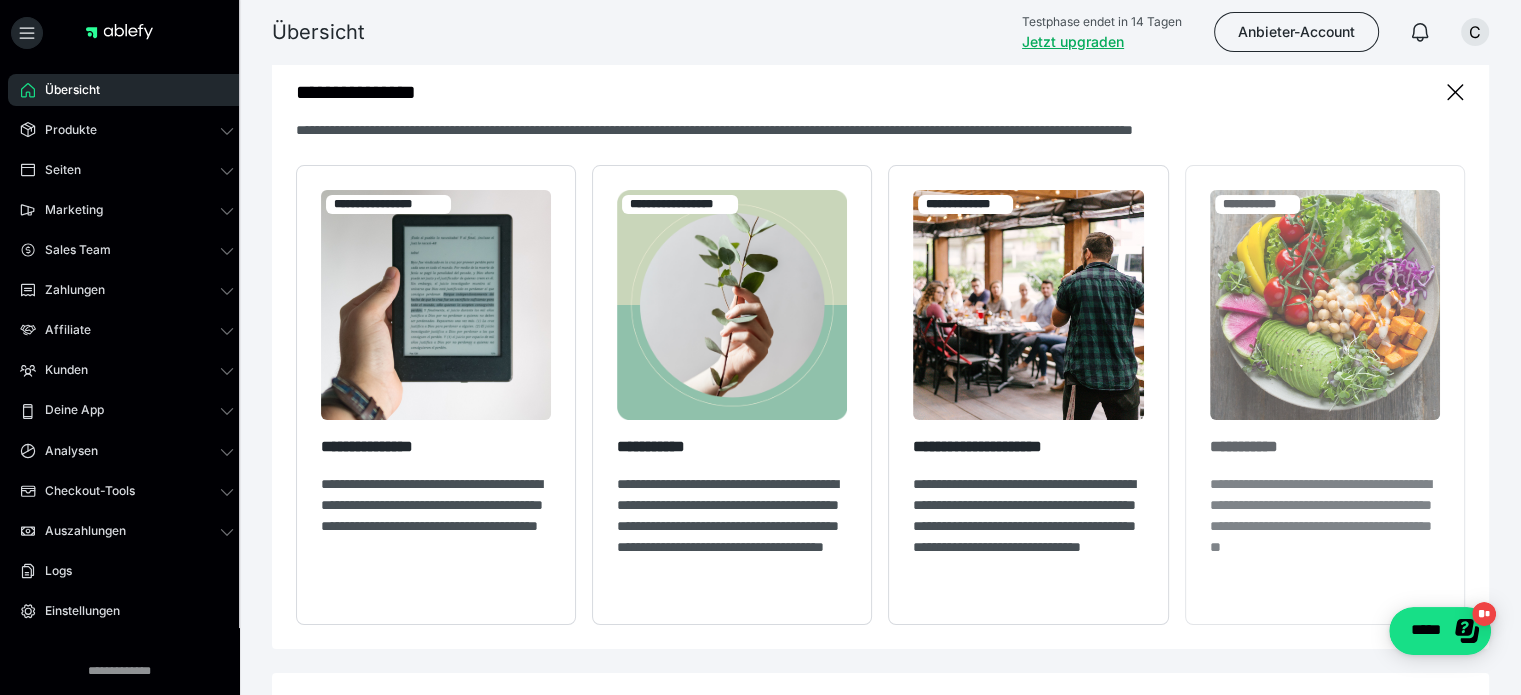 click at bounding box center (1325, 305) 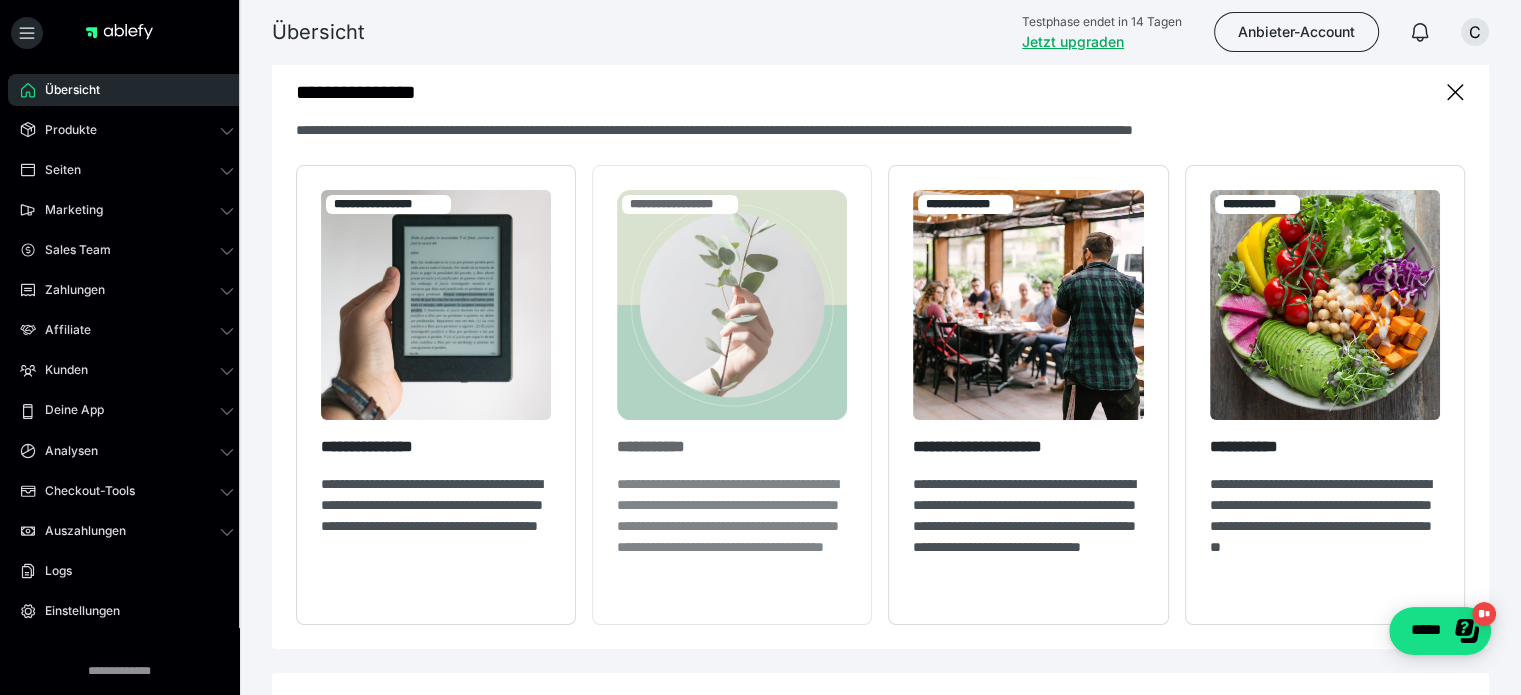 click at bounding box center (732, 305) 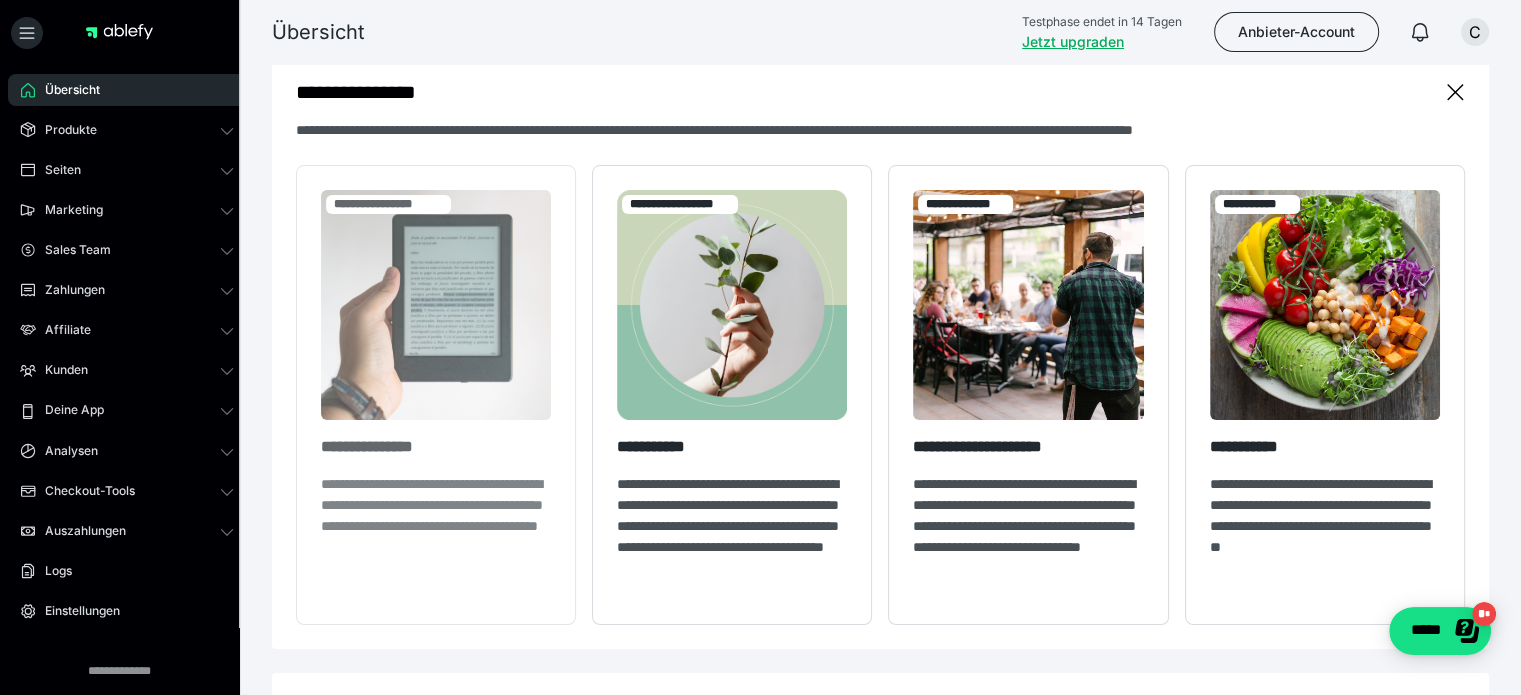 click at bounding box center (436, 305) 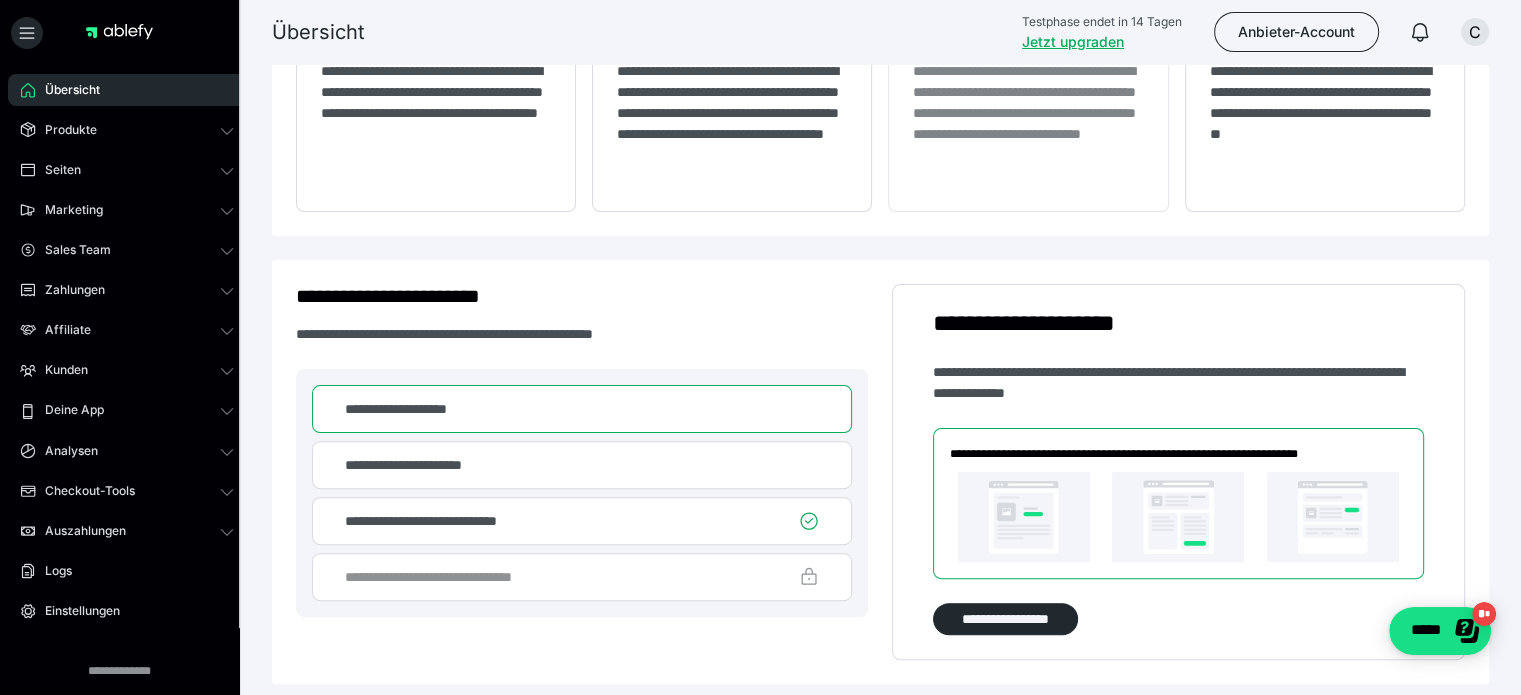 scroll, scrollTop: 600, scrollLeft: 0, axis: vertical 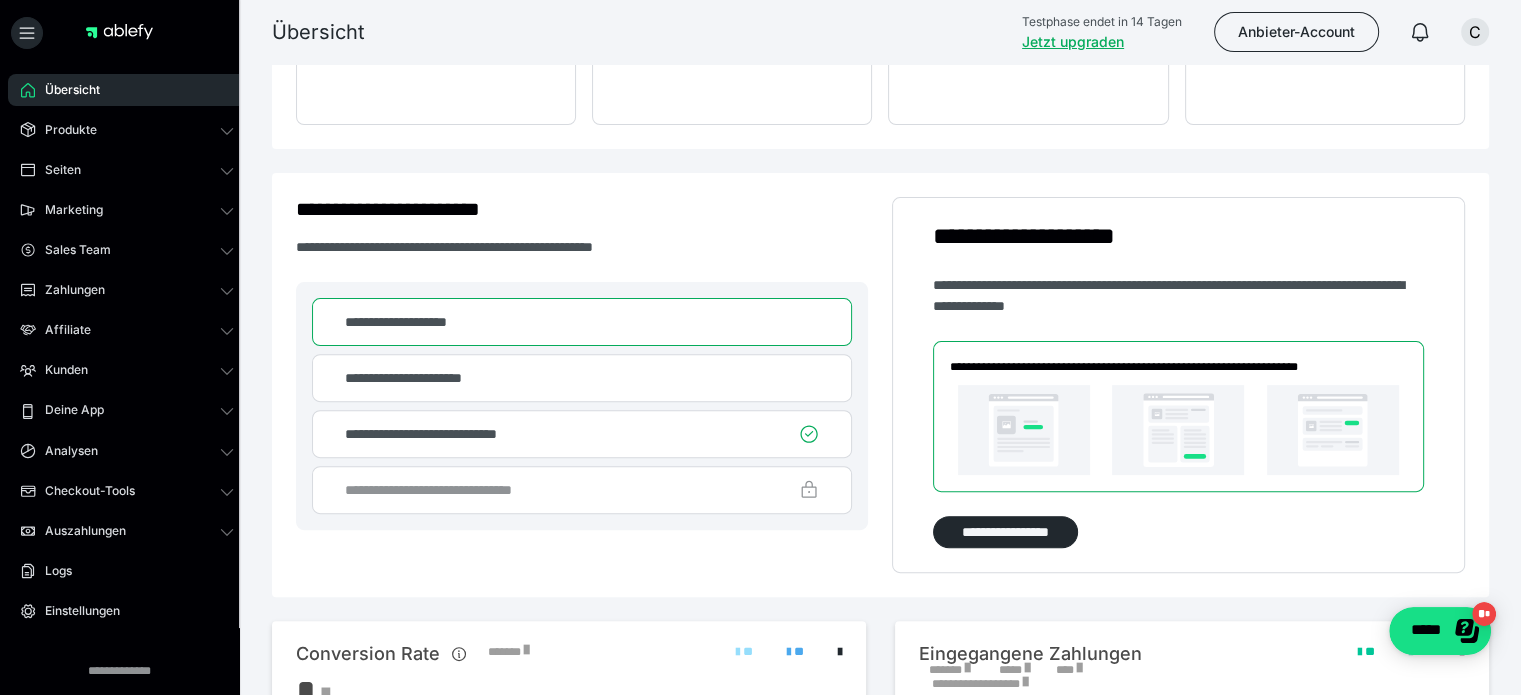 click on "**********" at bounding box center (582, 322) 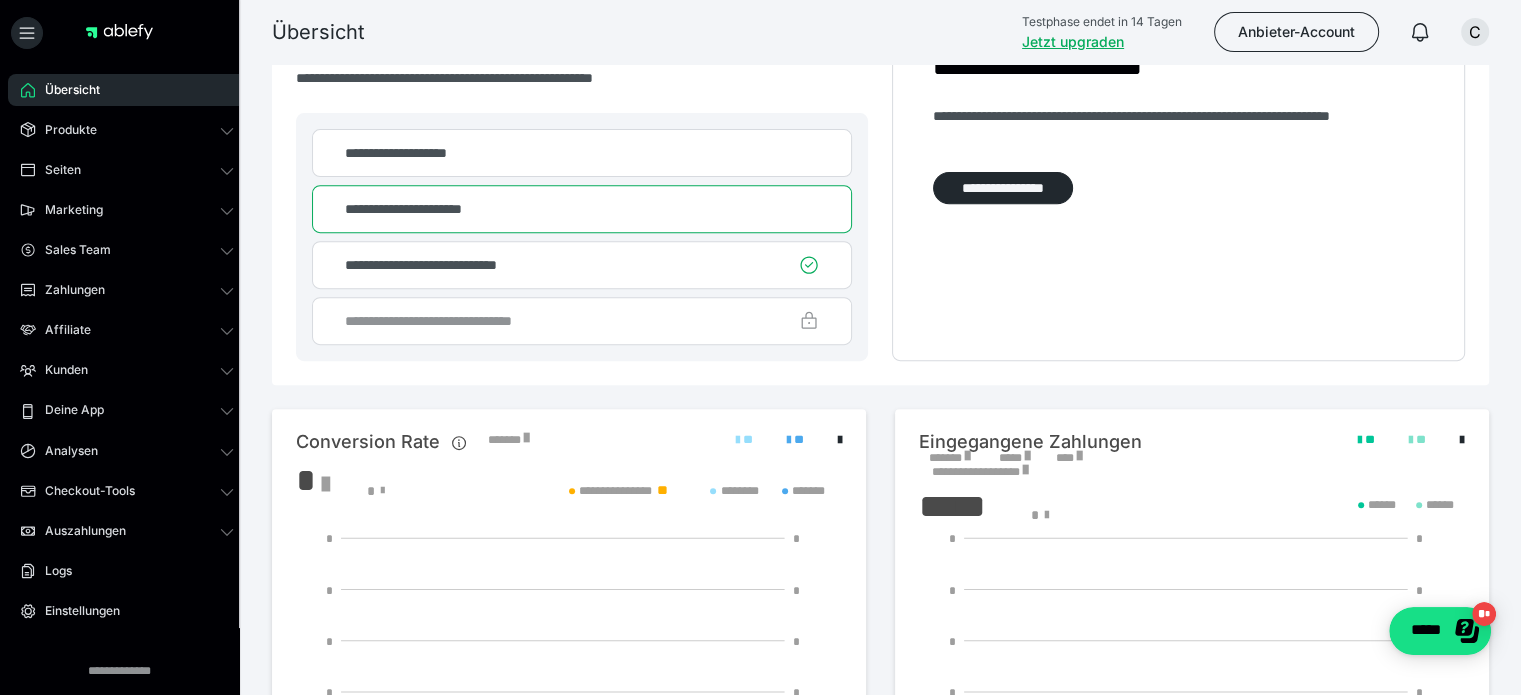 scroll, scrollTop: 800, scrollLeft: 0, axis: vertical 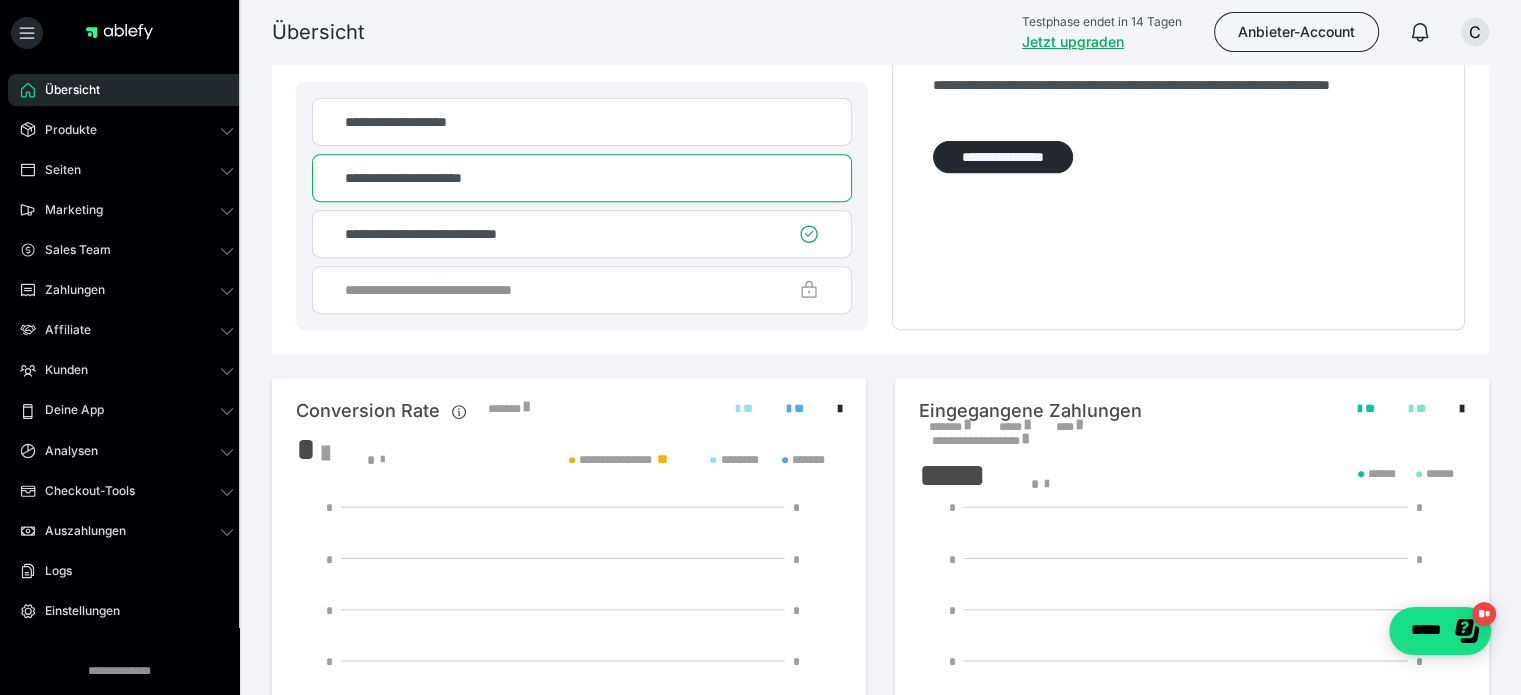 click on "**********" at bounding box center [582, 234] 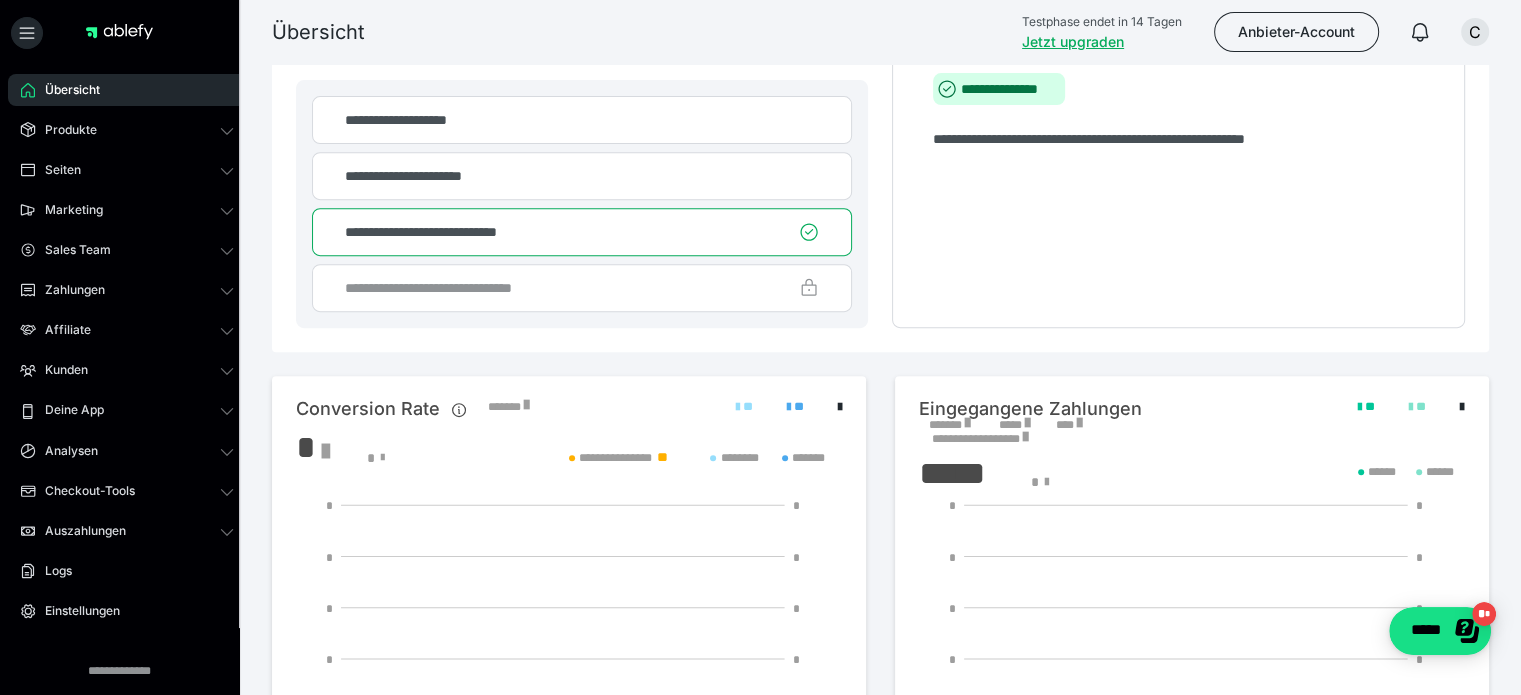 scroll, scrollTop: 800, scrollLeft: 0, axis: vertical 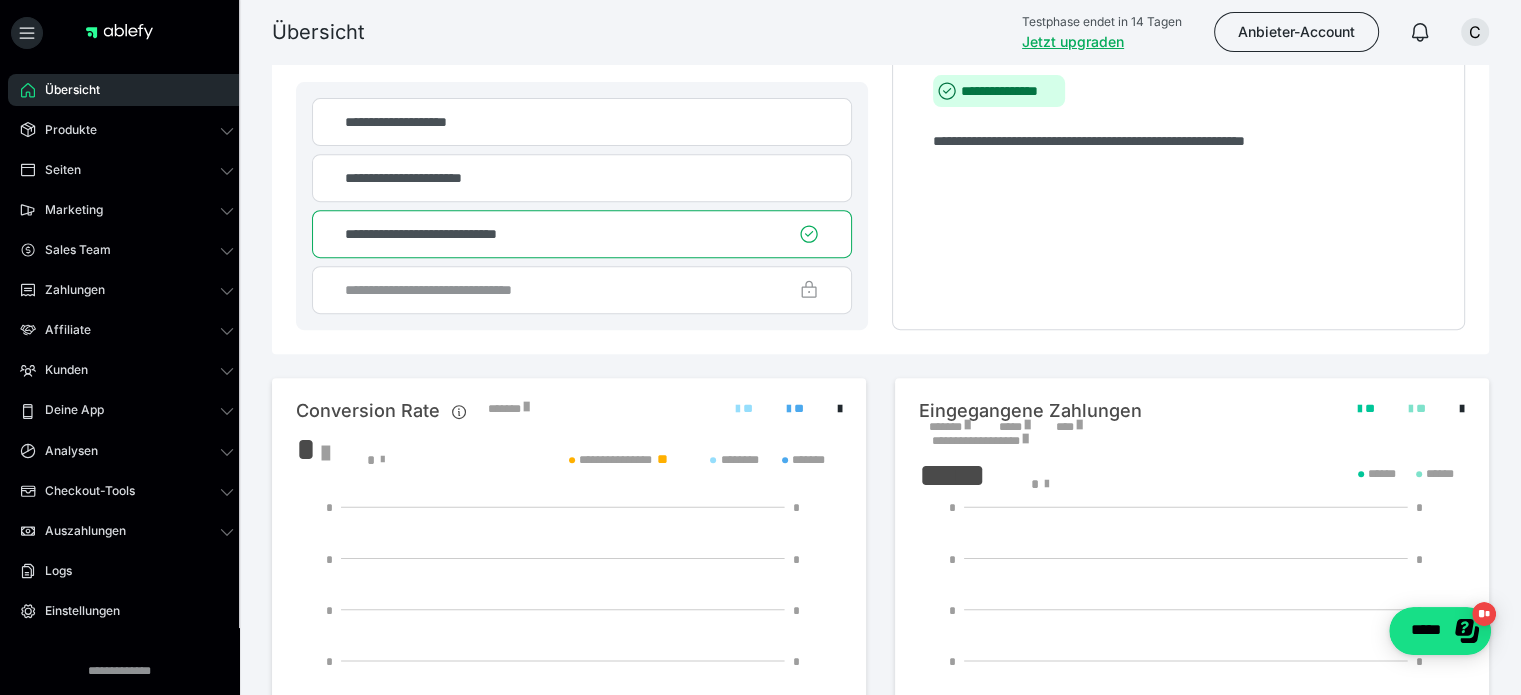 click on "**********" at bounding box center [460, 290] 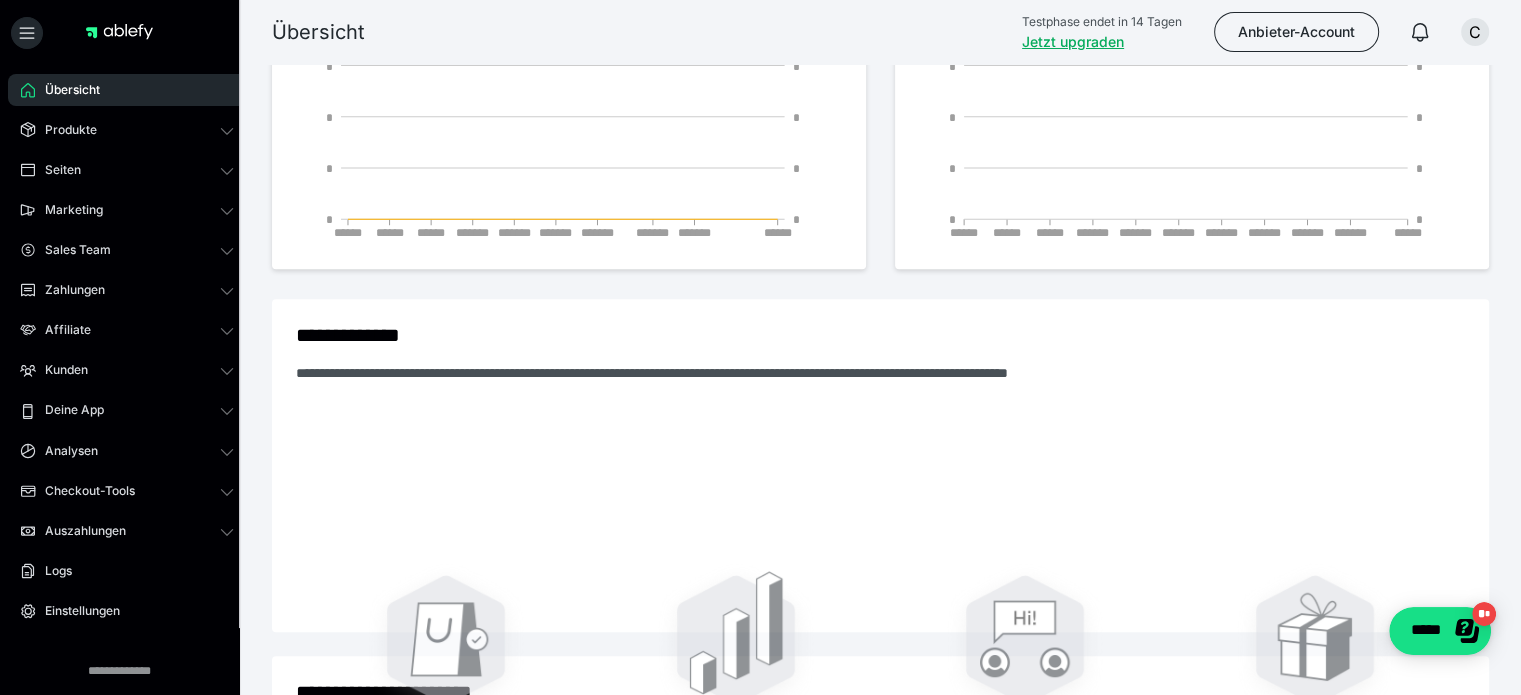 scroll, scrollTop: 1300, scrollLeft: 0, axis: vertical 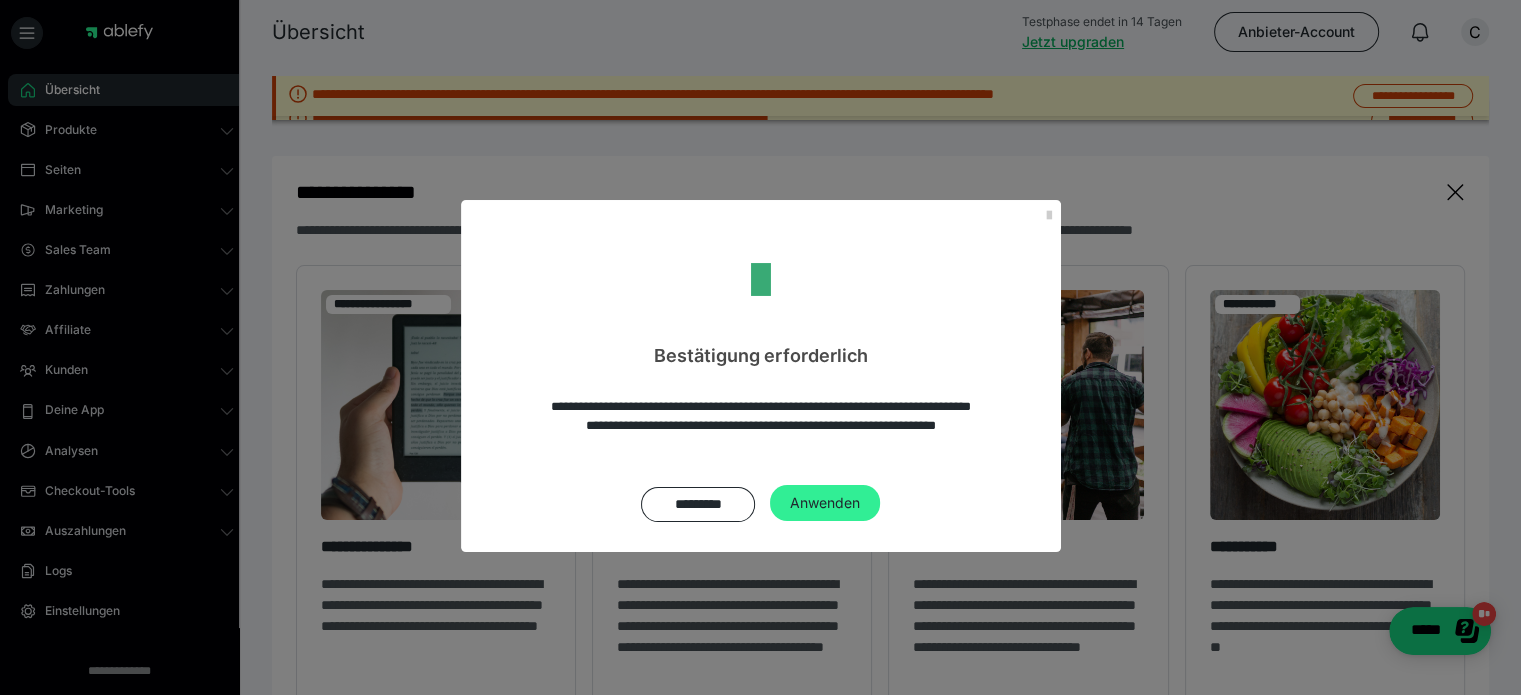click on "Anwenden" at bounding box center (825, 503) 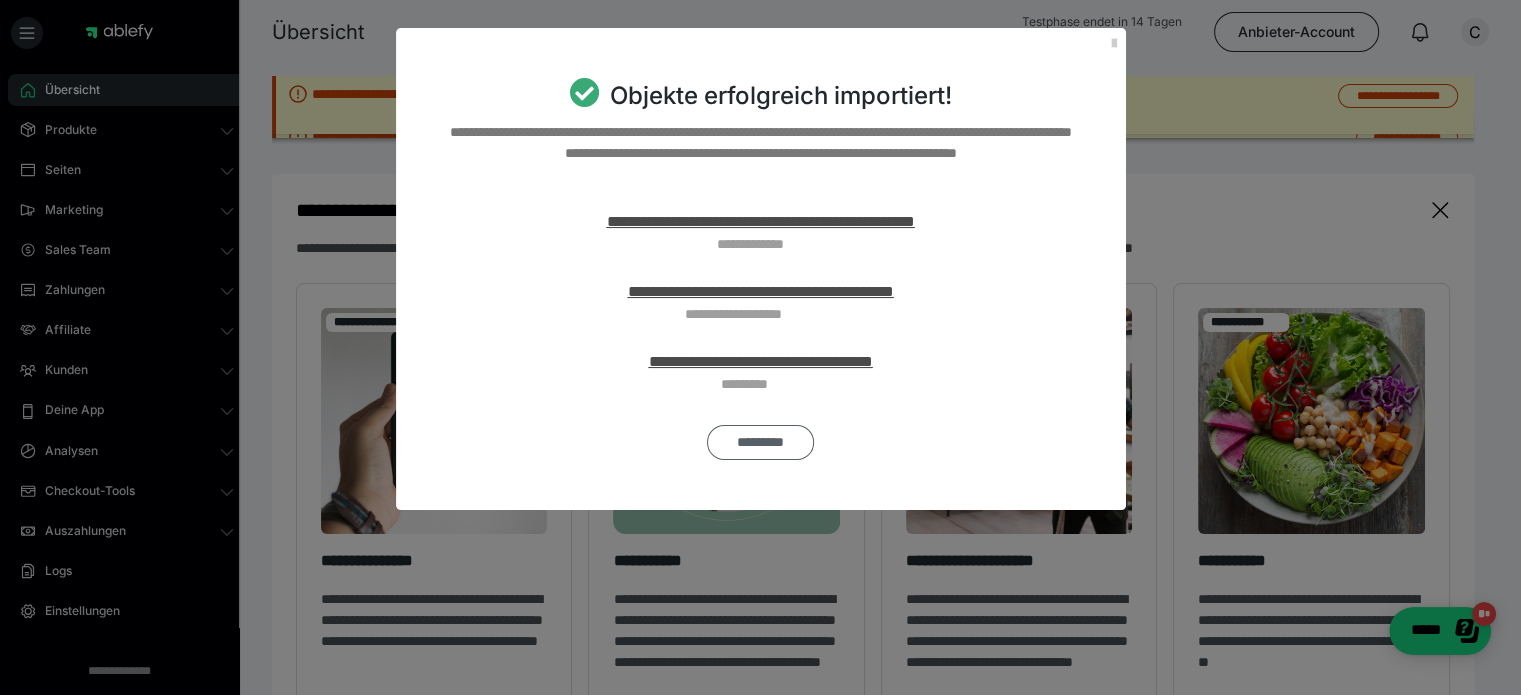 click on "*********" at bounding box center [760, 442] 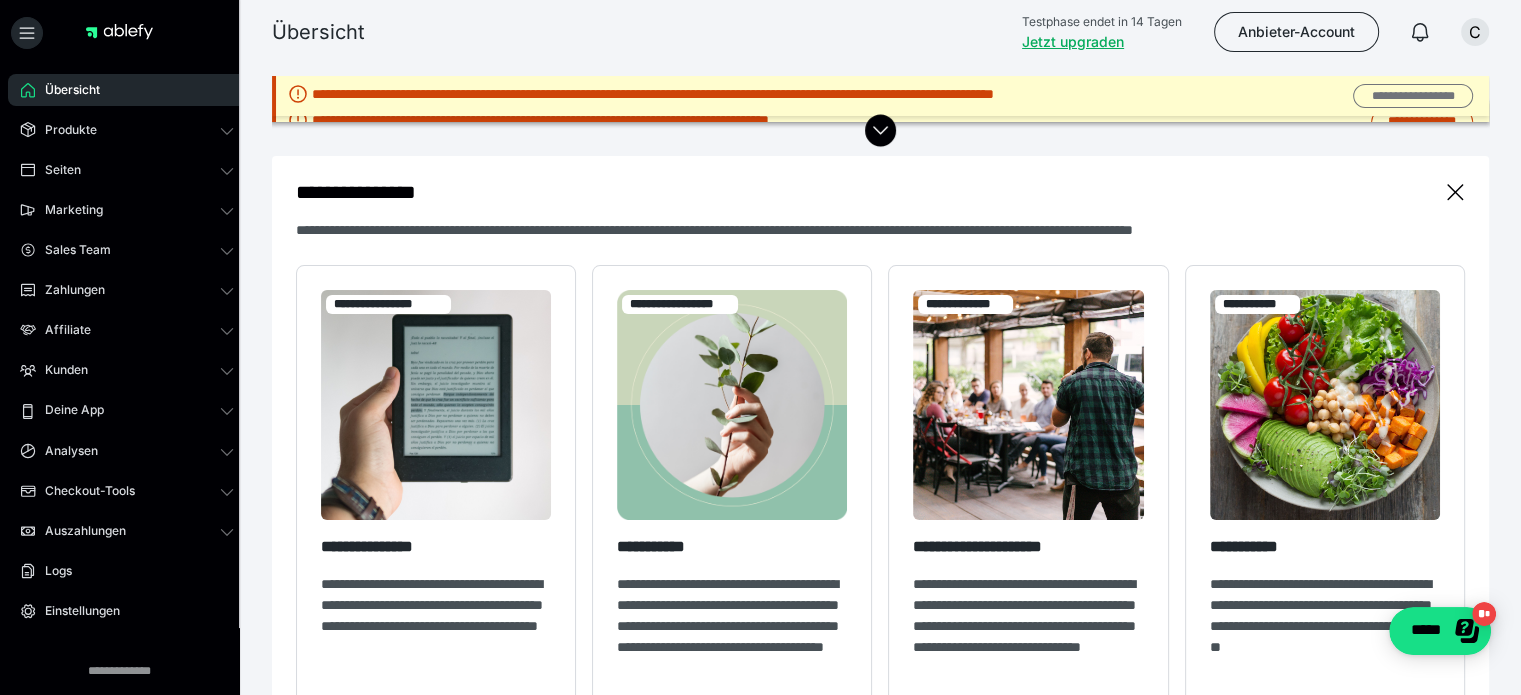 click on "**********" at bounding box center (1412, 96) 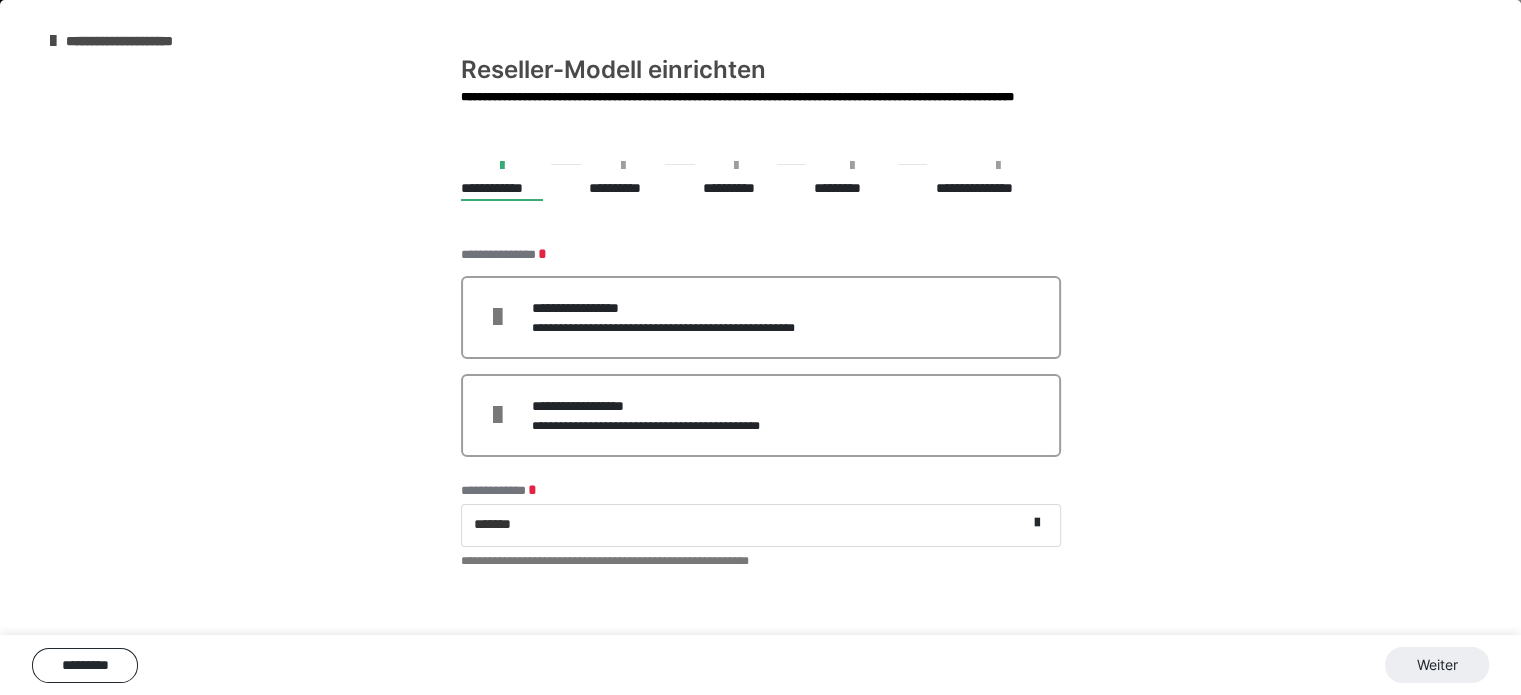 scroll, scrollTop: 0, scrollLeft: 0, axis: both 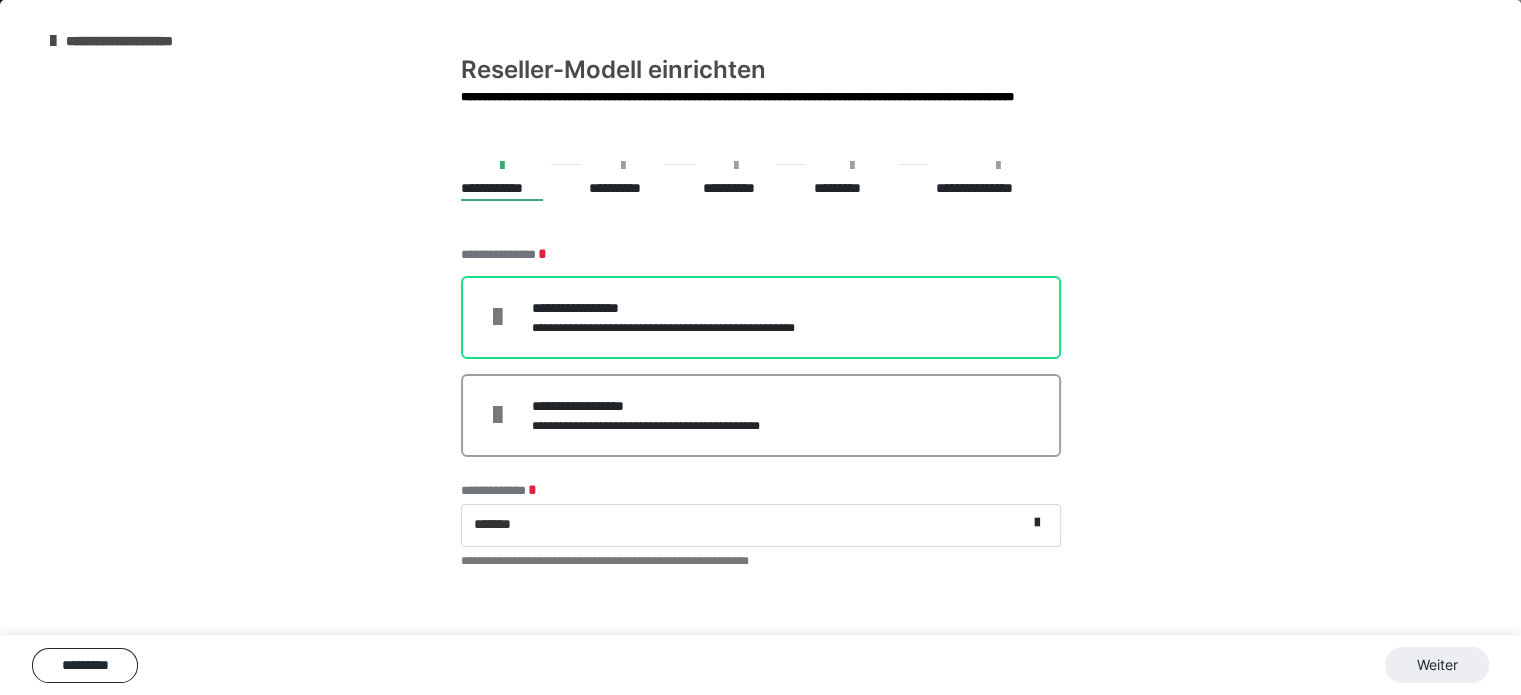 click on "**********" at bounding box center (689, 328) 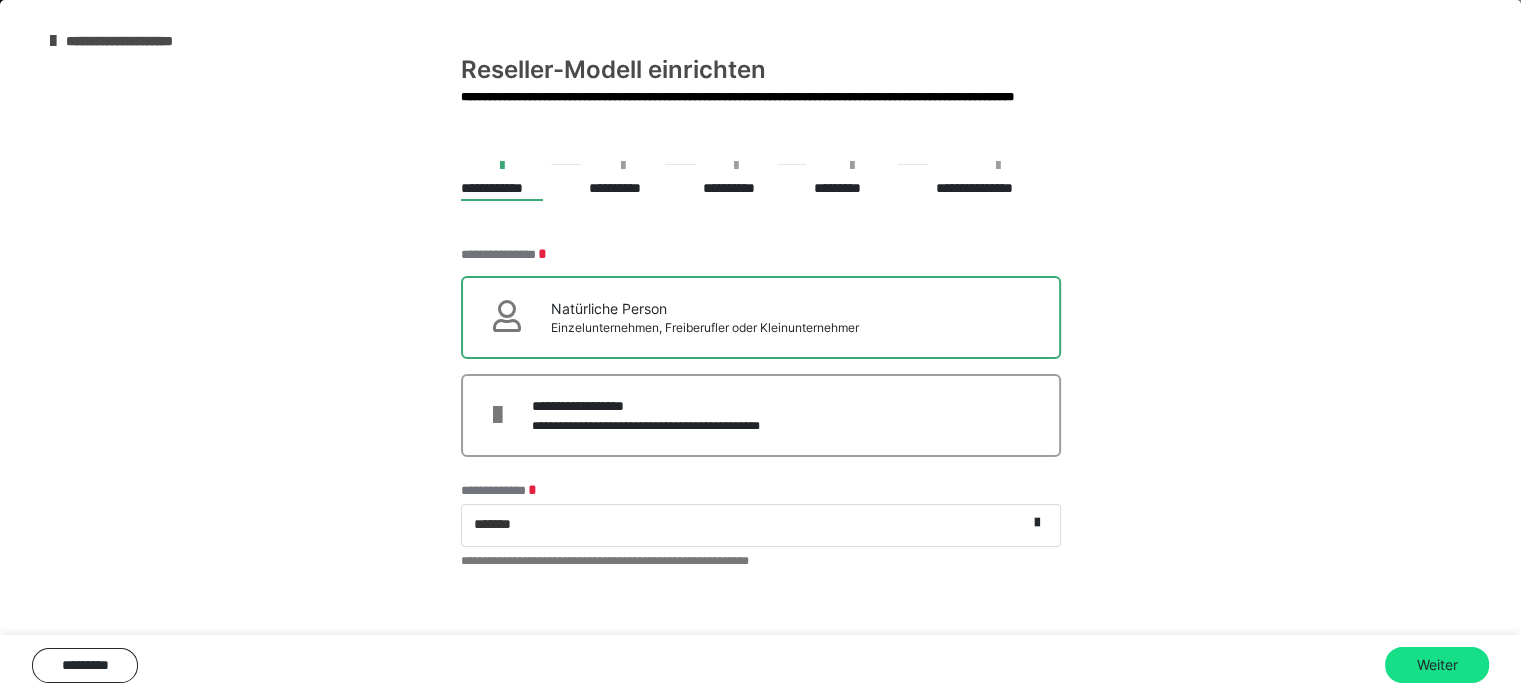 scroll, scrollTop: 200, scrollLeft: 0, axis: vertical 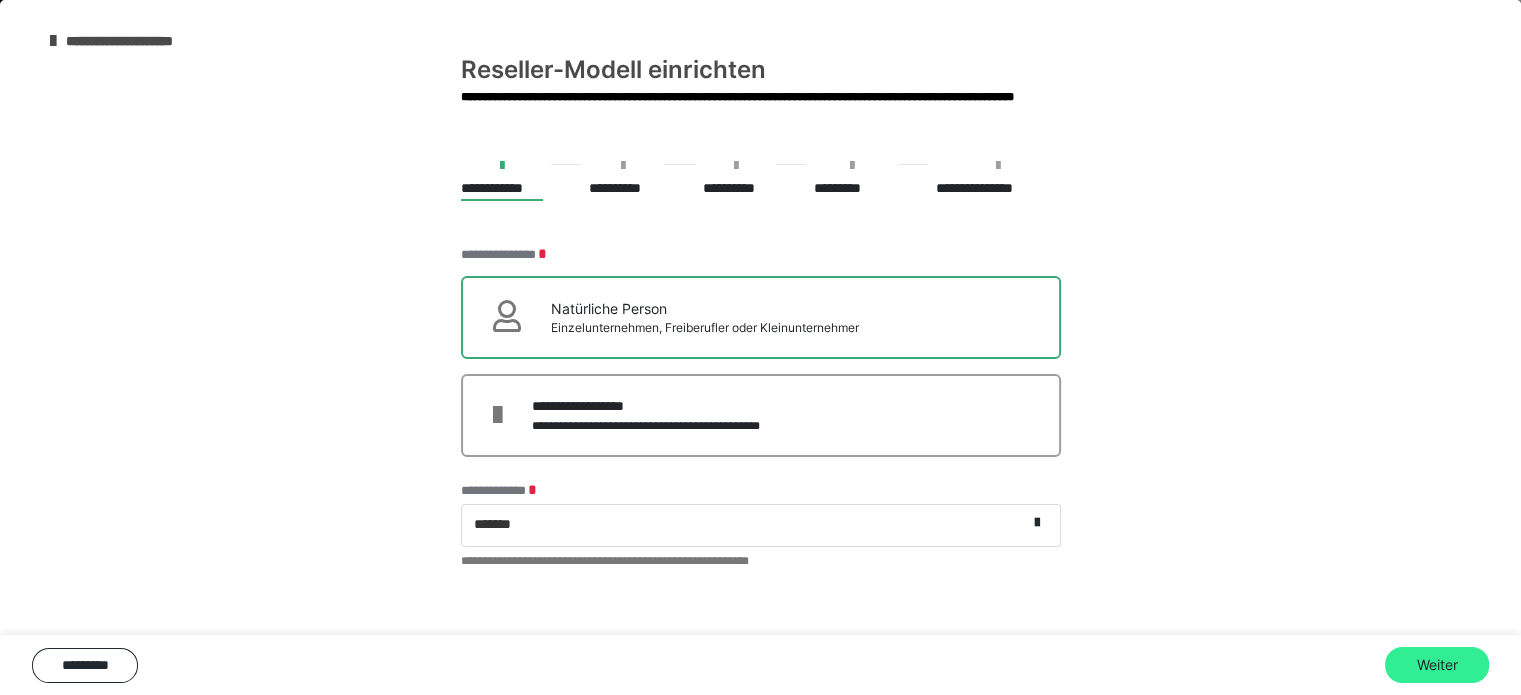 click on "Weiter" at bounding box center (1437, 665) 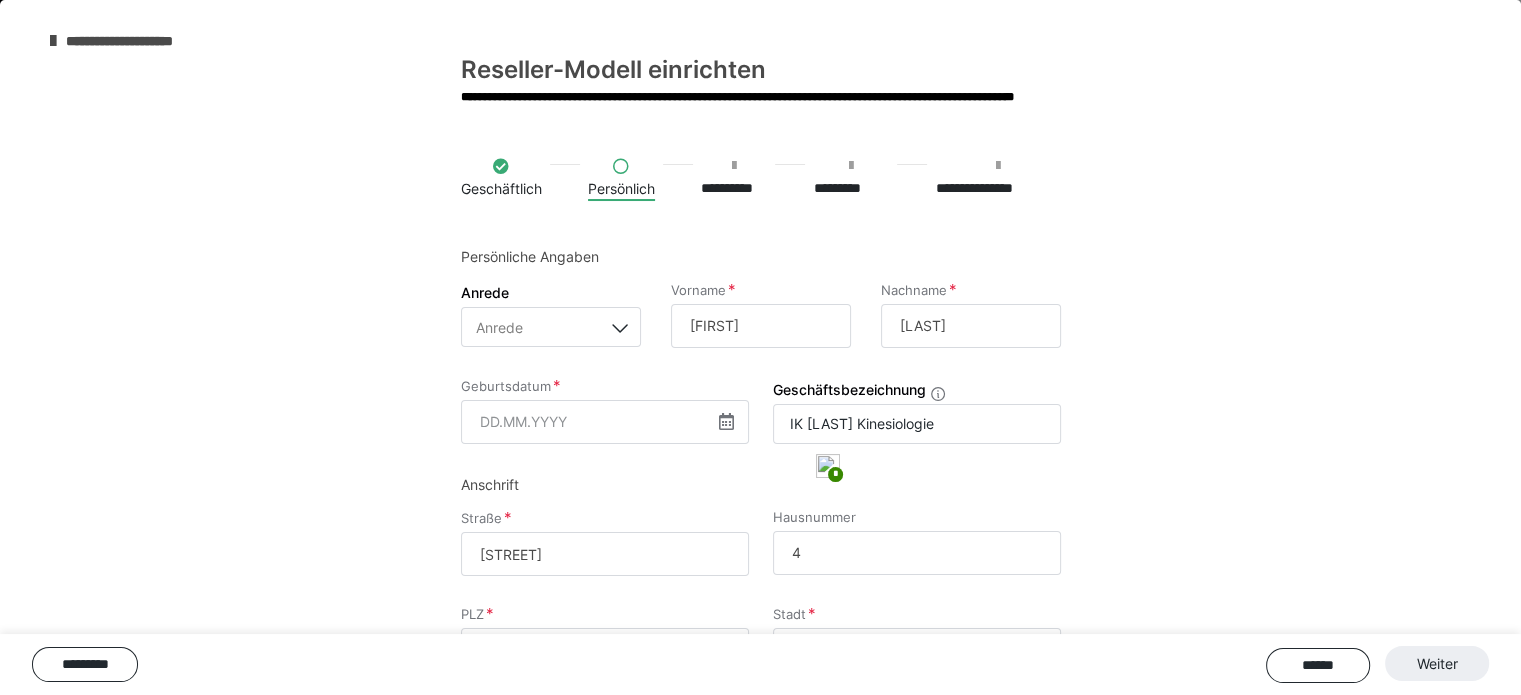 scroll, scrollTop: 400, scrollLeft: 0, axis: vertical 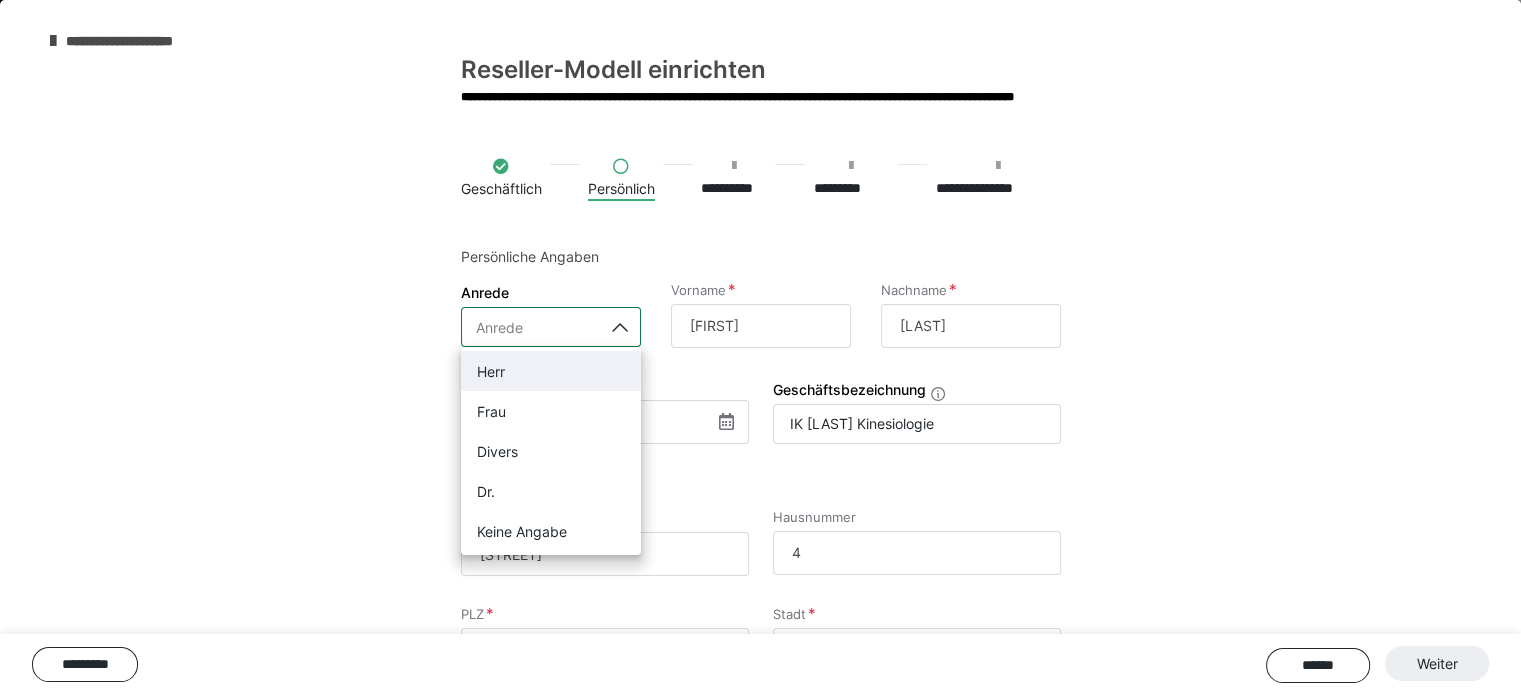 click at bounding box center [621, 327] 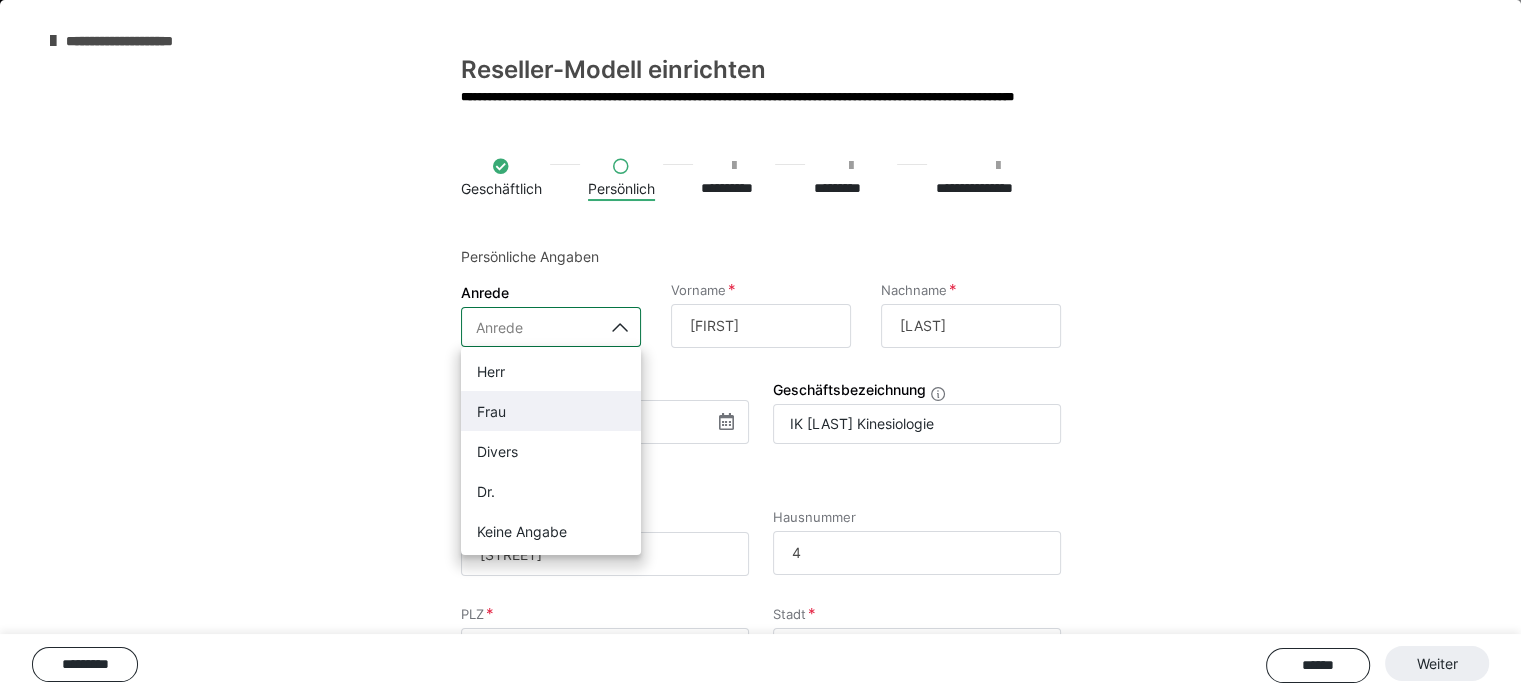click on "Frau" at bounding box center (551, 411) 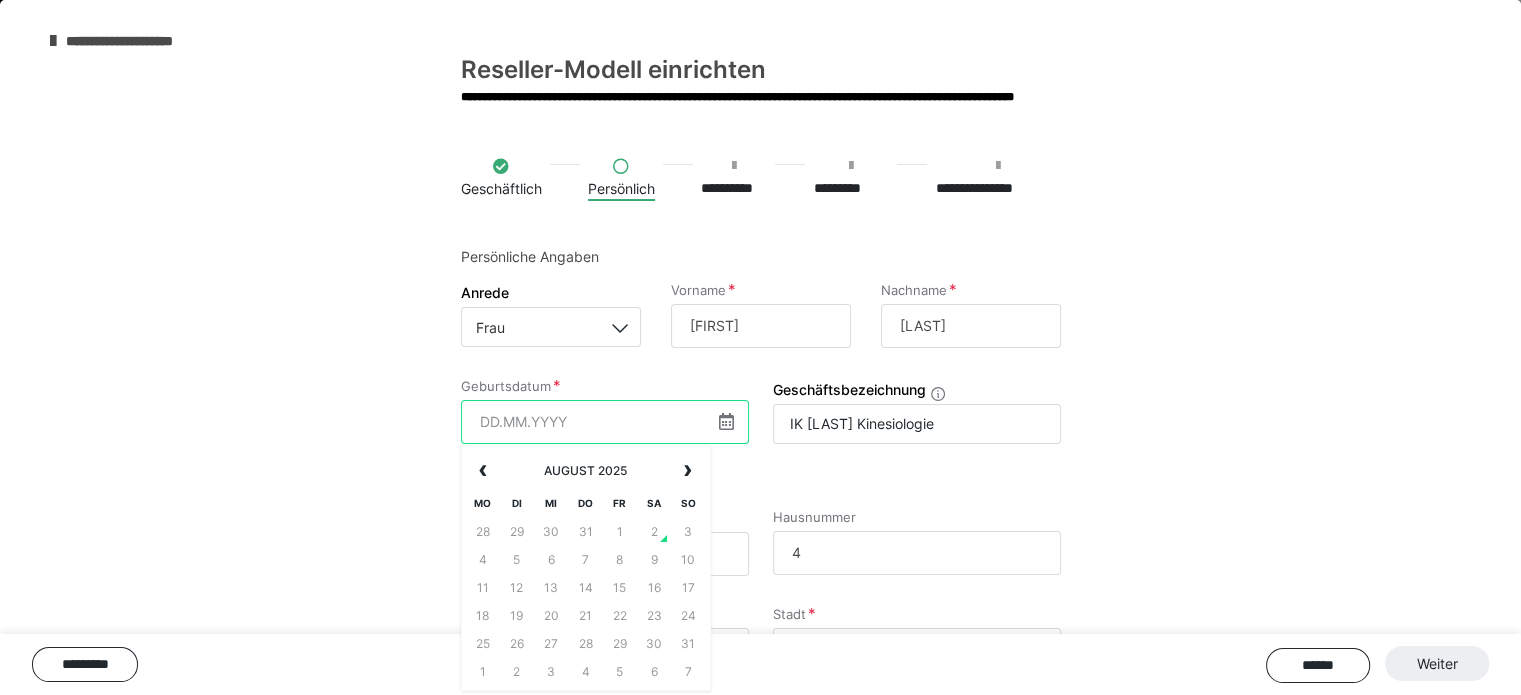 click at bounding box center [605, 422] 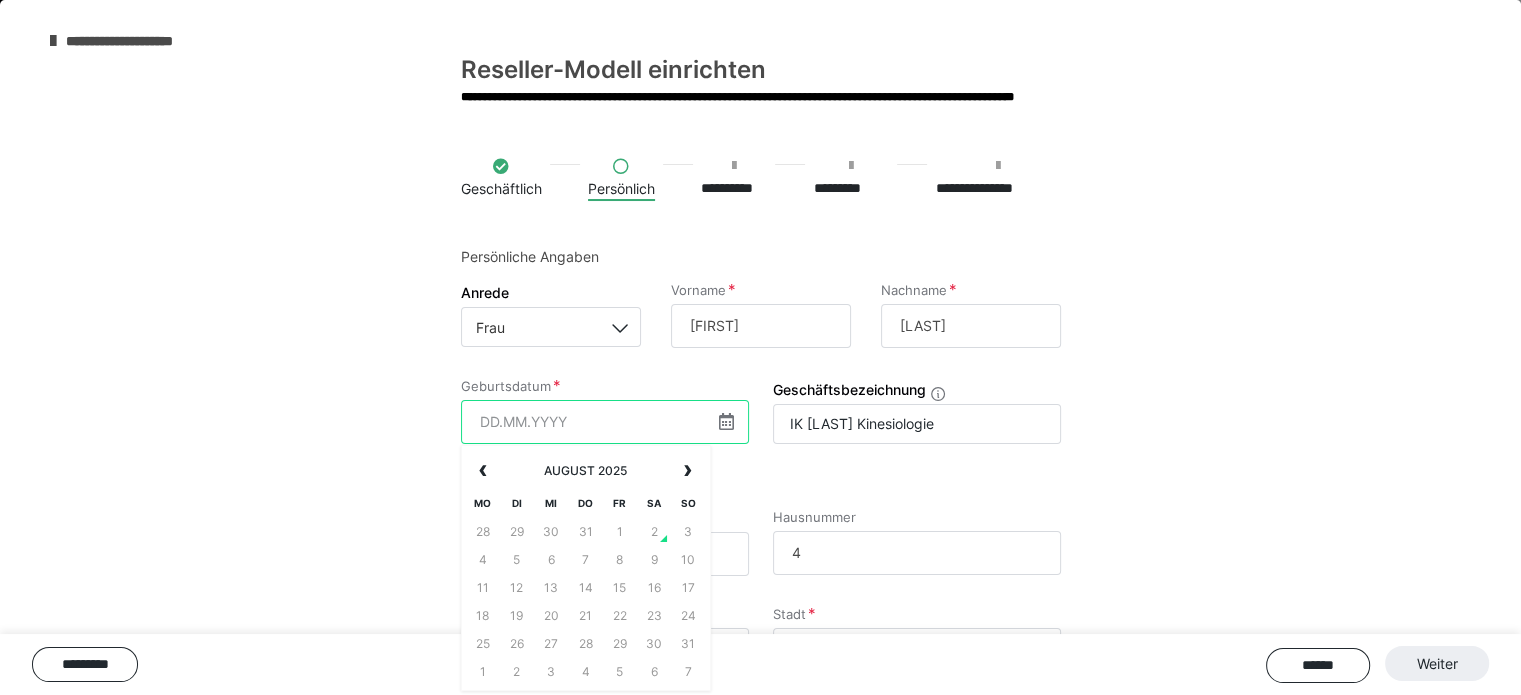 drag, startPoint x: 561, startPoint y: 417, endPoint x: 375, endPoint y: 435, distance: 186.86894 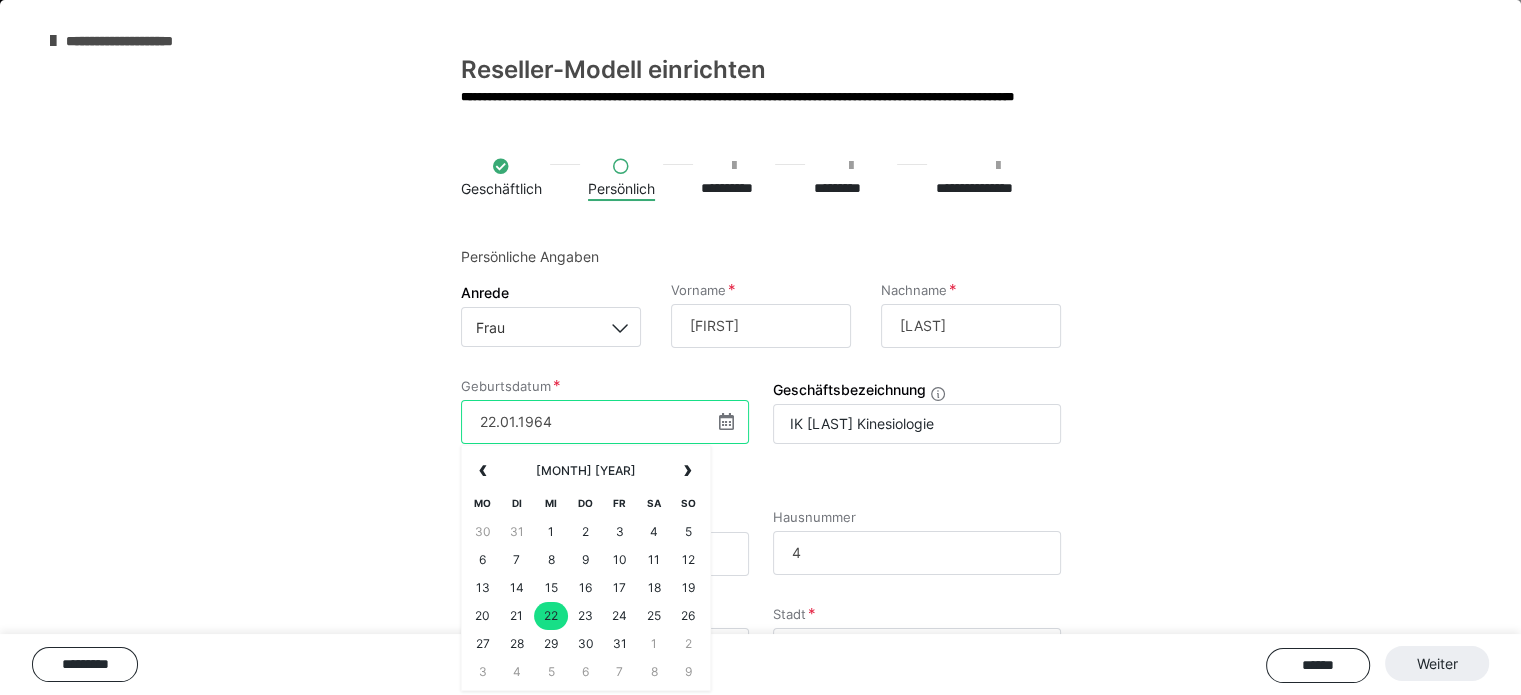 type on "22.01.1964" 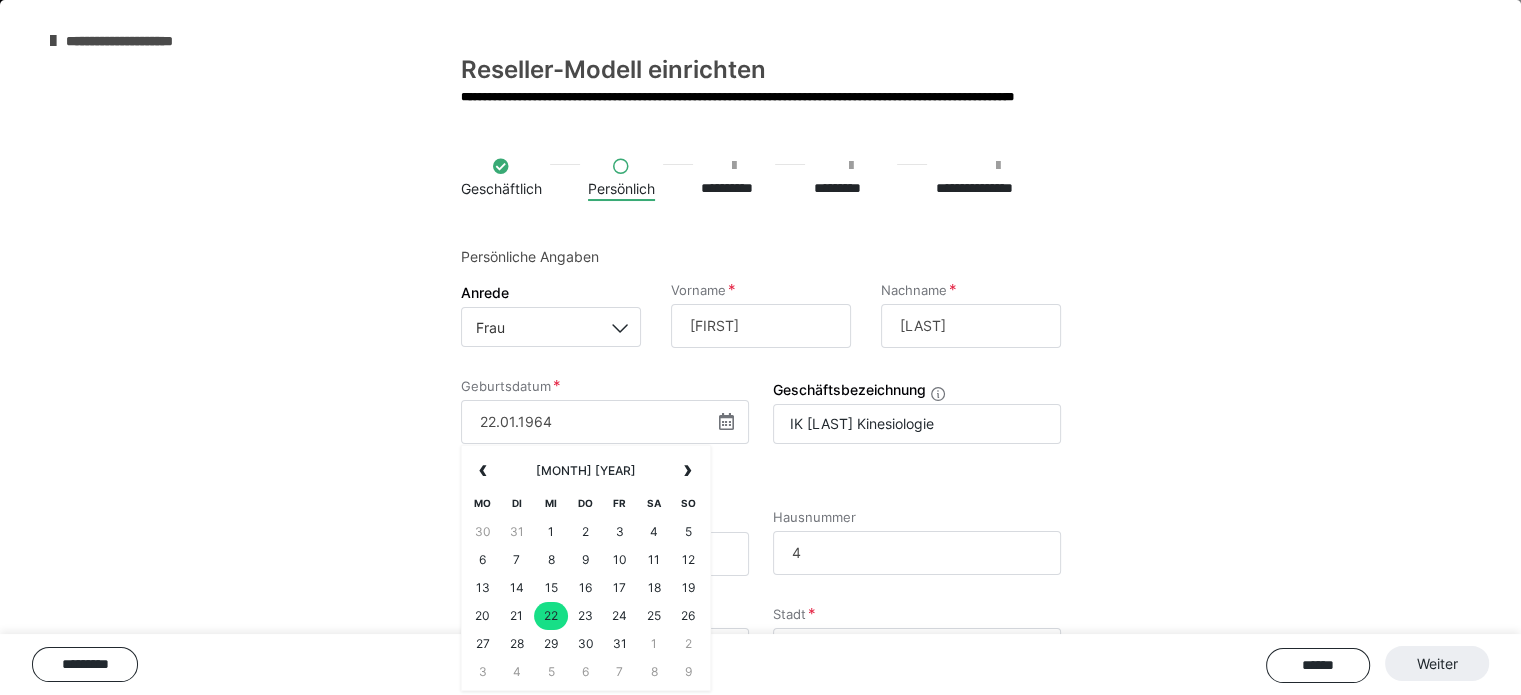 click on "22" at bounding box center (551, 616) 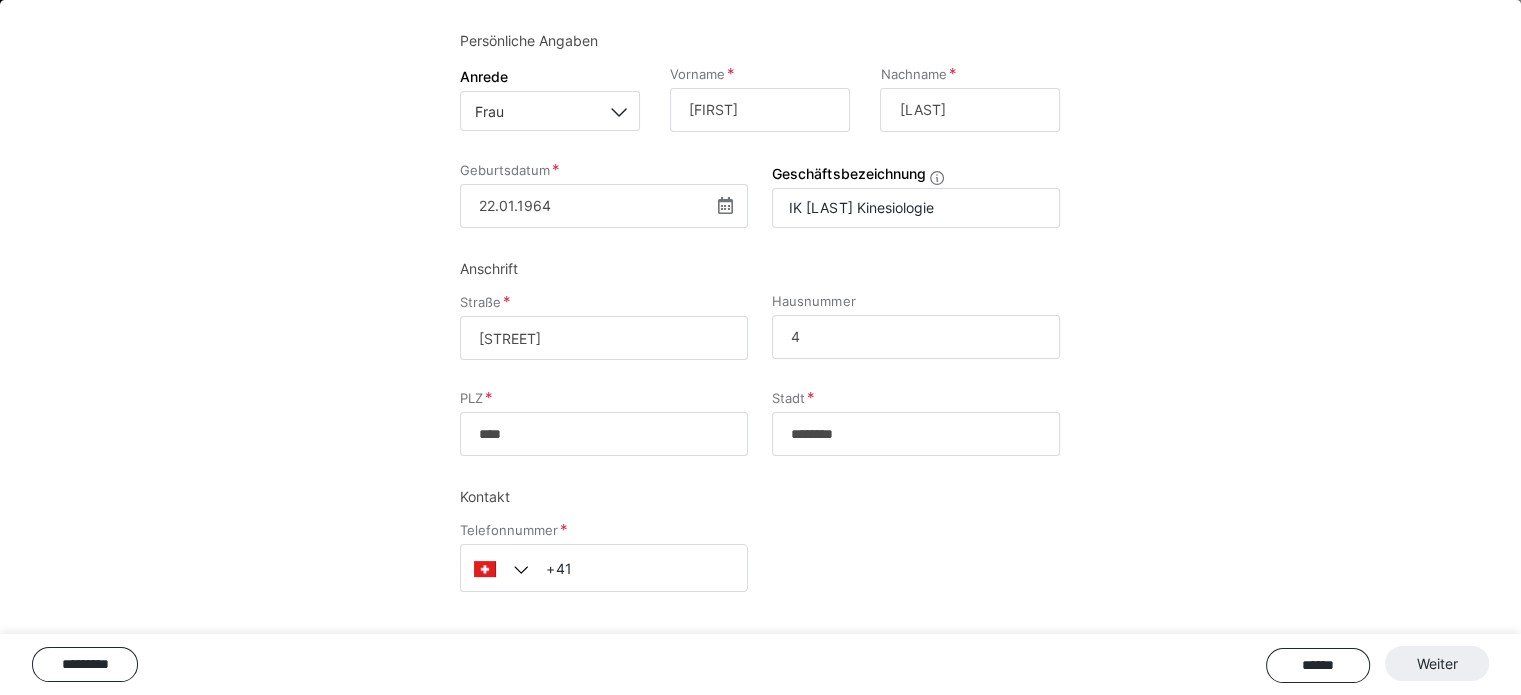 scroll, scrollTop: 221, scrollLeft: 0, axis: vertical 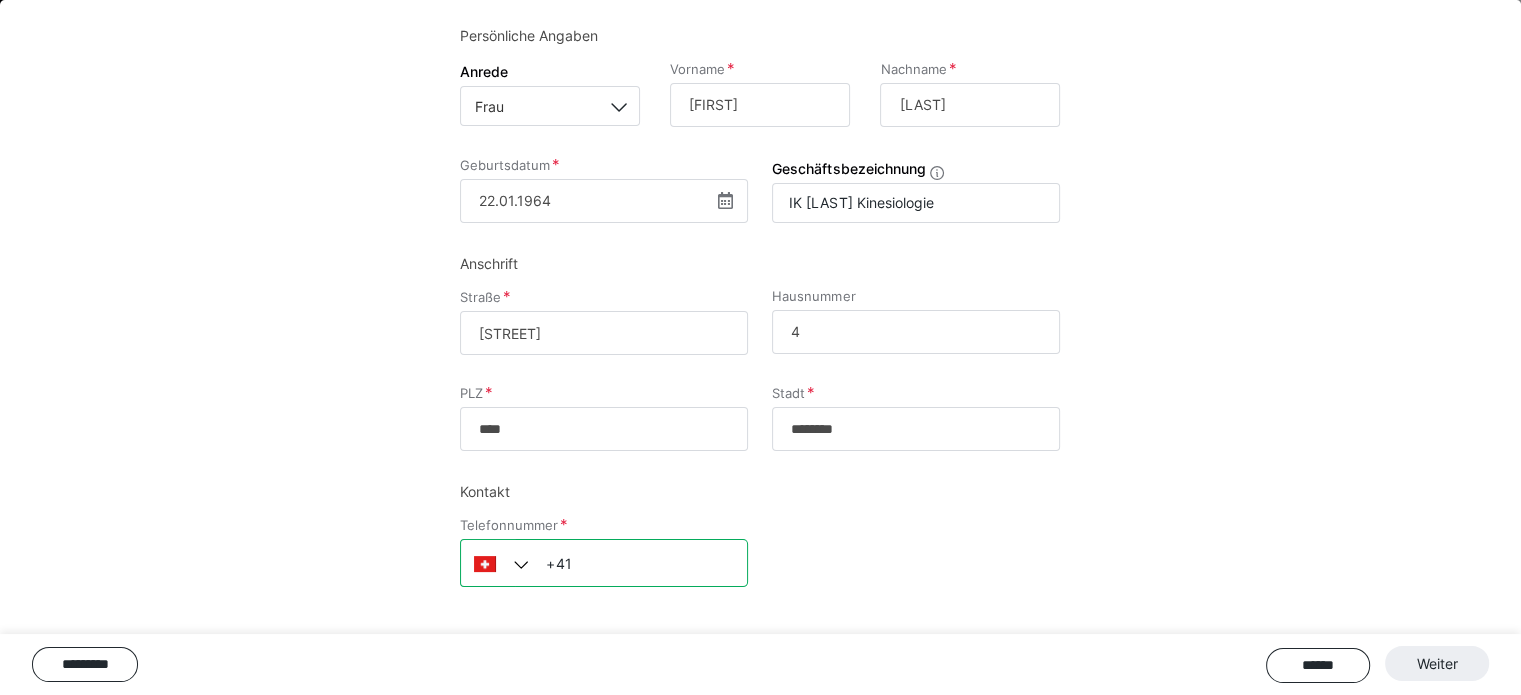click on "+41" at bounding box center (604, 563) 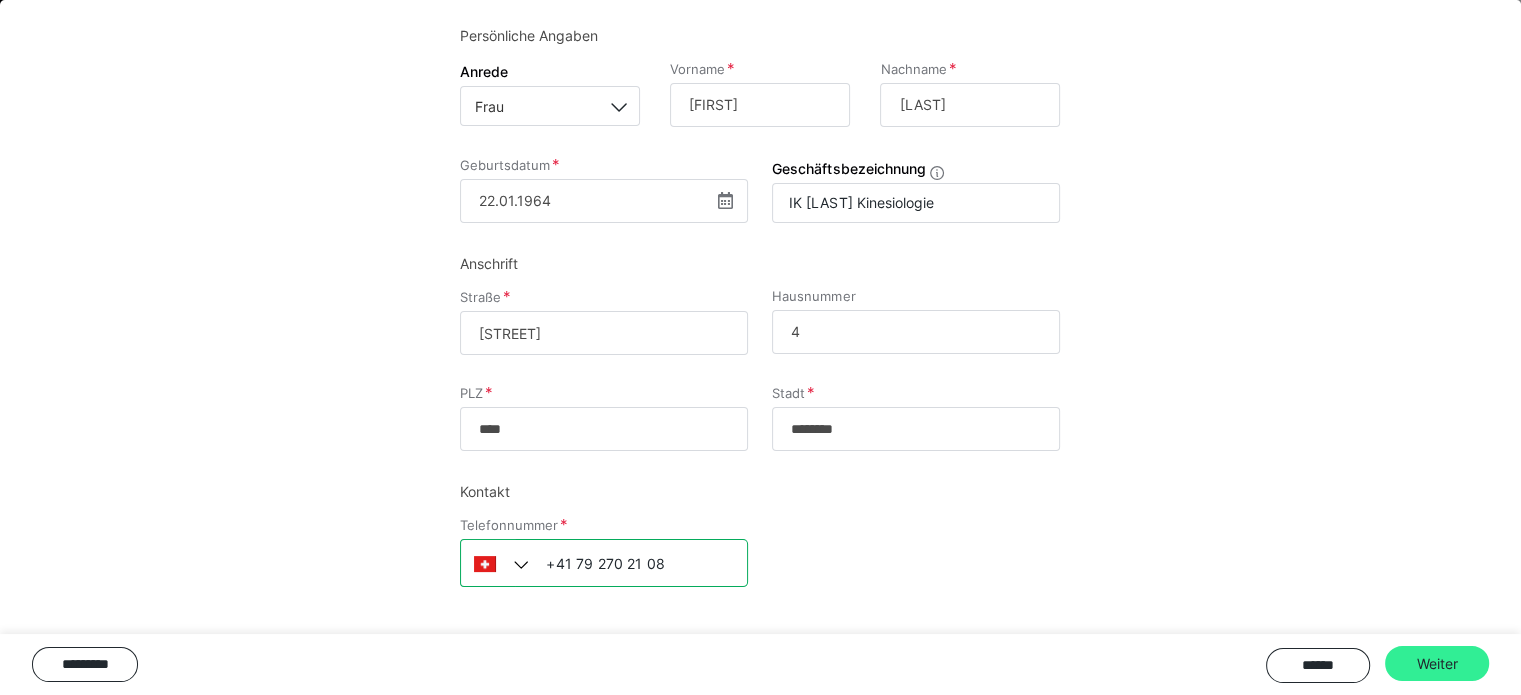 type on "+41 79 270 21 08" 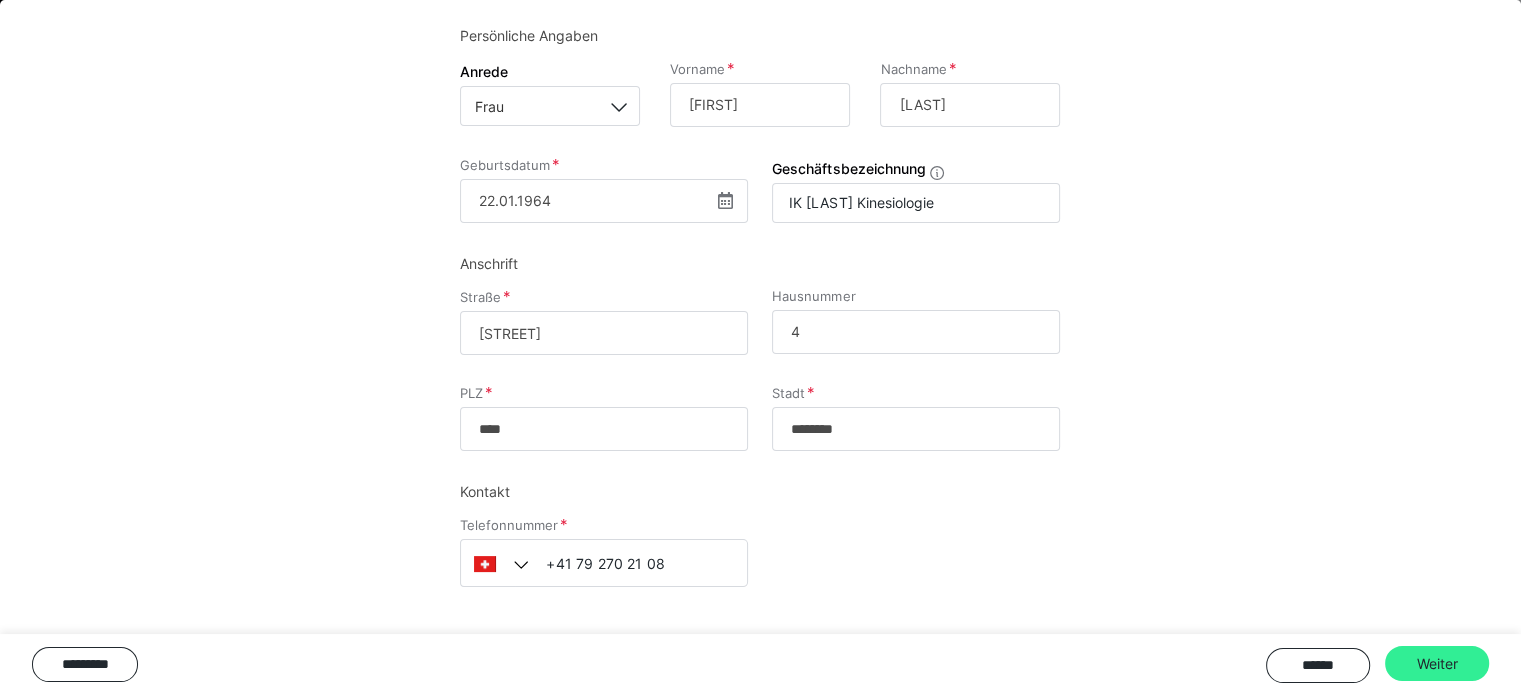click on "Weiter" at bounding box center (1437, 664) 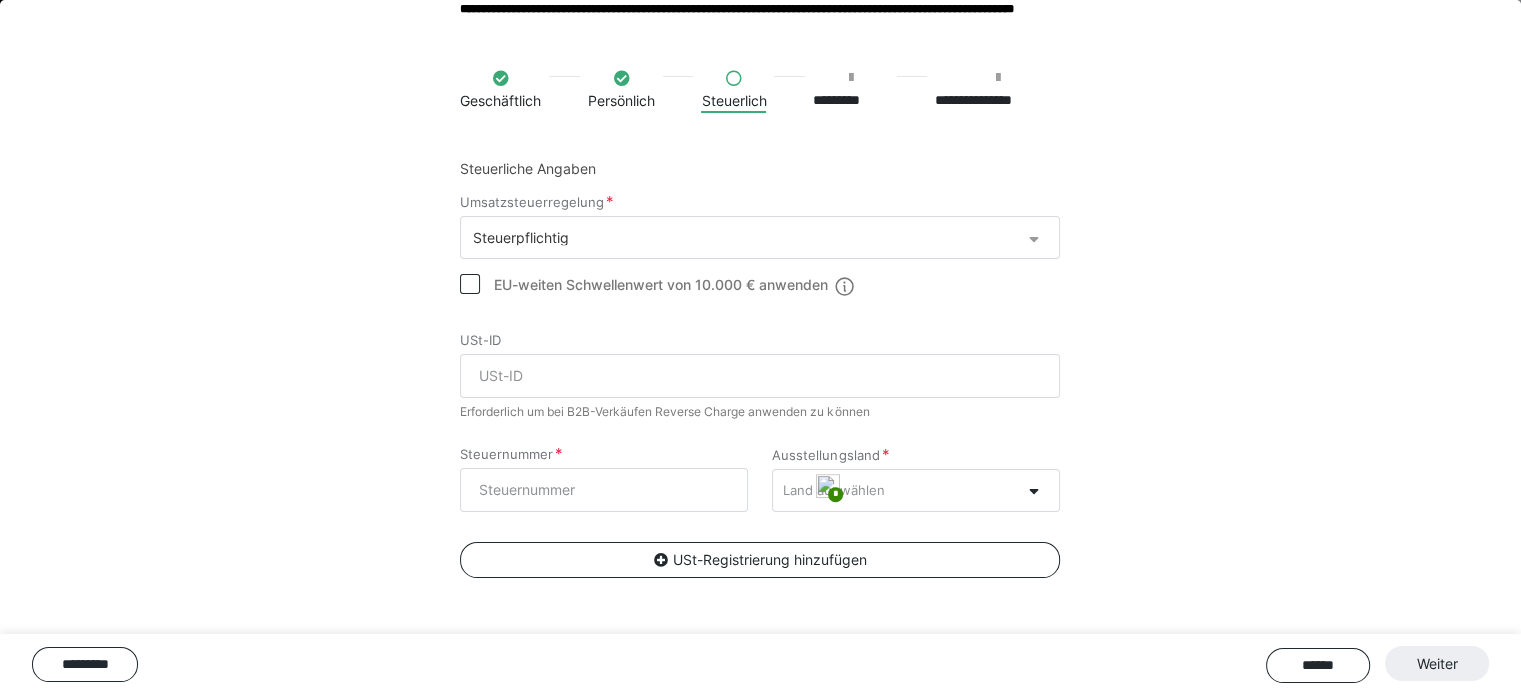 click at bounding box center (1033, 236) 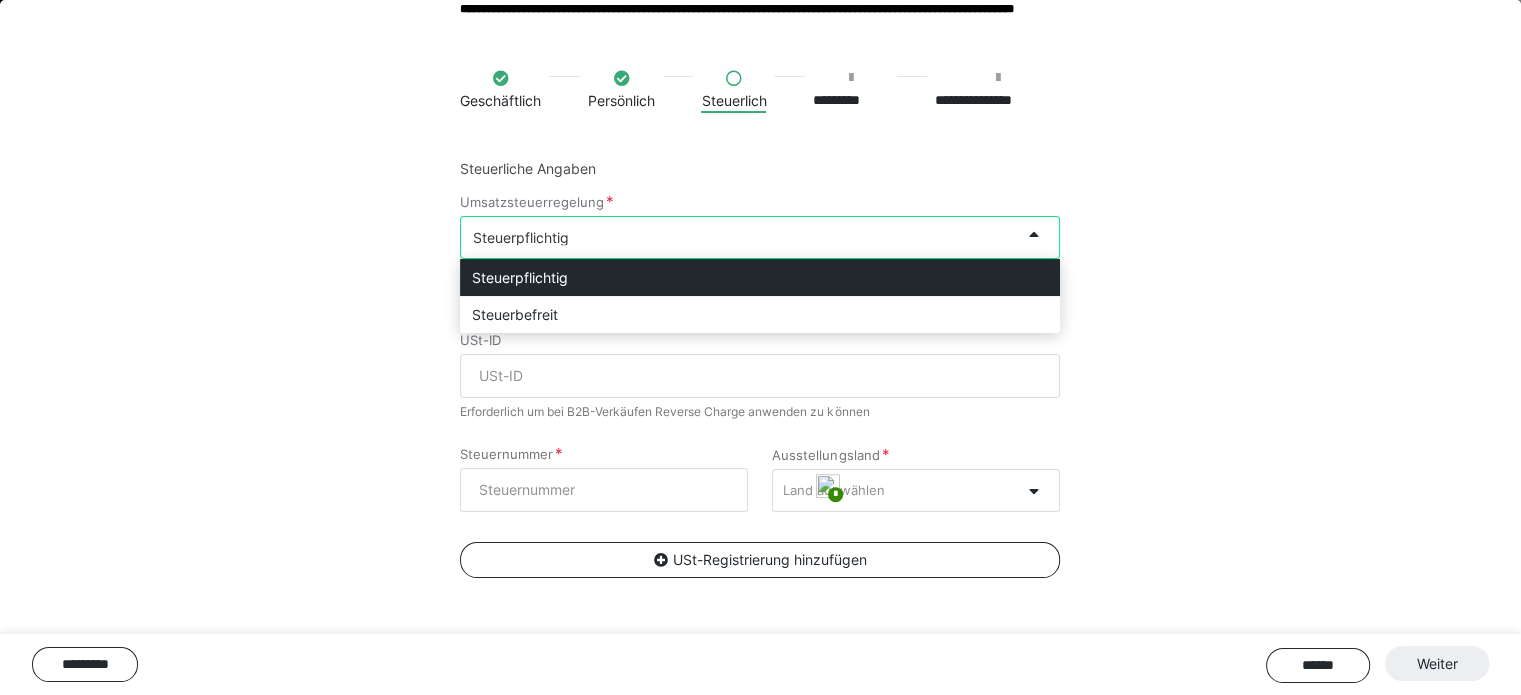 click on "Steuerpflichtig" at bounding box center (760, 277) 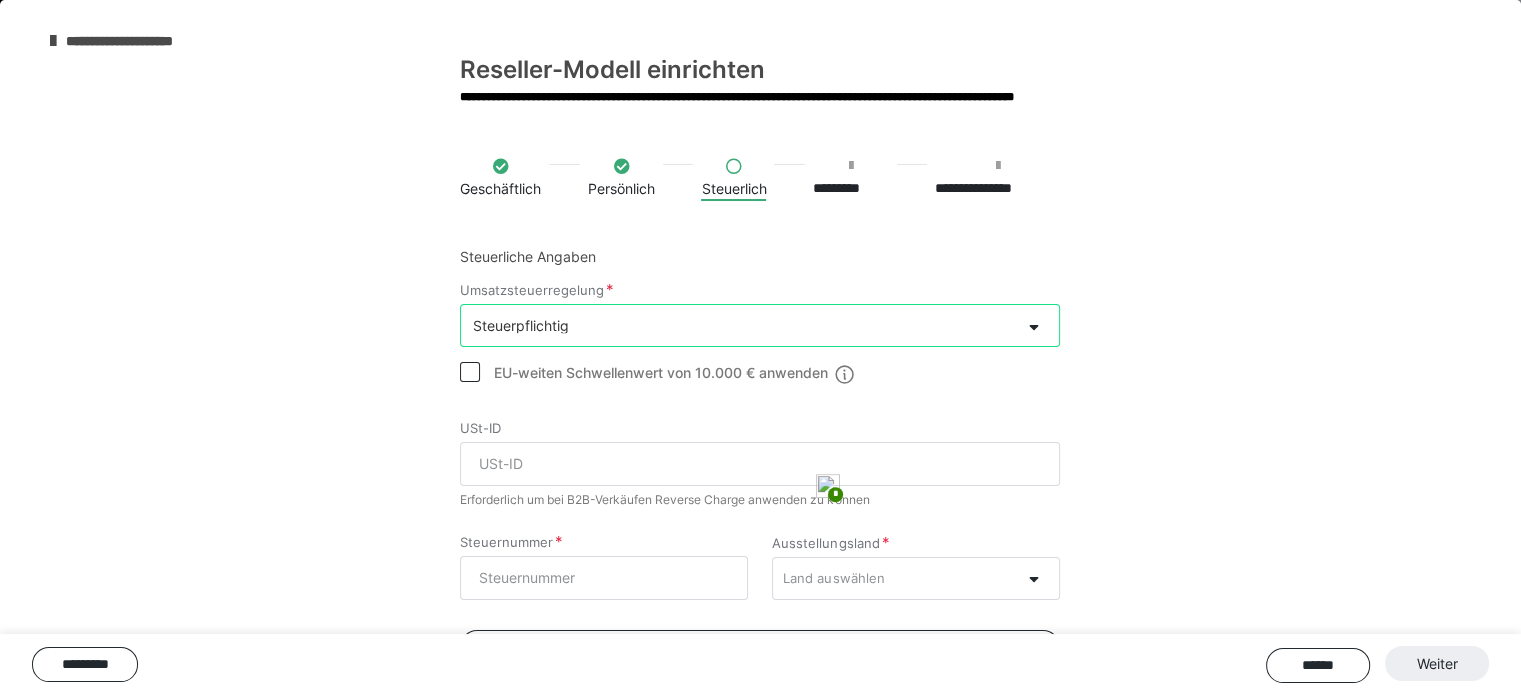 scroll, scrollTop: 0, scrollLeft: 0, axis: both 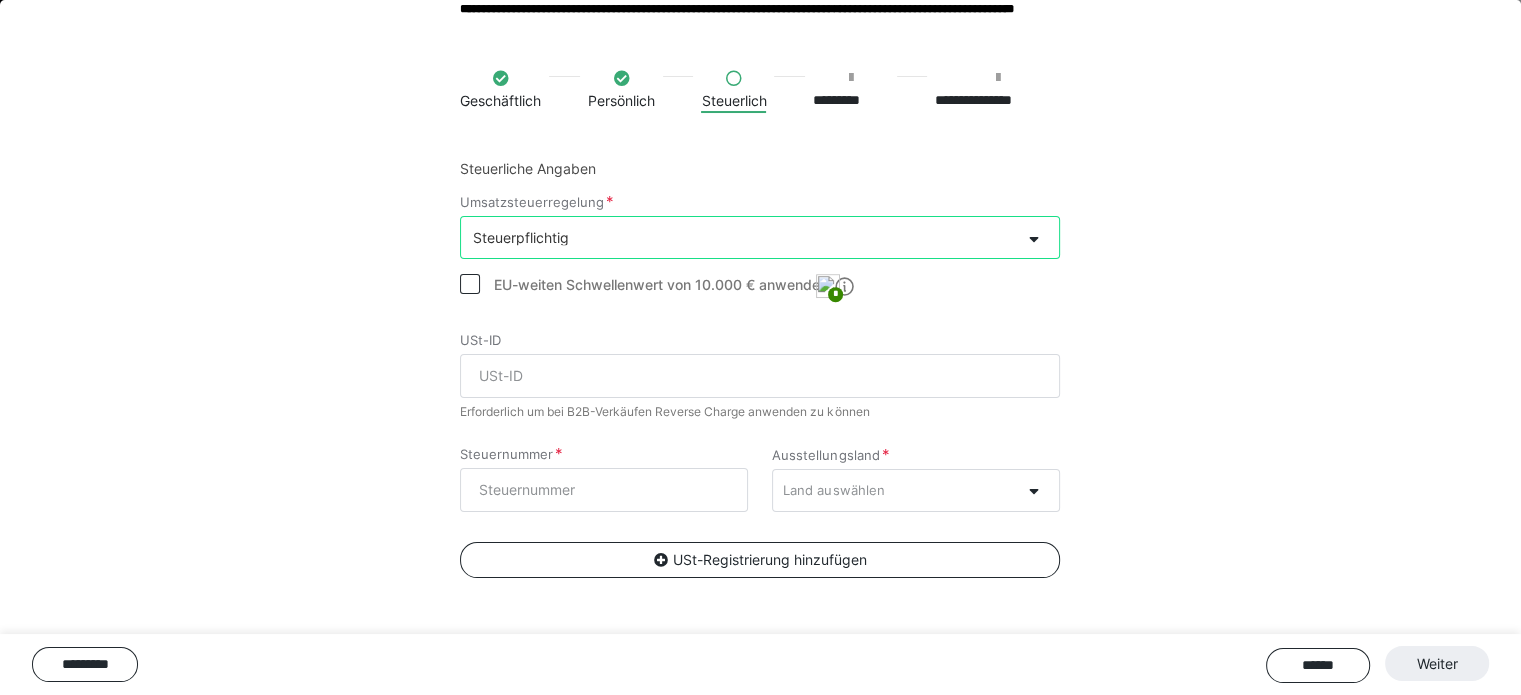 click on "****** Weiter" at bounding box center [1377, 664] 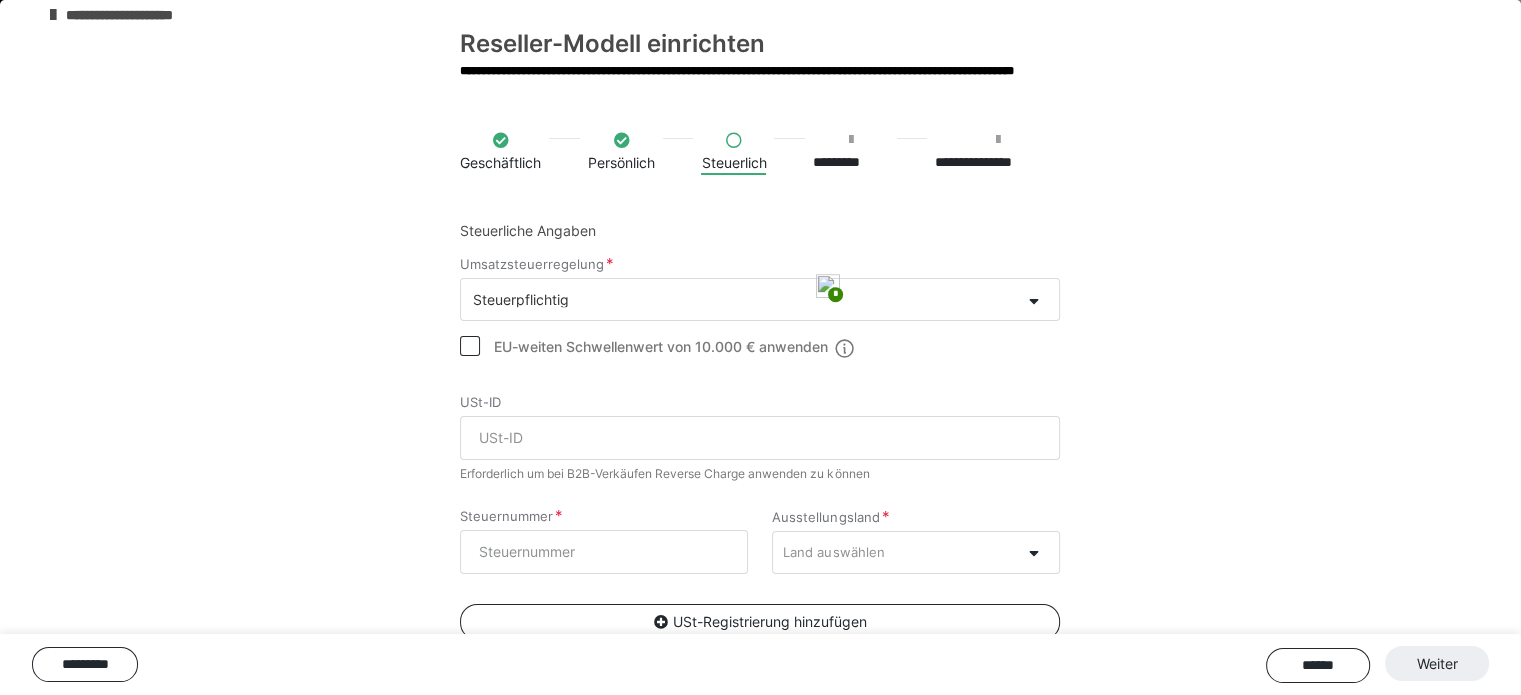 scroll, scrollTop: 0, scrollLeft: 0, axis: both 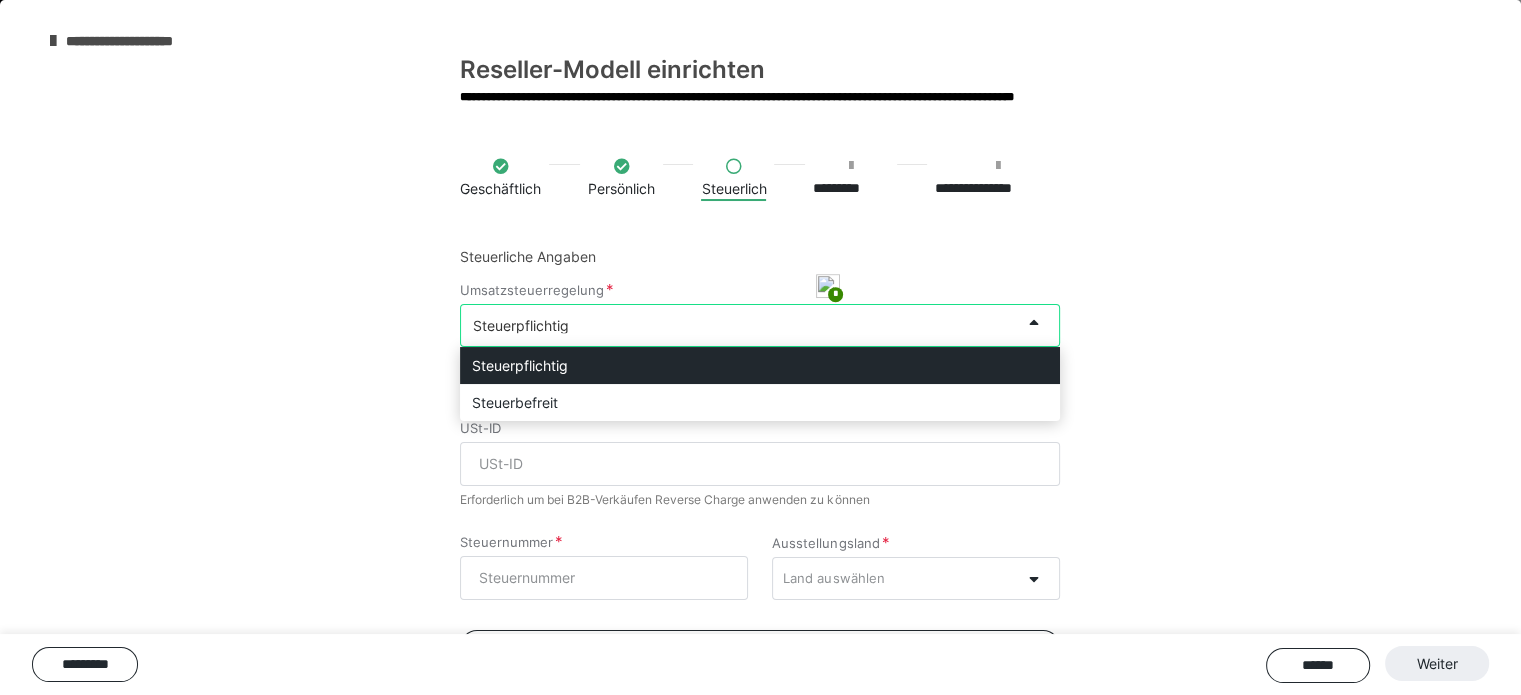 click on "Steuerpflichtig" at bounding box center [740, 325] 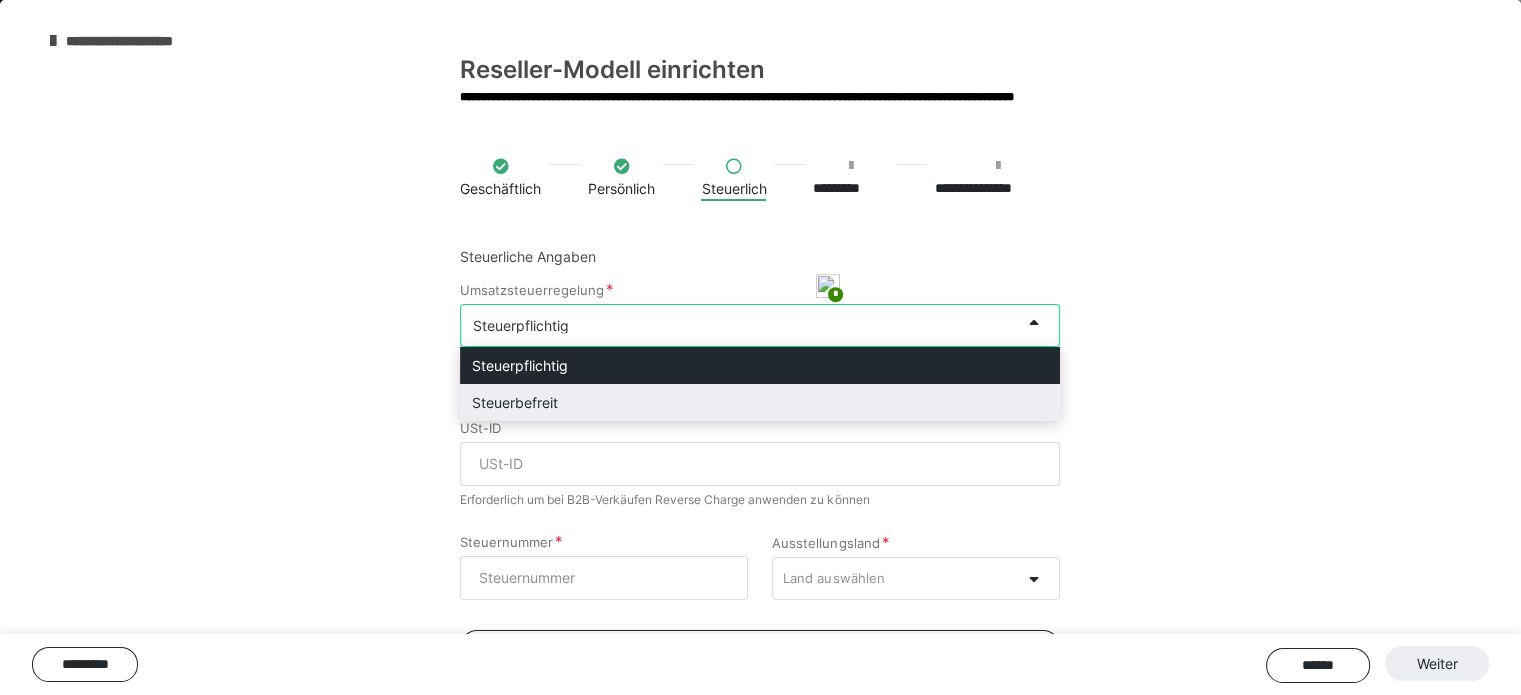 click on "Steuerbefreit" at bounding box center [760, 402] 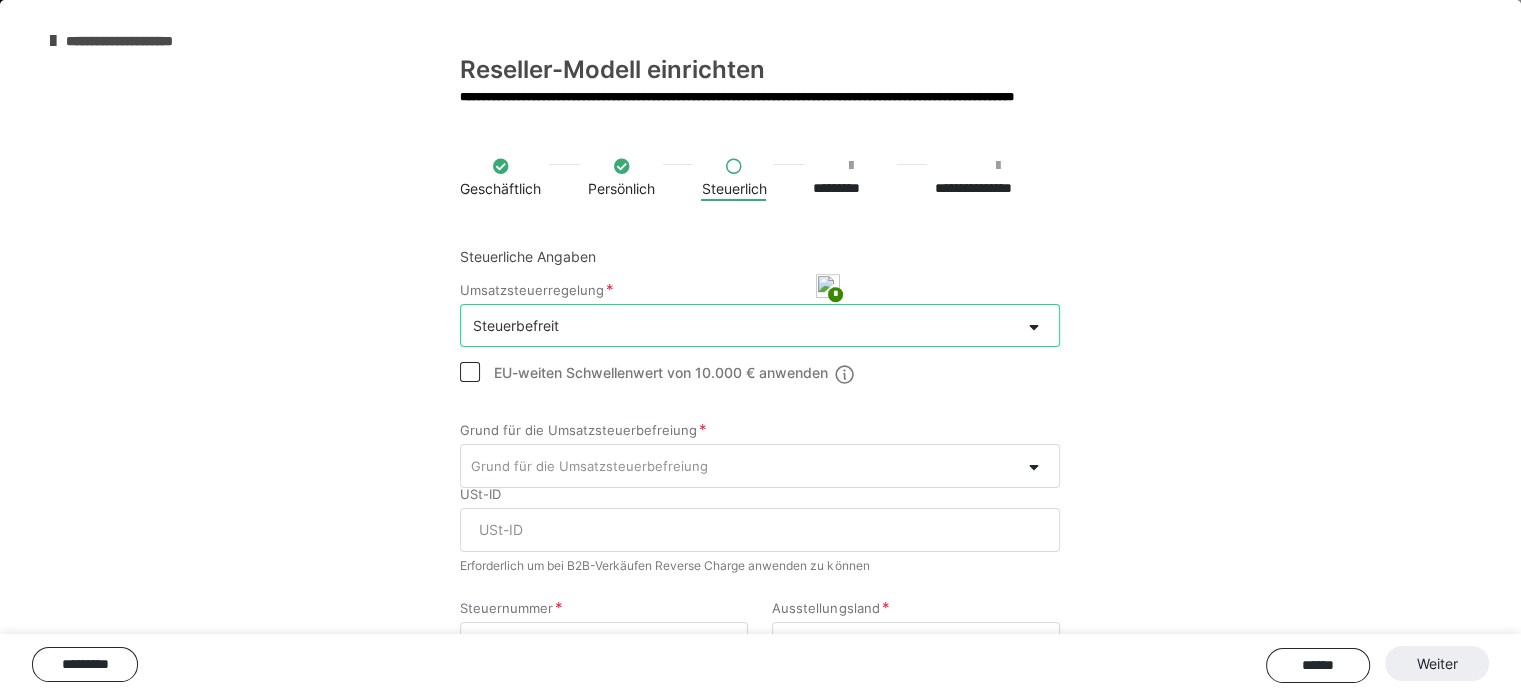 click on "**********" at bounding box center (760, 471) 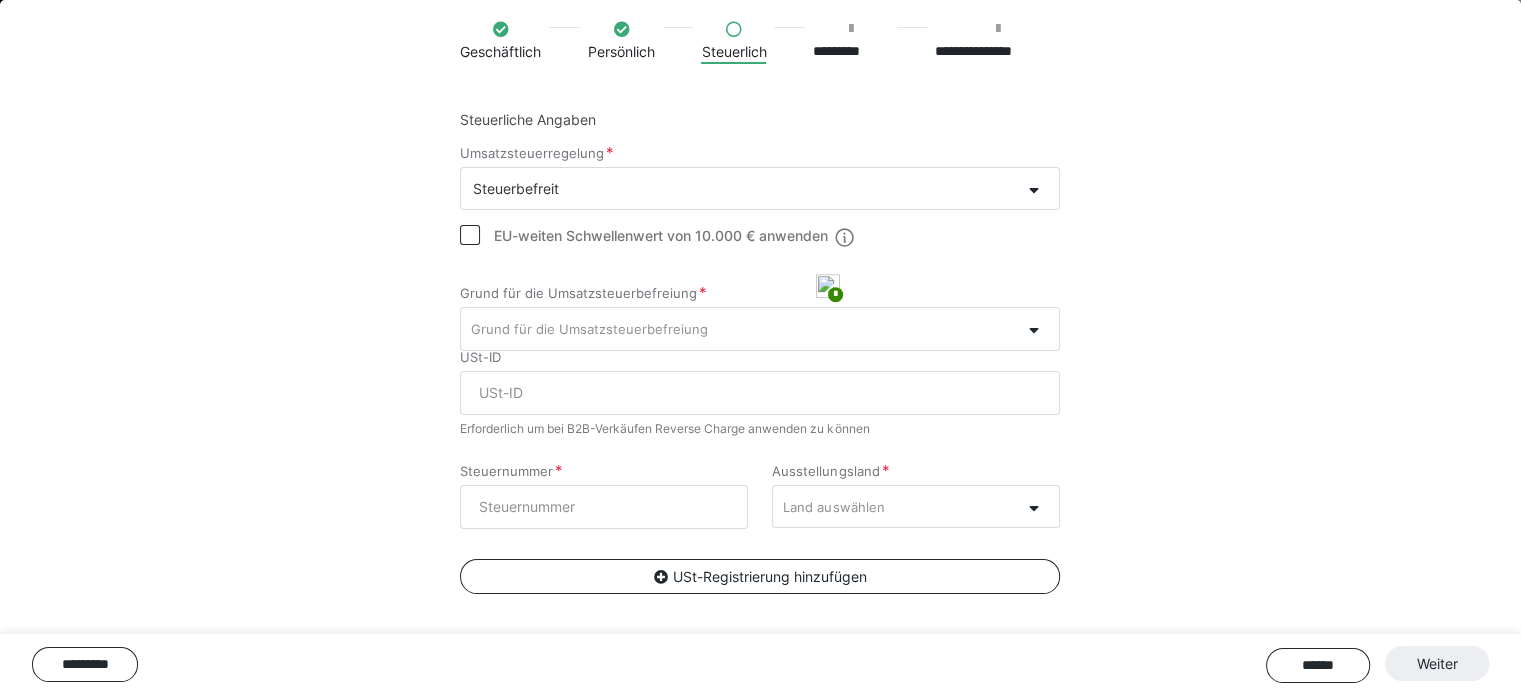 scroll, scrollTop: 153, scrollLeft: 0, axis: vertical 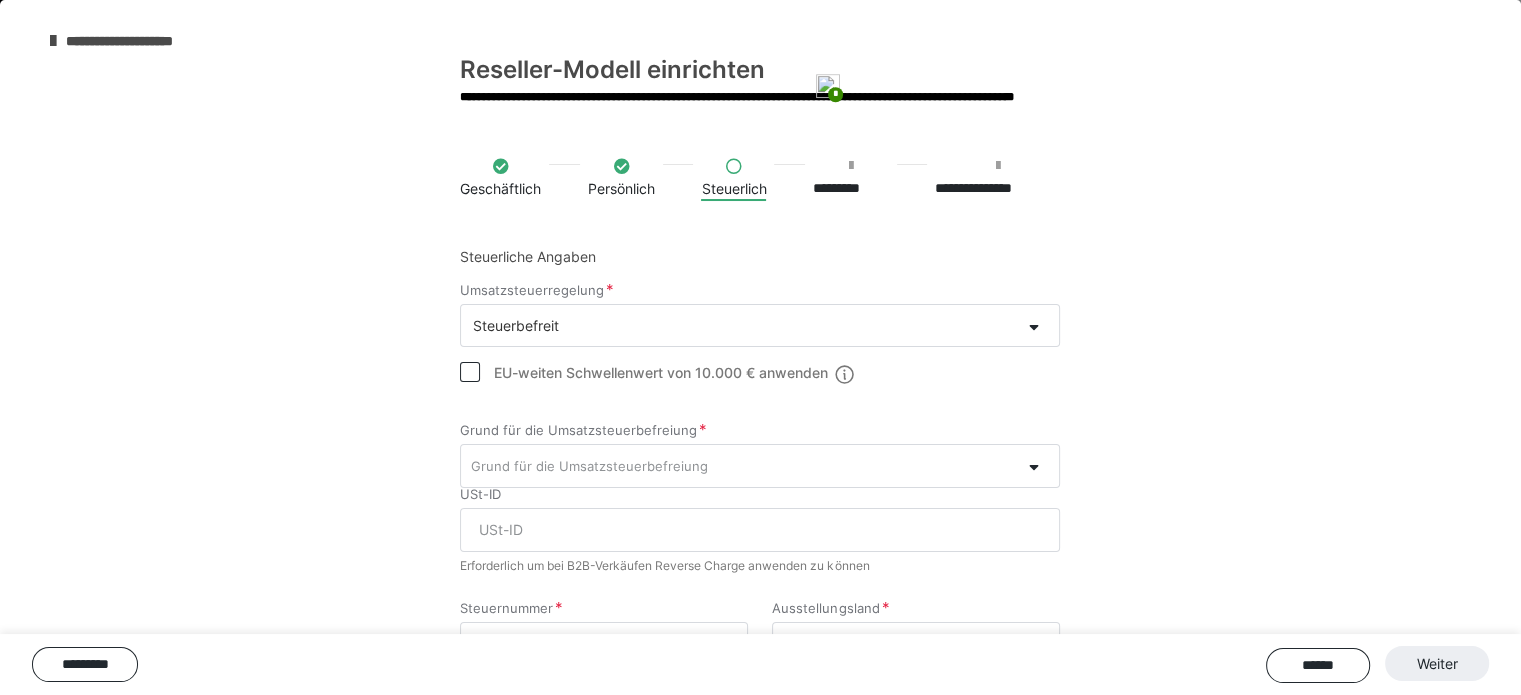 click on "Umsatzsteuerregelung" at bounding box center (538, 289) 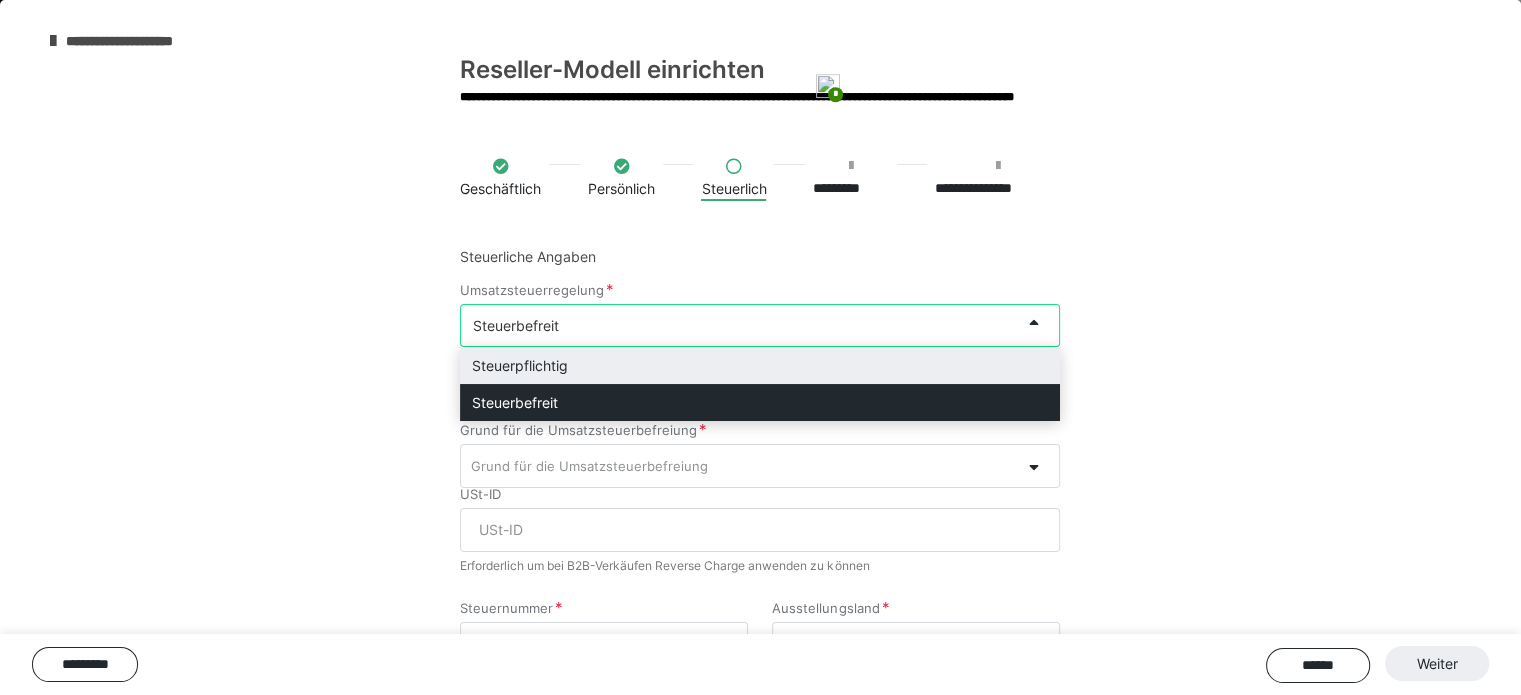 click on "Steuerbefreit" at bounding box center [740, 325] 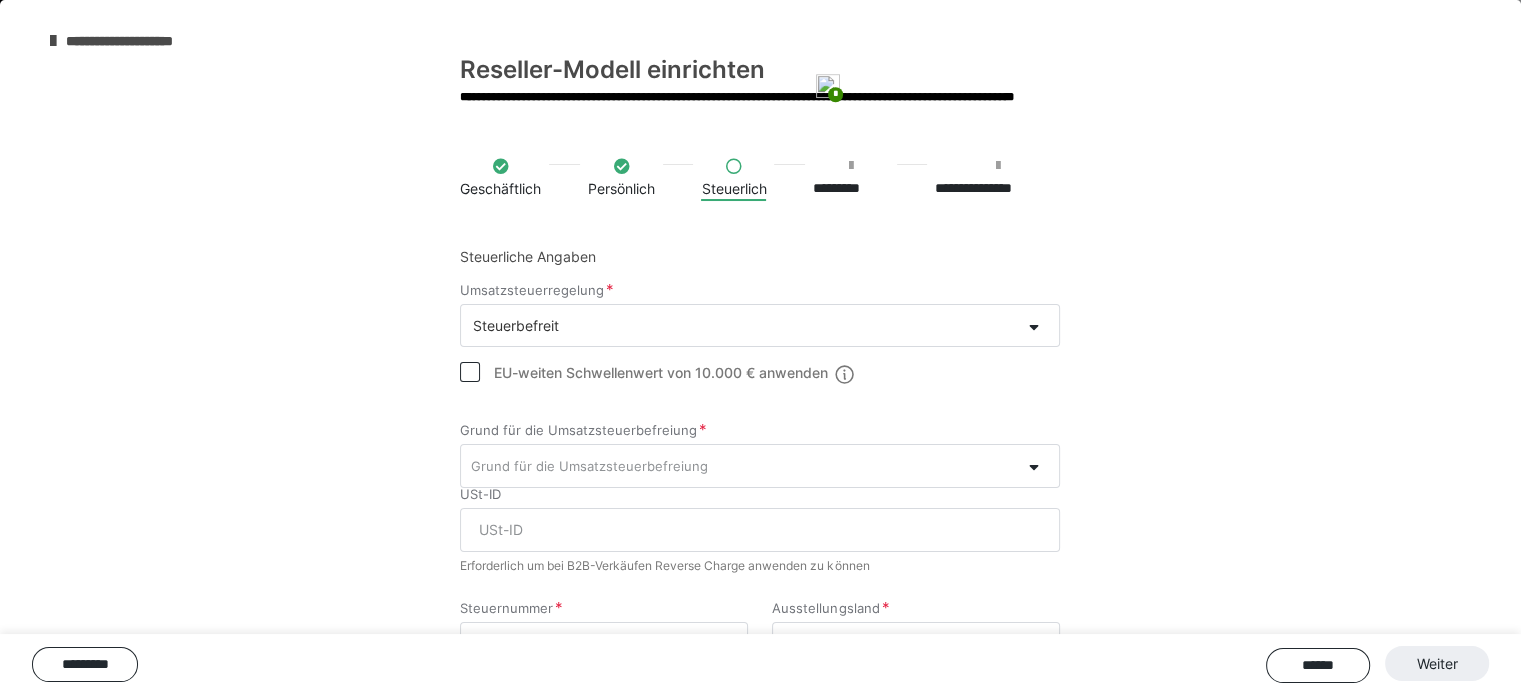 click at bounding box center [470, 372] 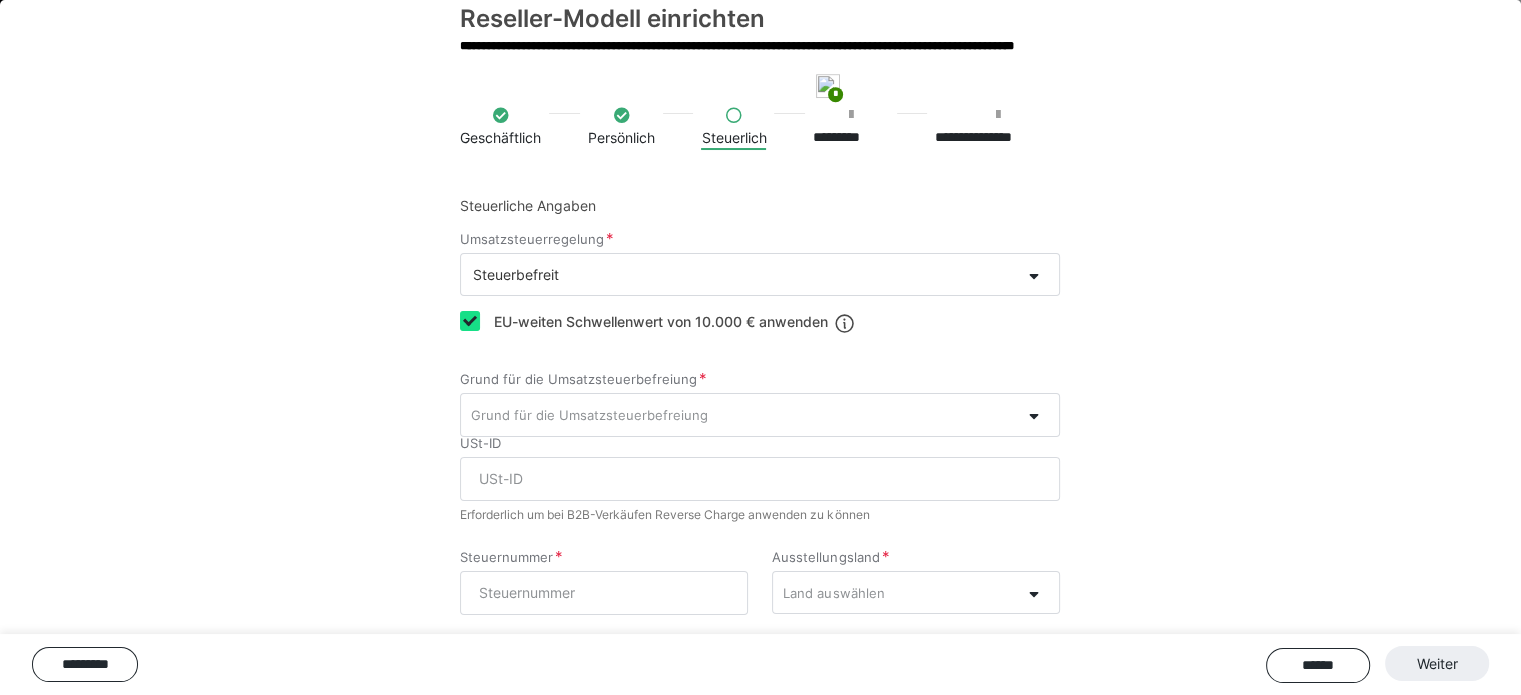 scroll, scrollTop: 100, scrollLeft: 0, axis: vertical 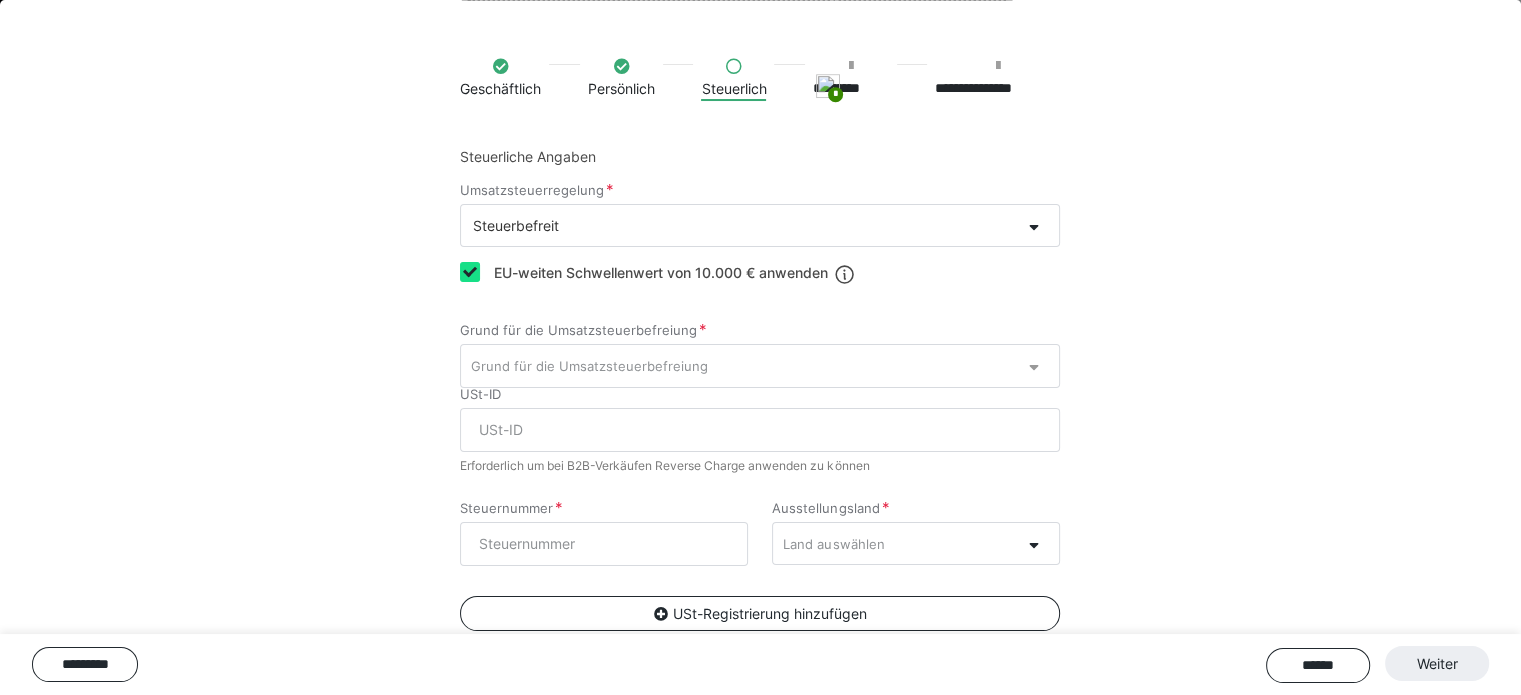 click at bounding box center (1039, 366) 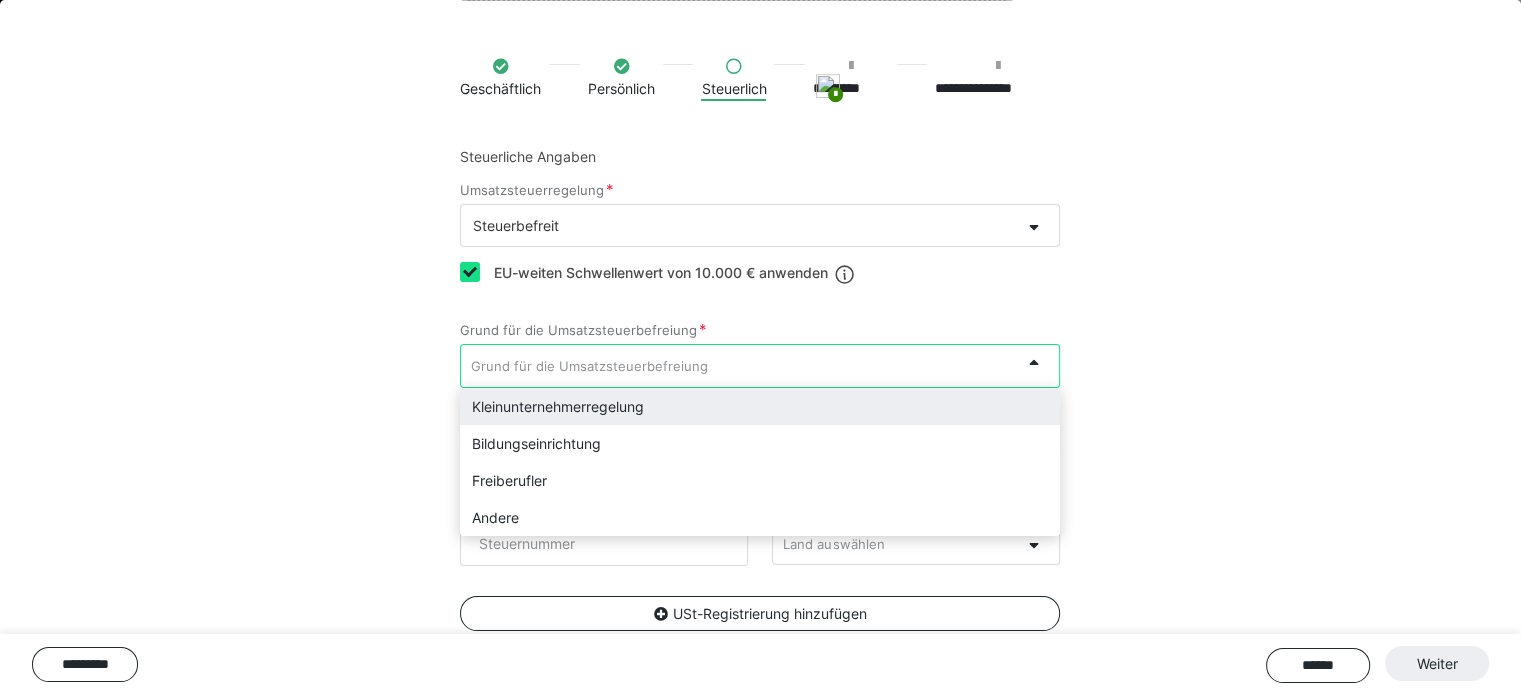 click on "Kleinunternehmerregelung" at bounding box center [760, 406] 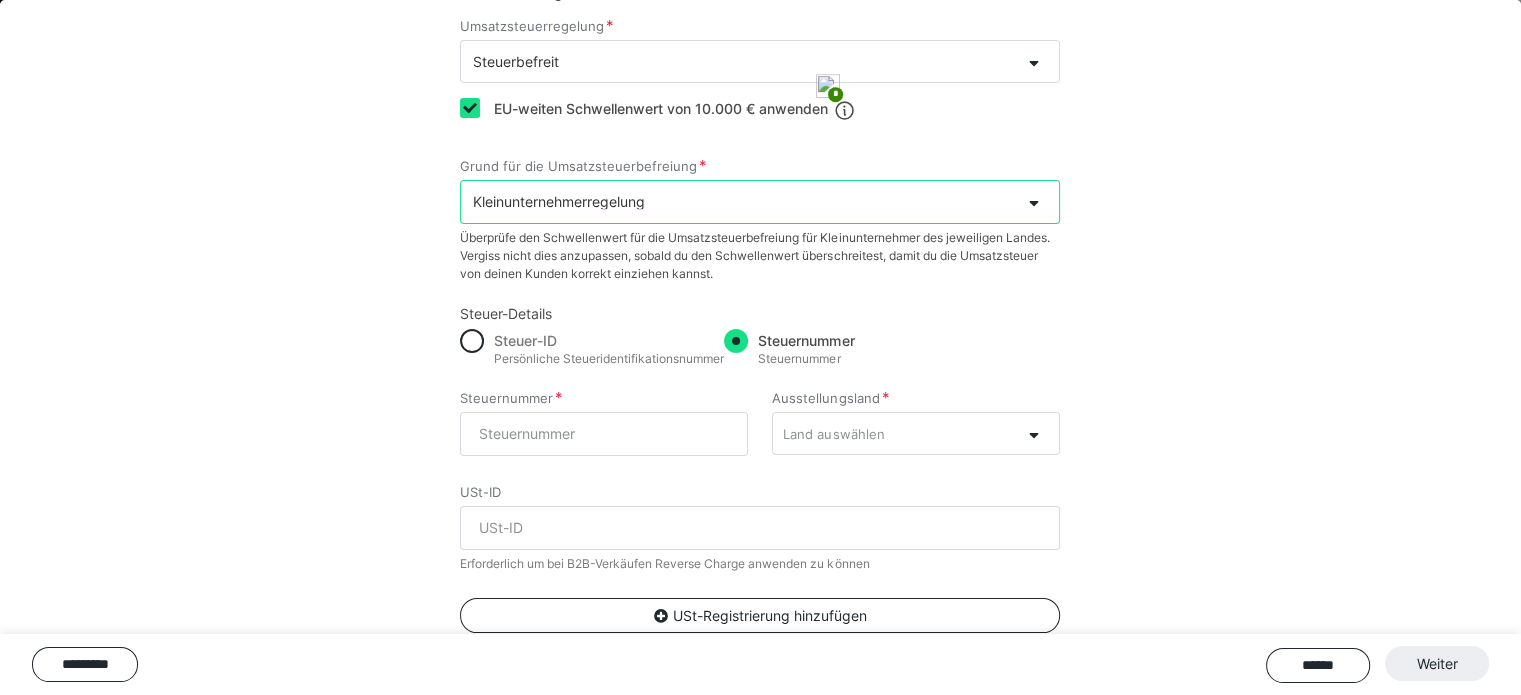 scroll, scrollTop: 300, scrollLeft: 0, axis: vertical 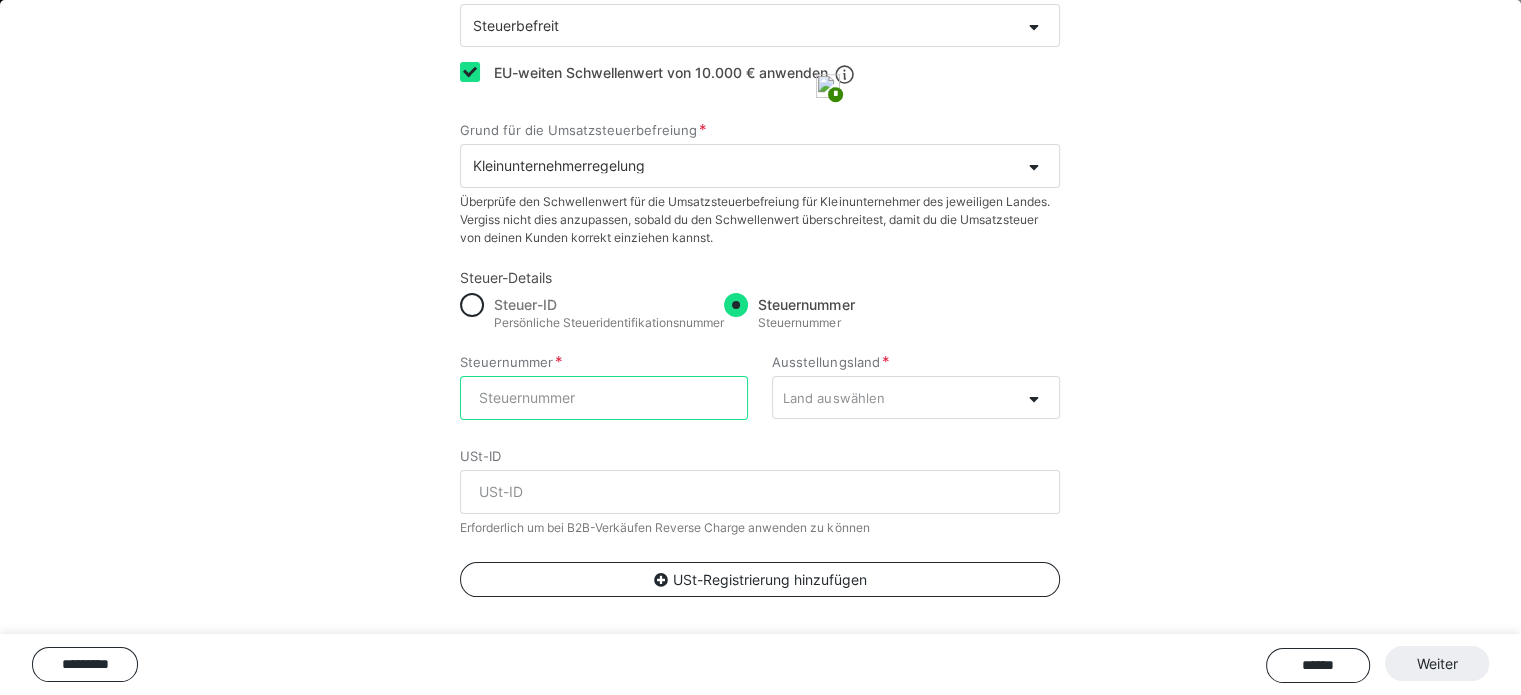 click on "Steuernummer" at bounding box center (604, 398) 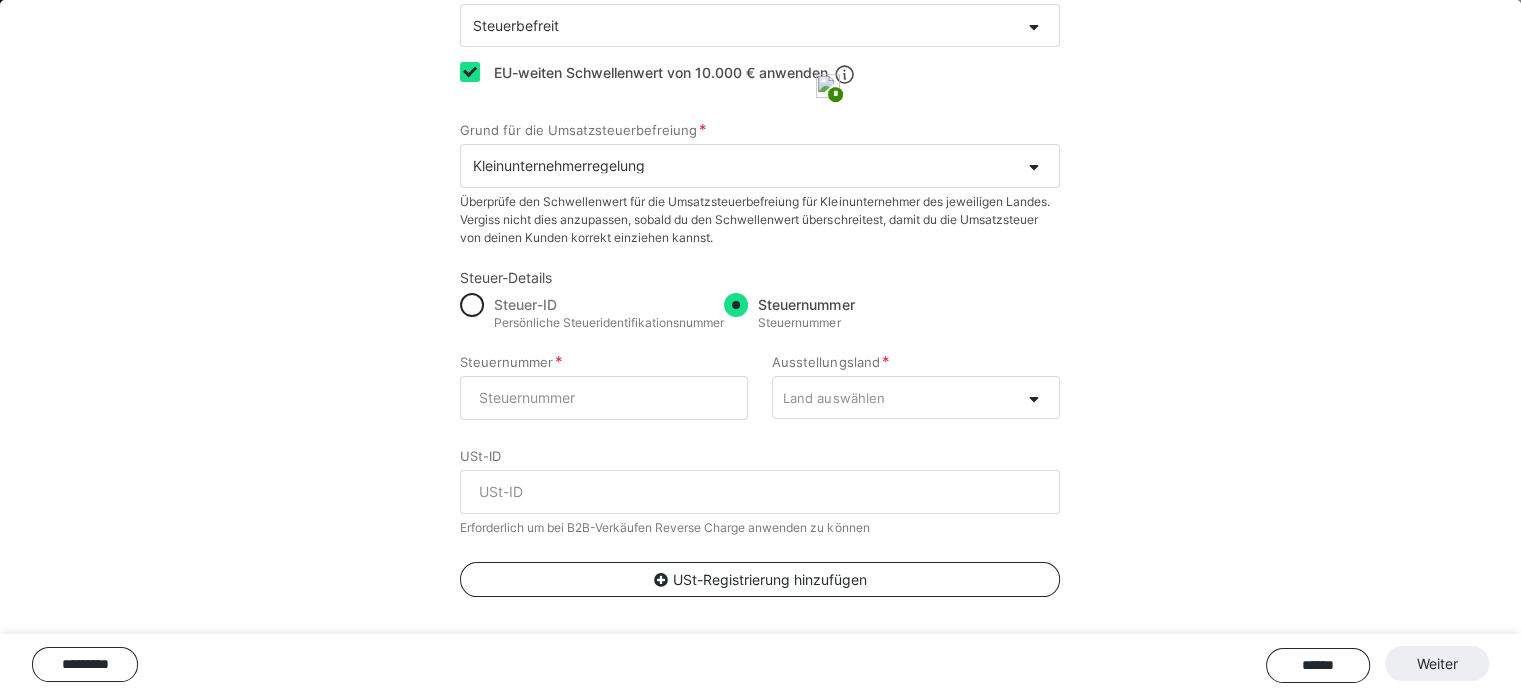click on "Ausstellungsland" at bounding box center (831, 361) 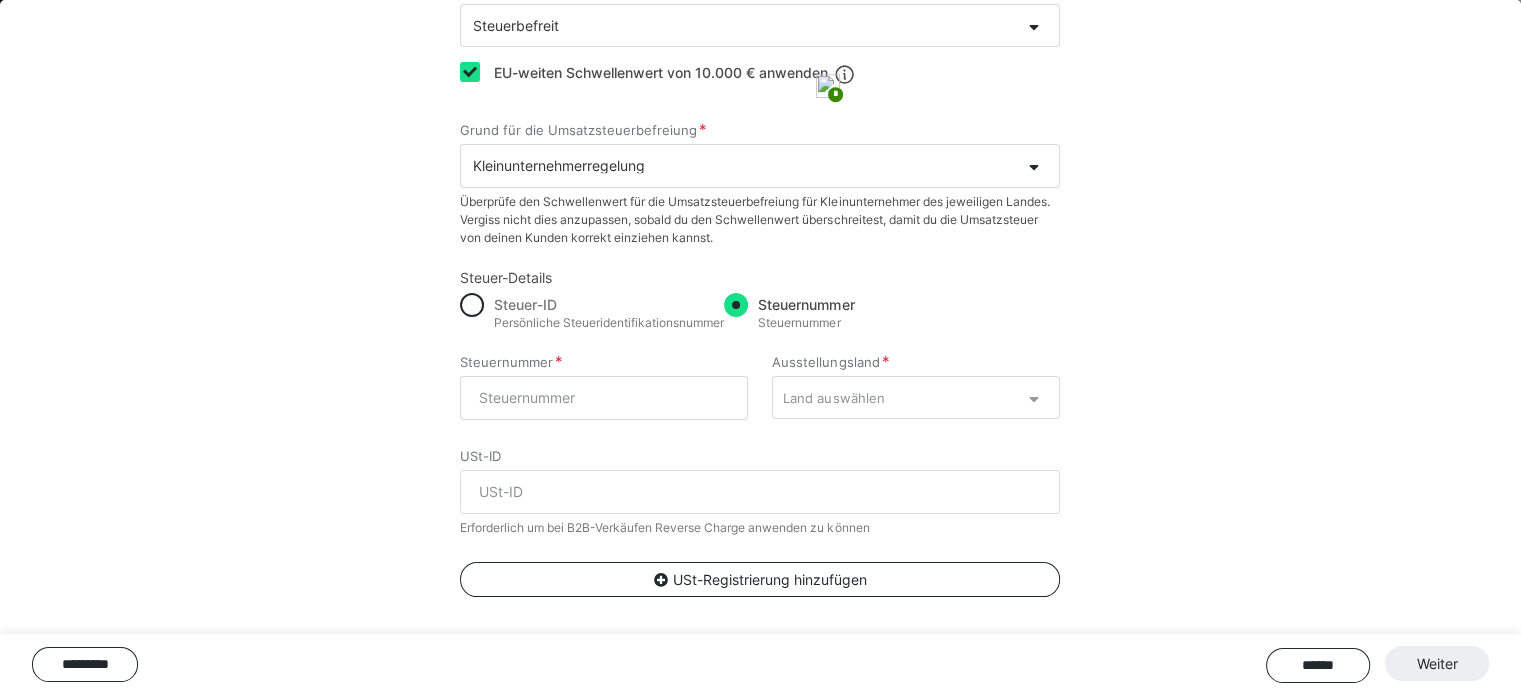 click at bounding box center (1033, 396) 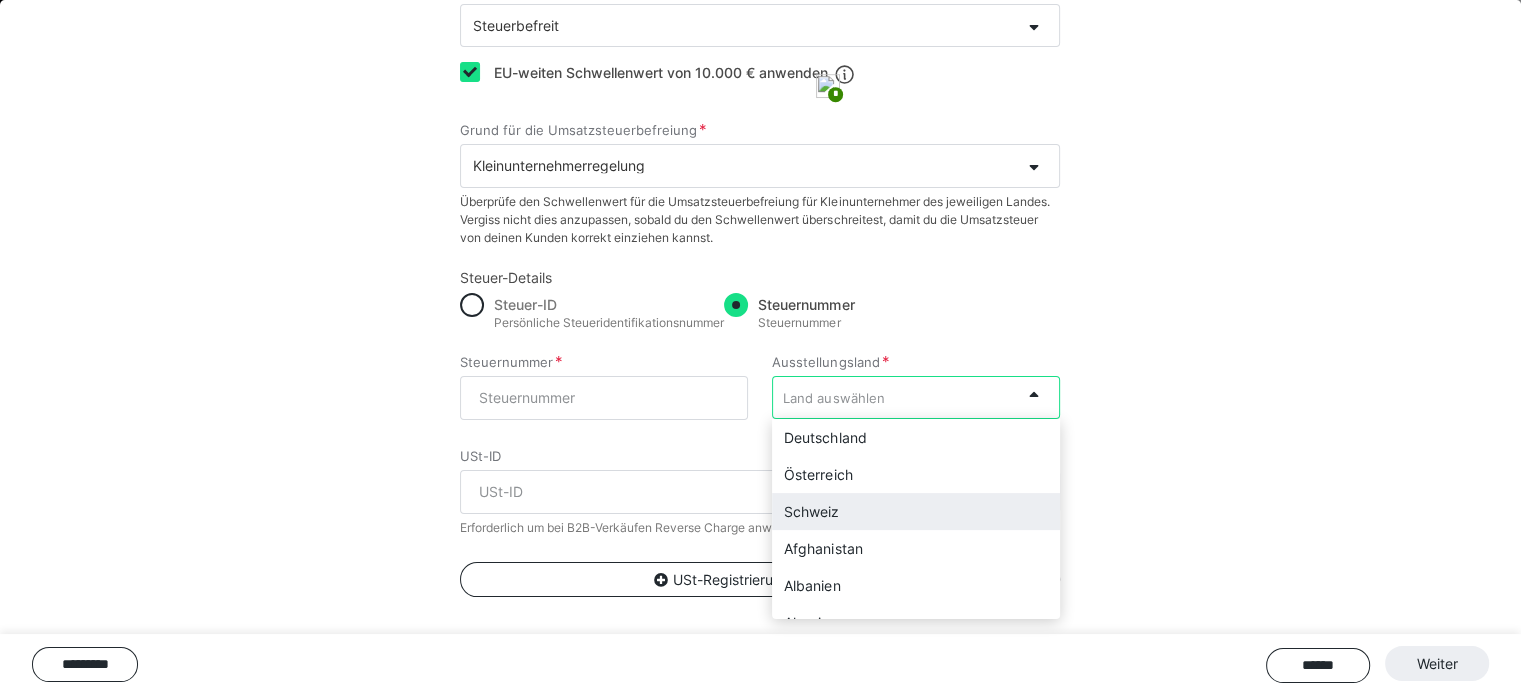 click on "Schweiz" at bounding box center [916, 511] 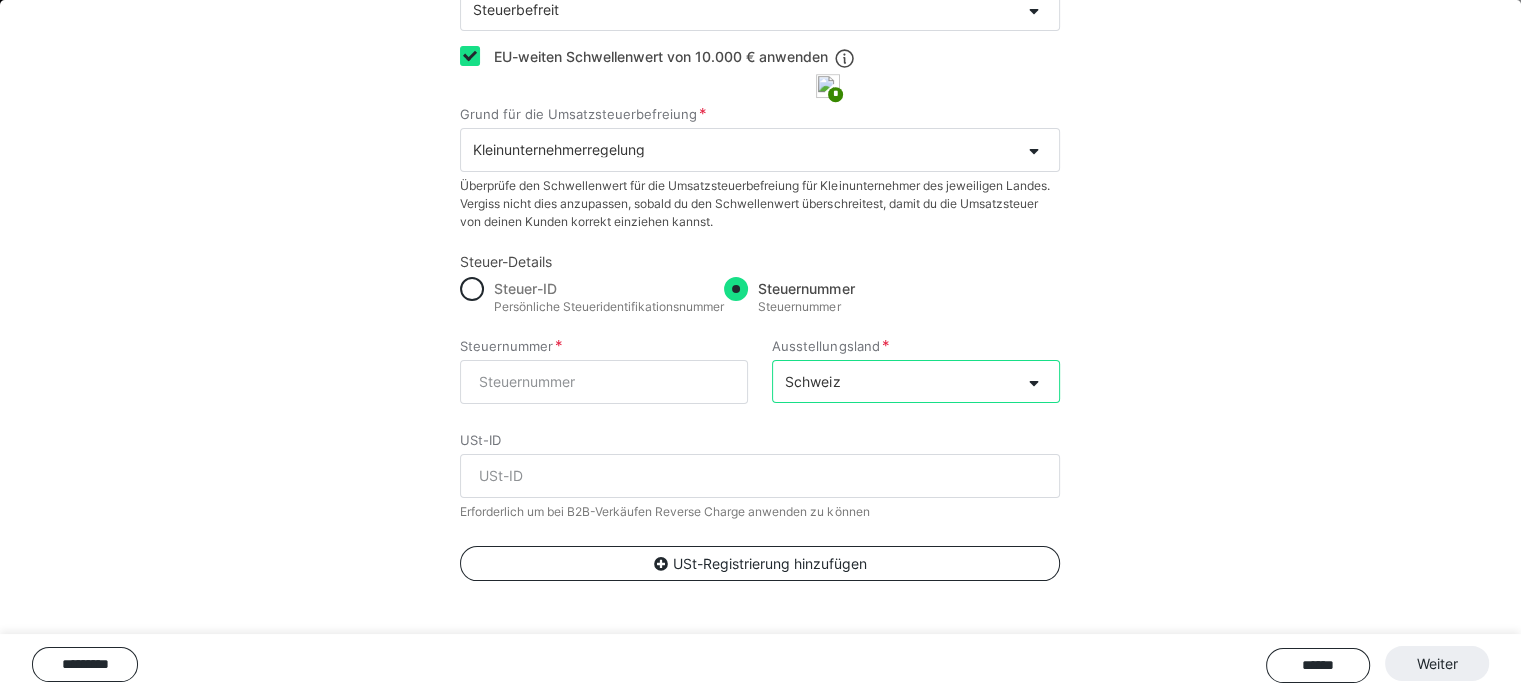 scroll, scrollTop: 320, scrollLeft: 0, axis: vertical 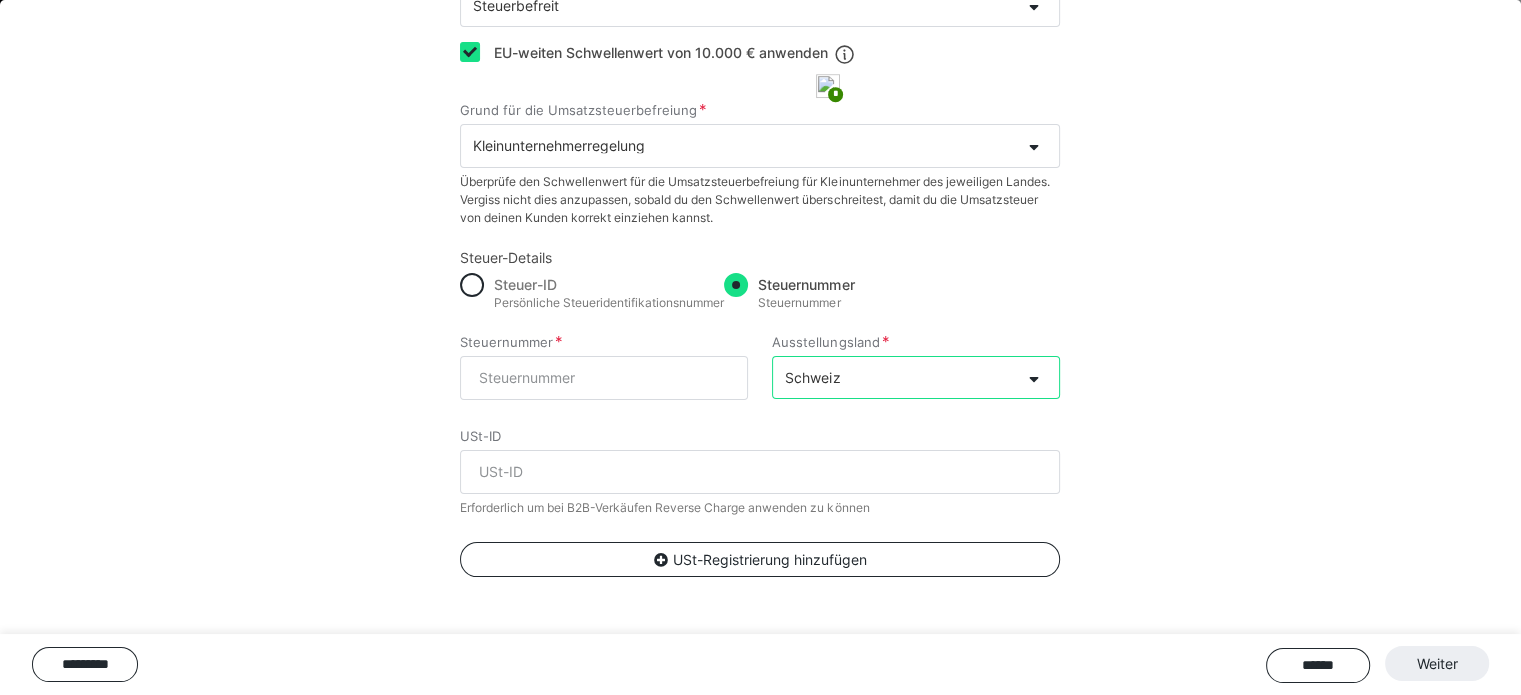 click on "Steuer-ID Persönliche Steueridentifikationsnummer Steuernummer Steuernummer" at bounding box center (760, 291) 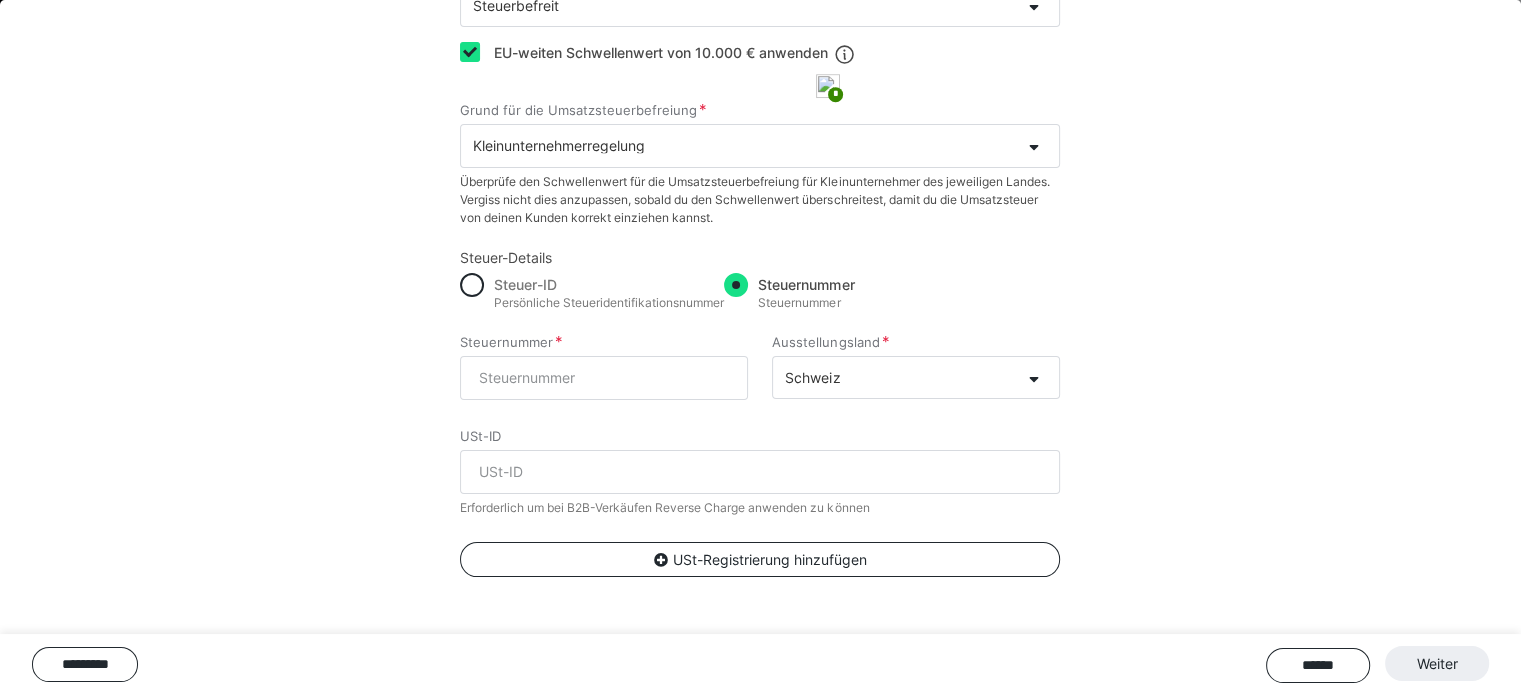 click on "Steuernummer" at bounding box center [804, 303] 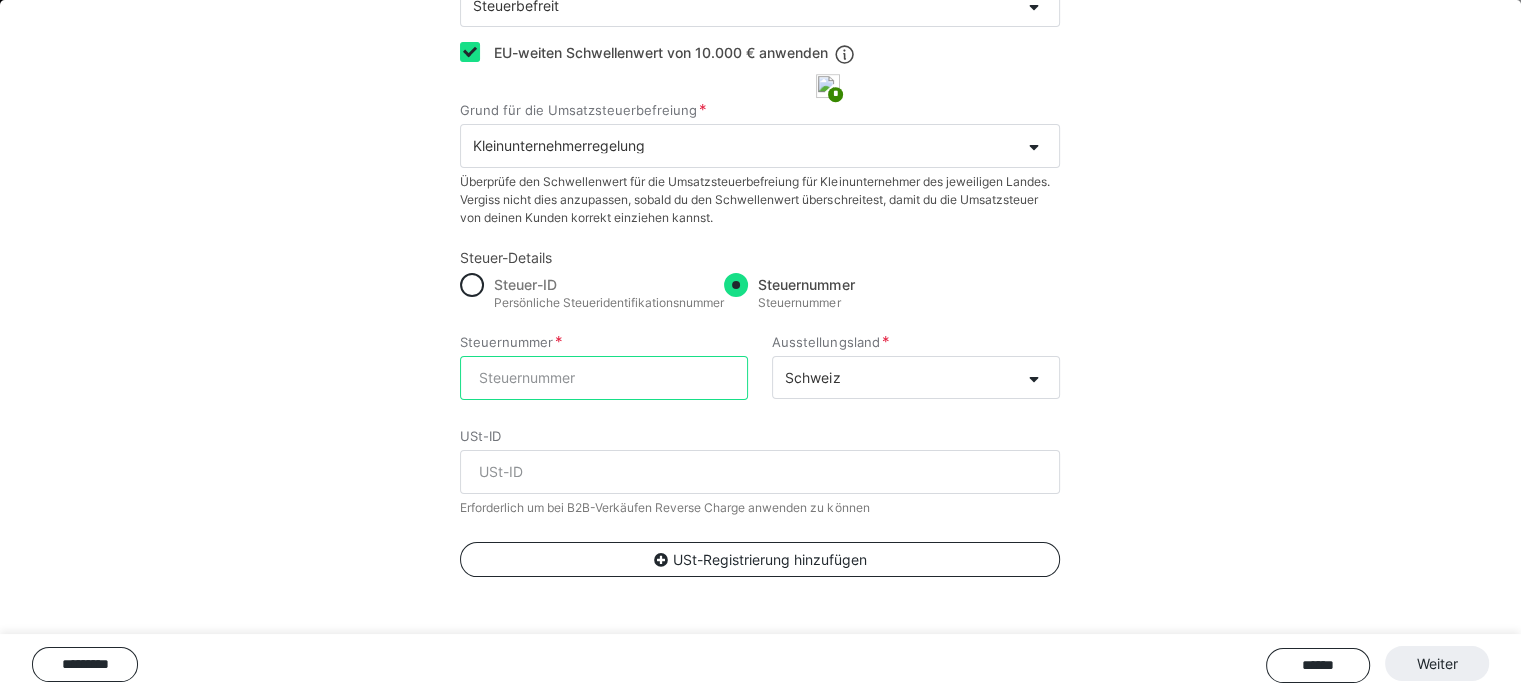 click on "Steuernummer" at bounding box center (604, 378) 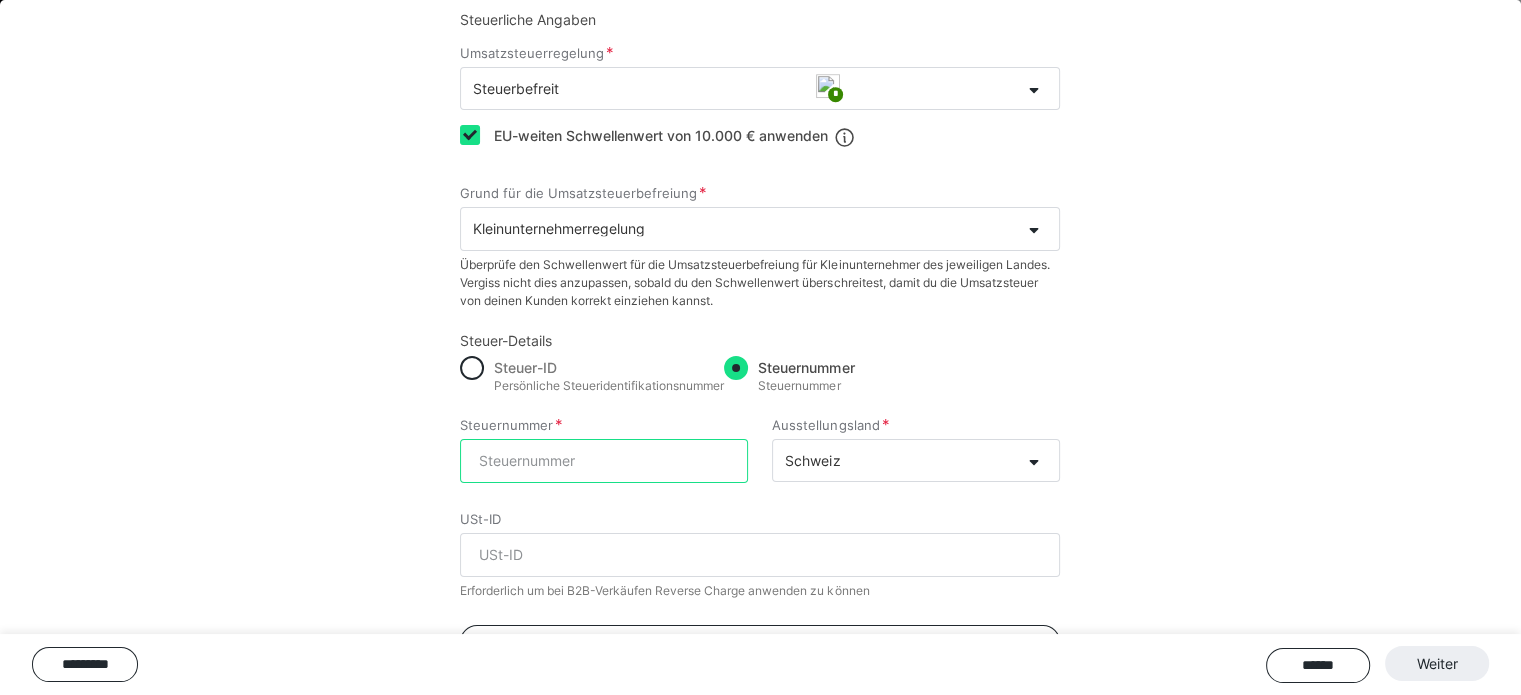 scroll, scrollTop: 300, scrollLeft: 0, axis: vertical 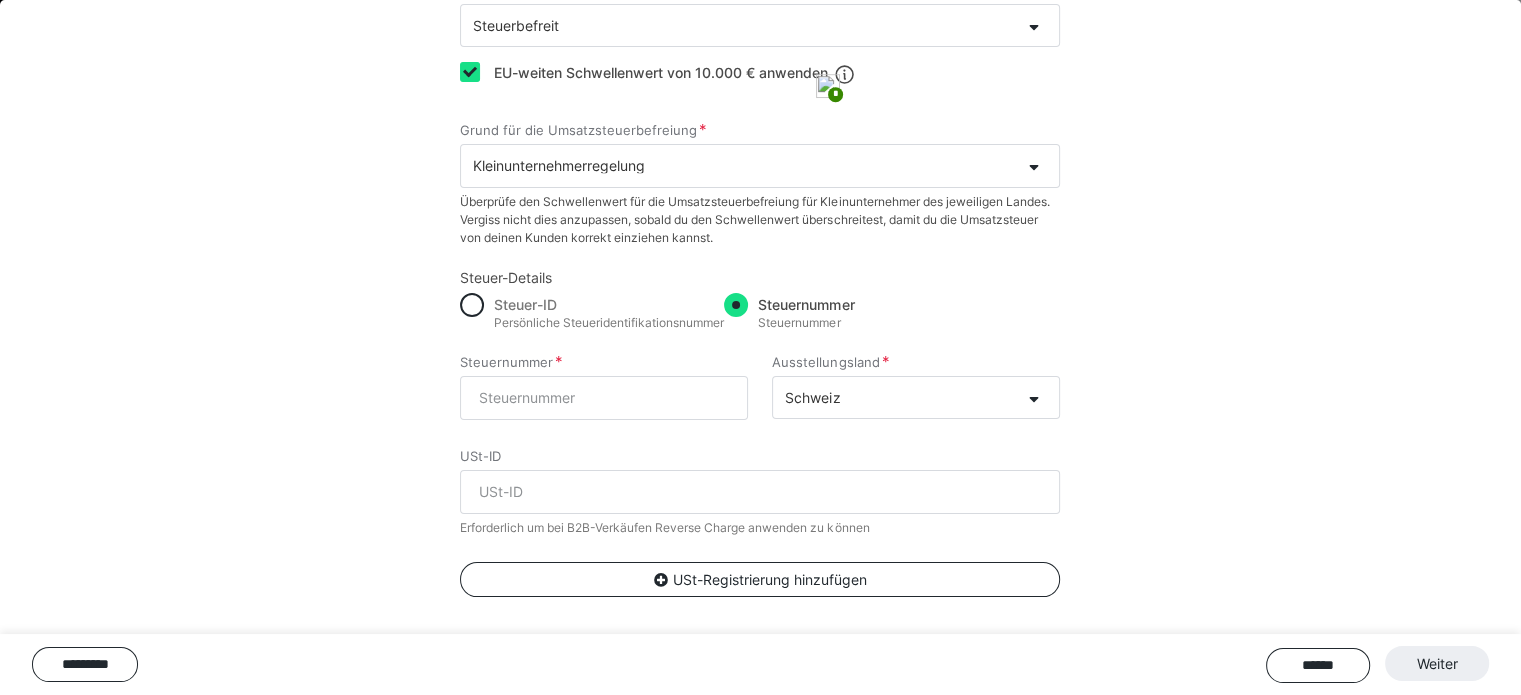 click on "Persönliche Steueridentifikationsnummer" at bounding box center (592, 323) 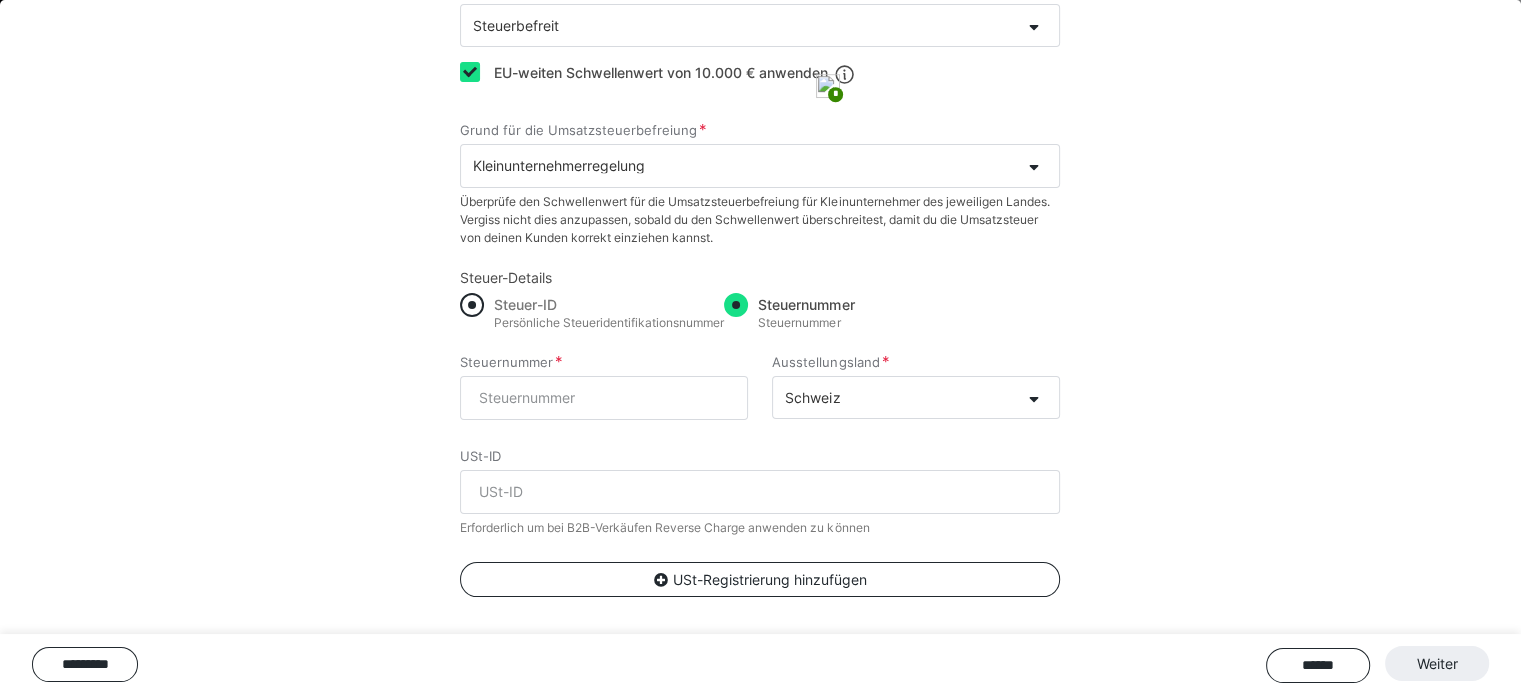 click at bounding box center [472, 305] 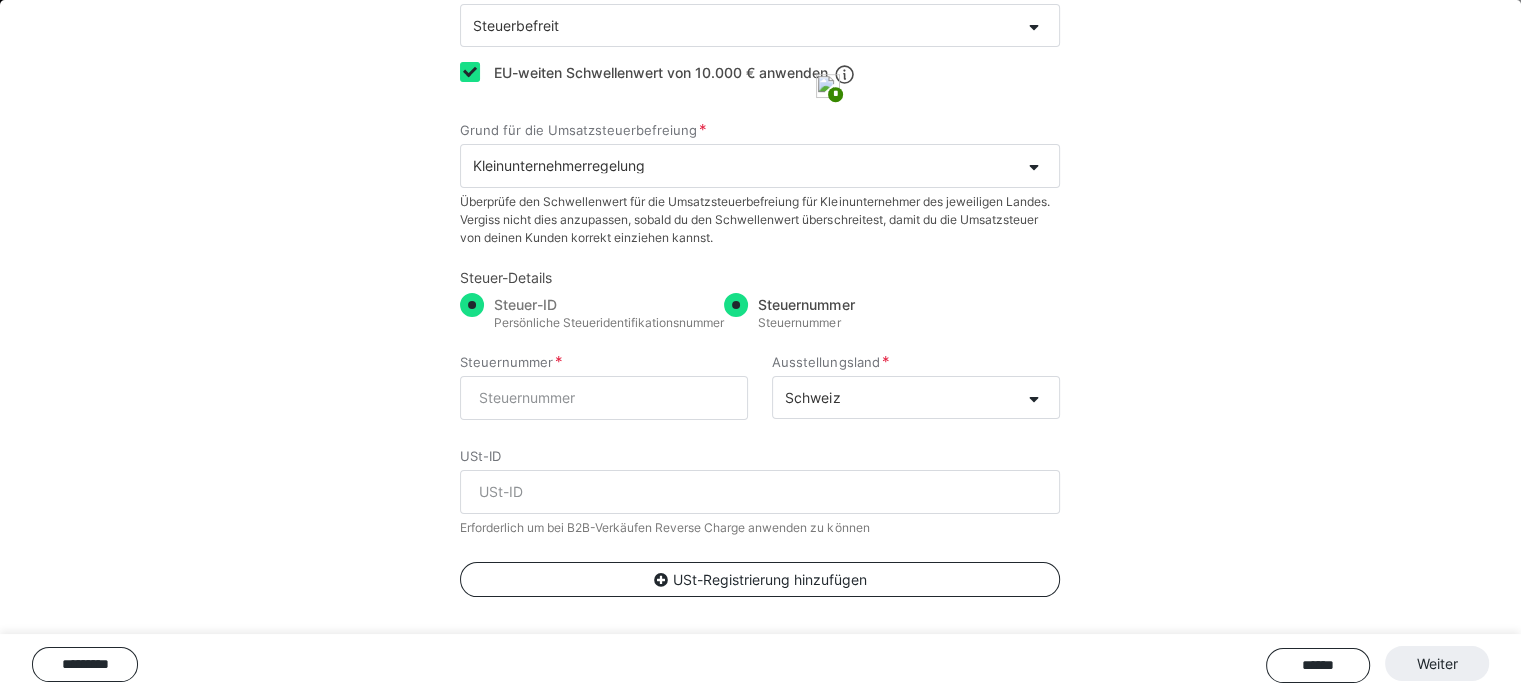 radio on "true" 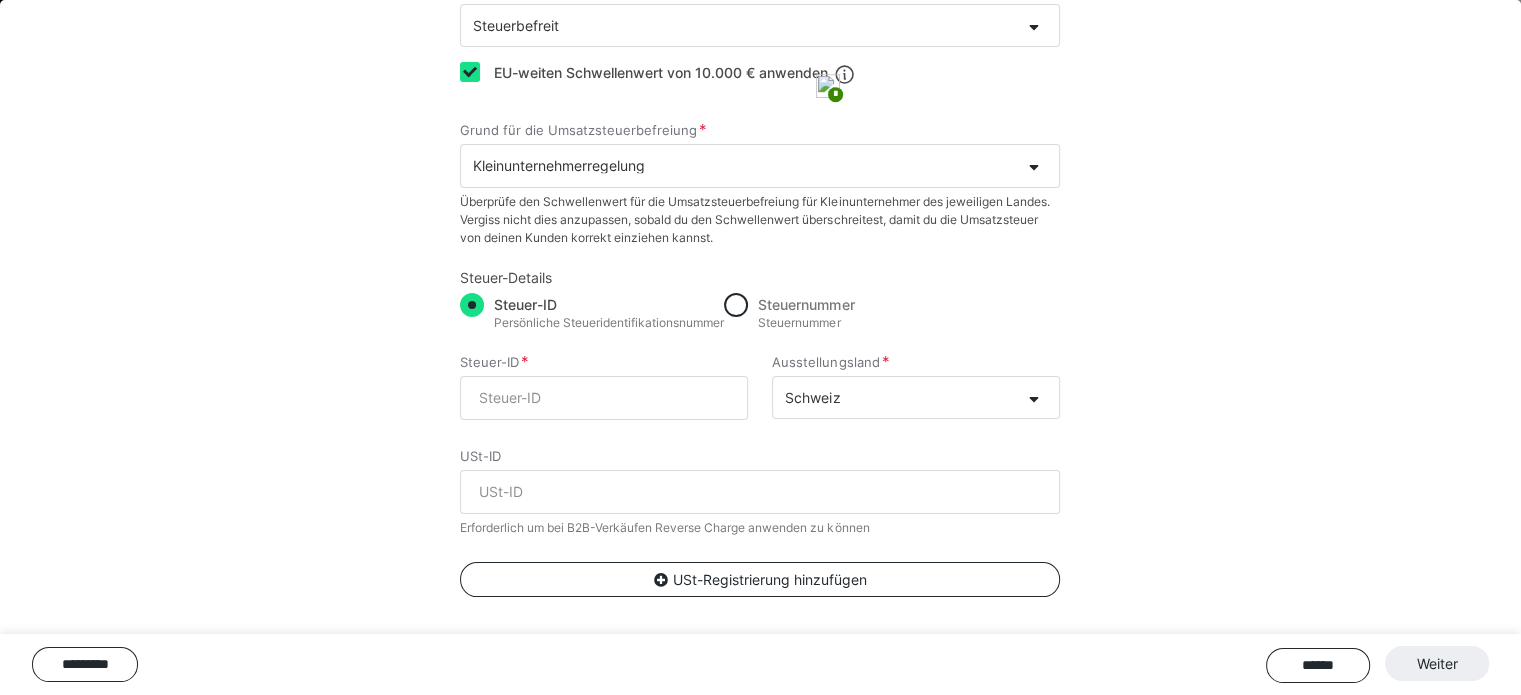 click at bounding box center (472, 305) 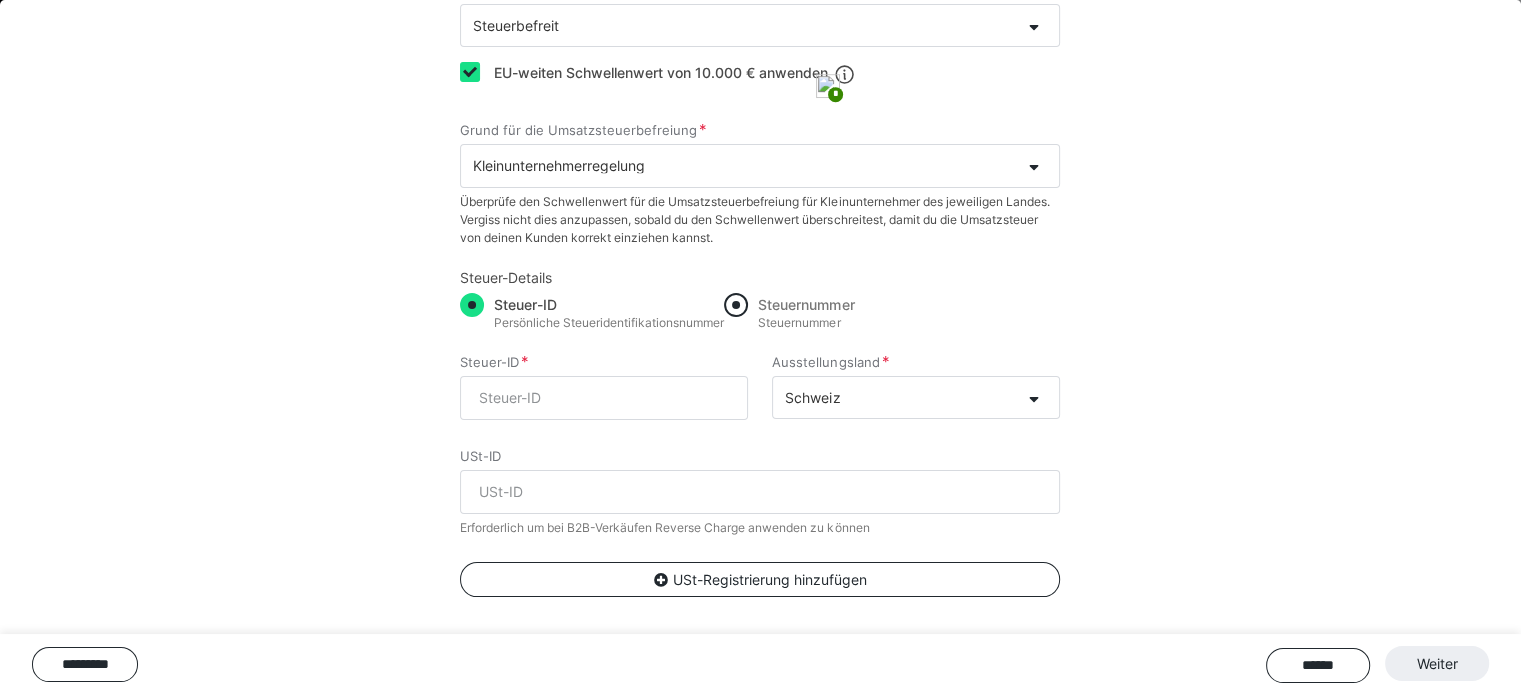 click at bounding box center [736, 305] 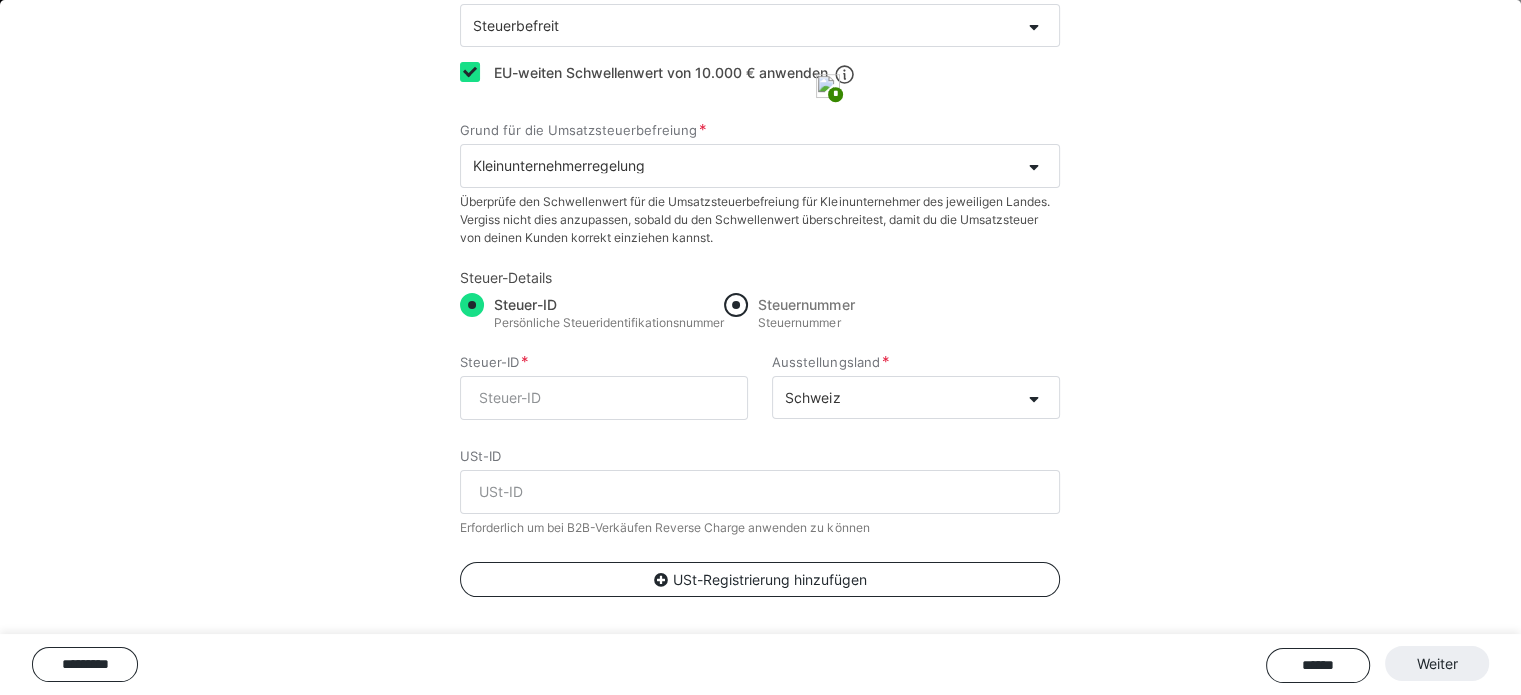 radio on "true" 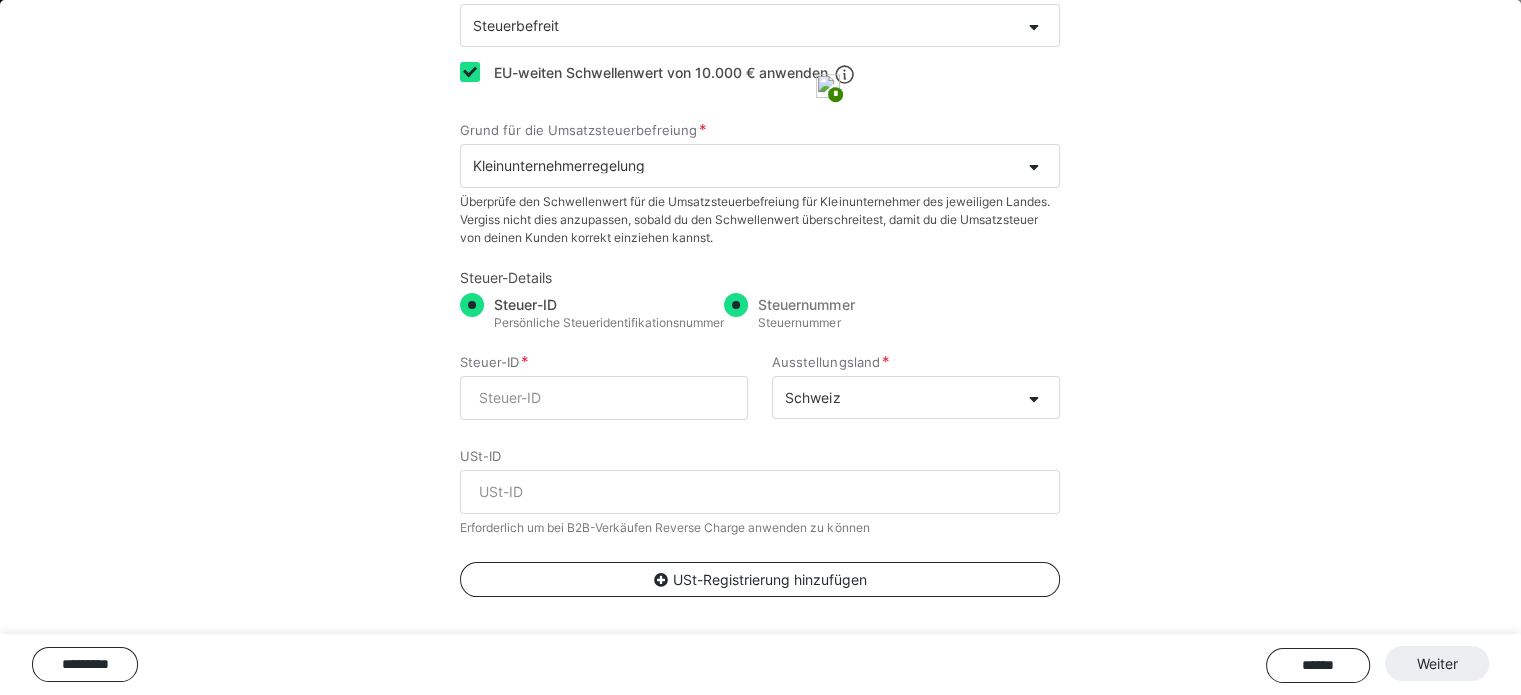 radio on "false" 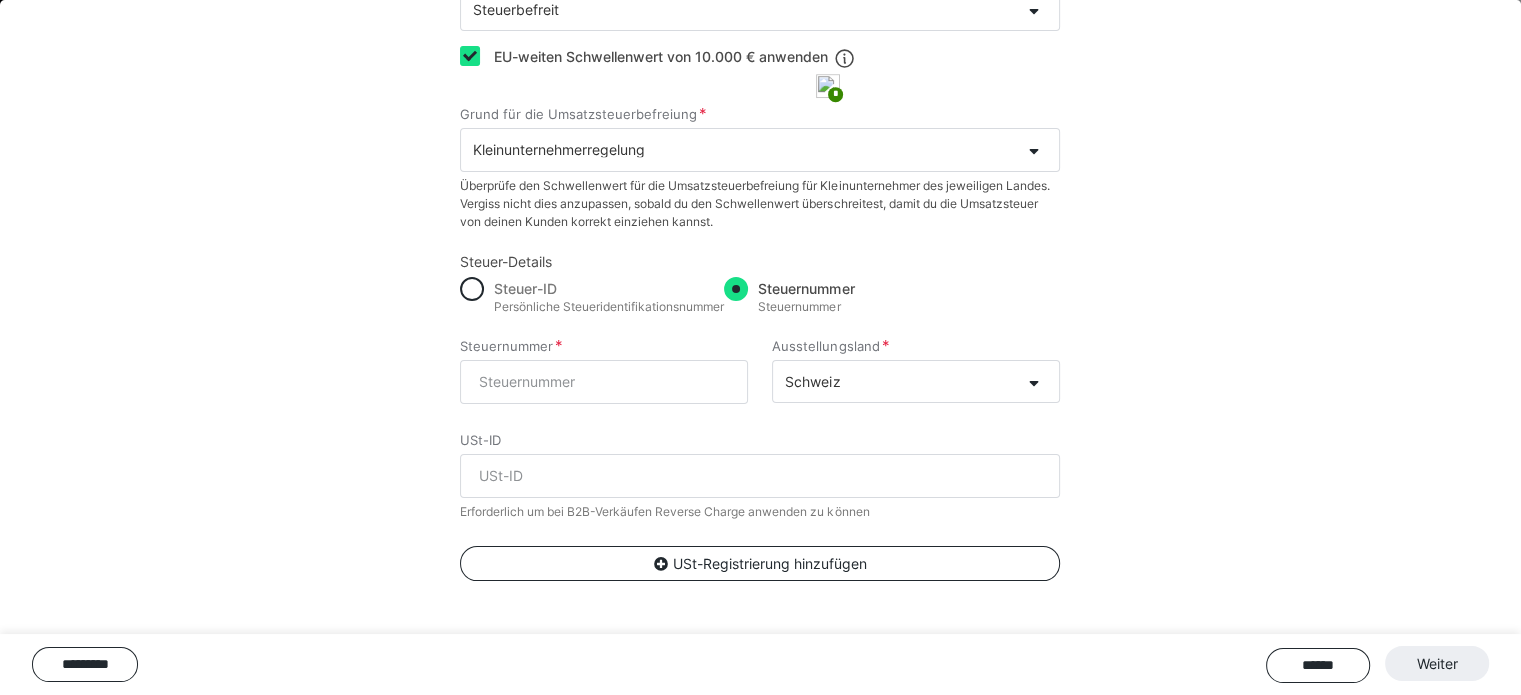 scroll, scrollTop: 320, scrollLeft: 0, axis: vertical 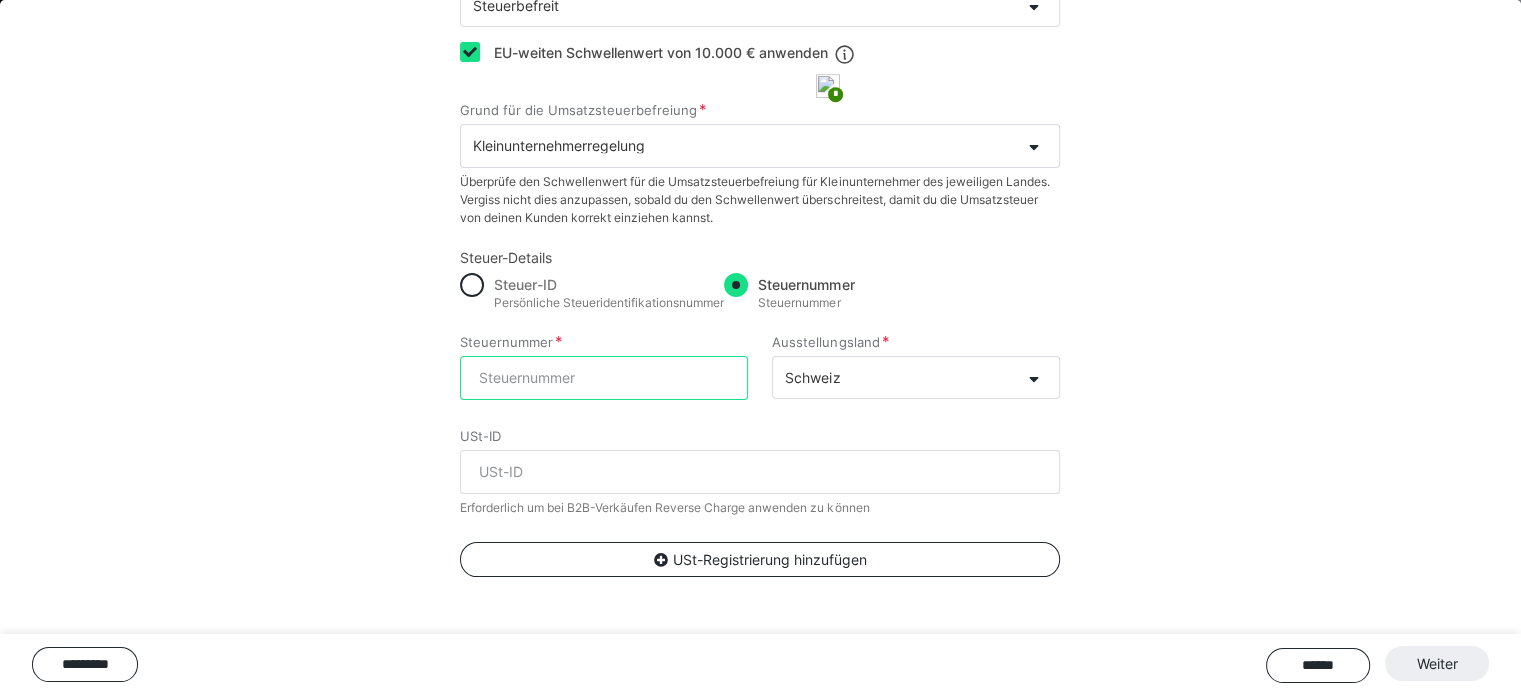 click on "Steuernummer" at bounding box center (604, 378) 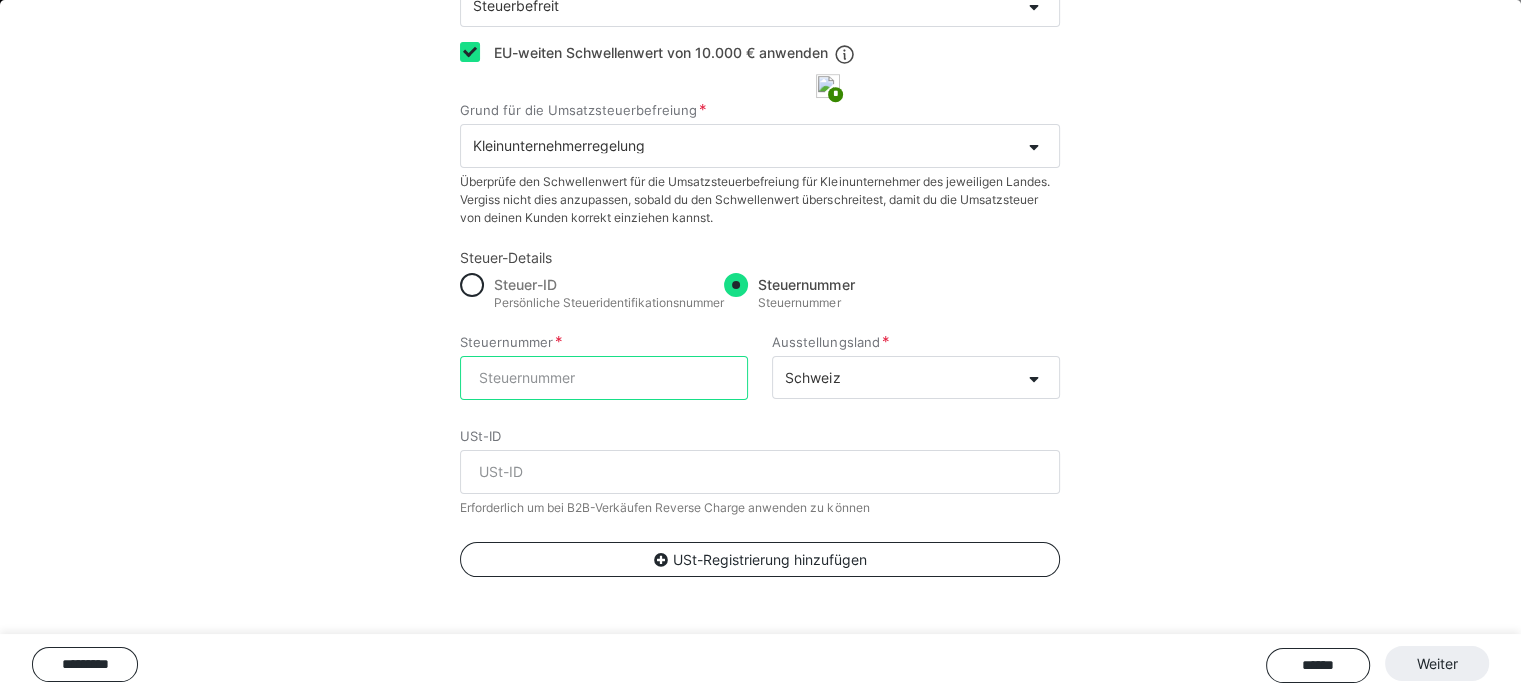 scroll, scrollTop: 1207, scrollLeft: 0, axis: vertical 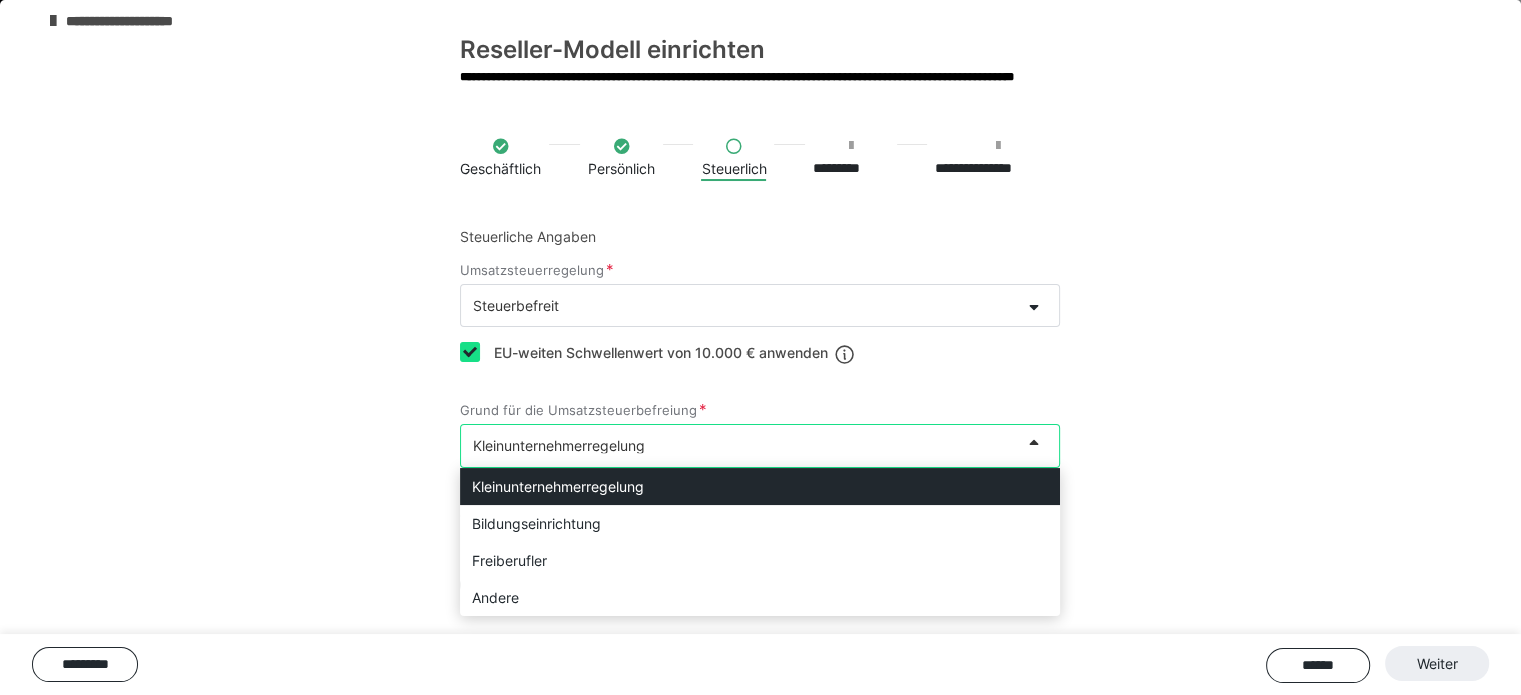 click at bounding box center [1033, 443] 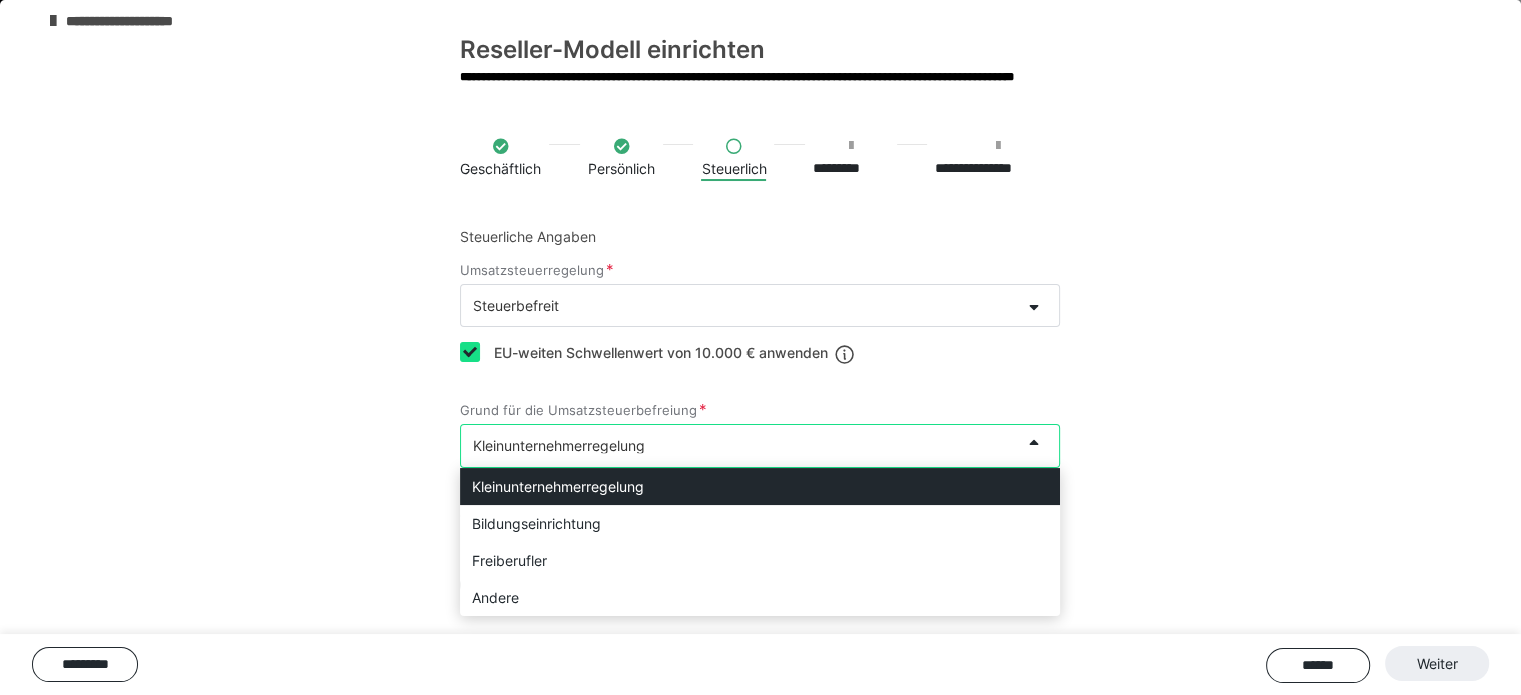 click on "Kleinunternehmerregelung" at bounding box center [760, 486] 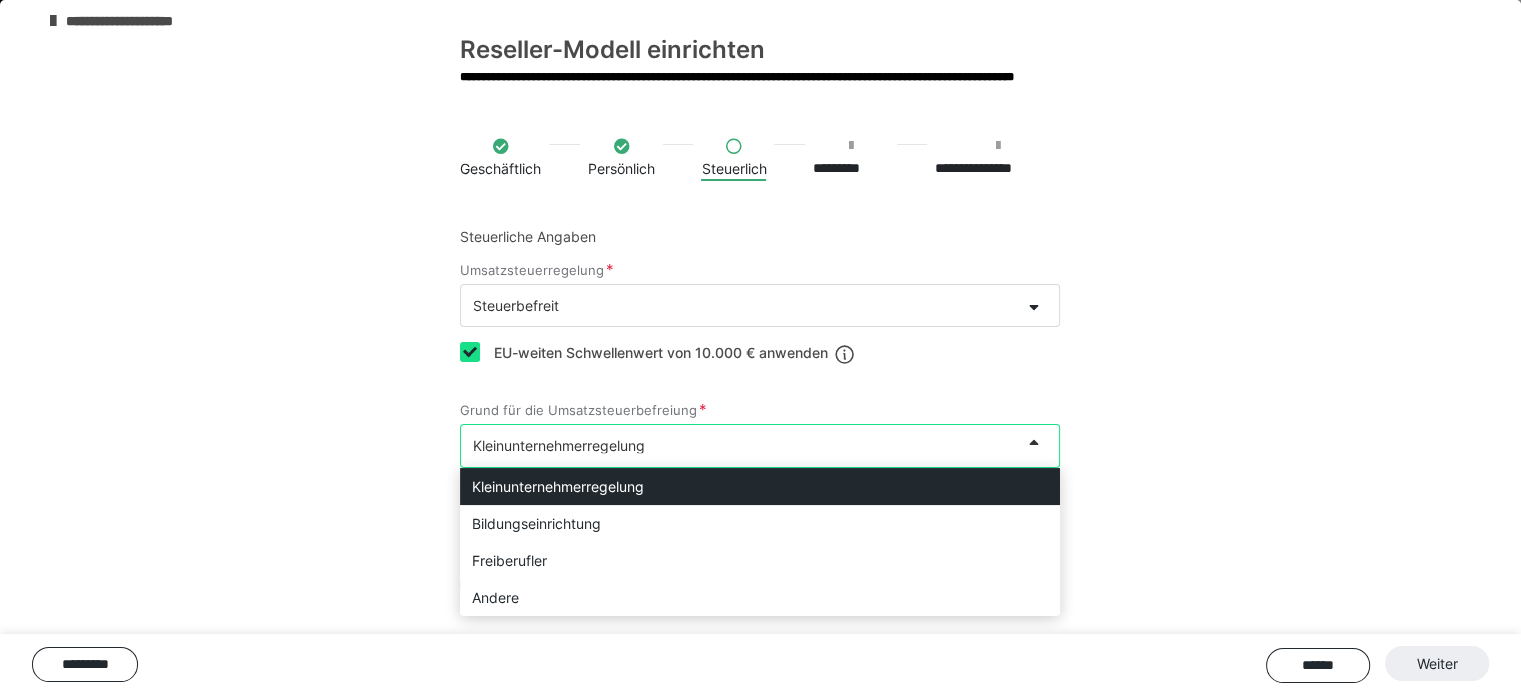 click at bounding box center [1039, 445] 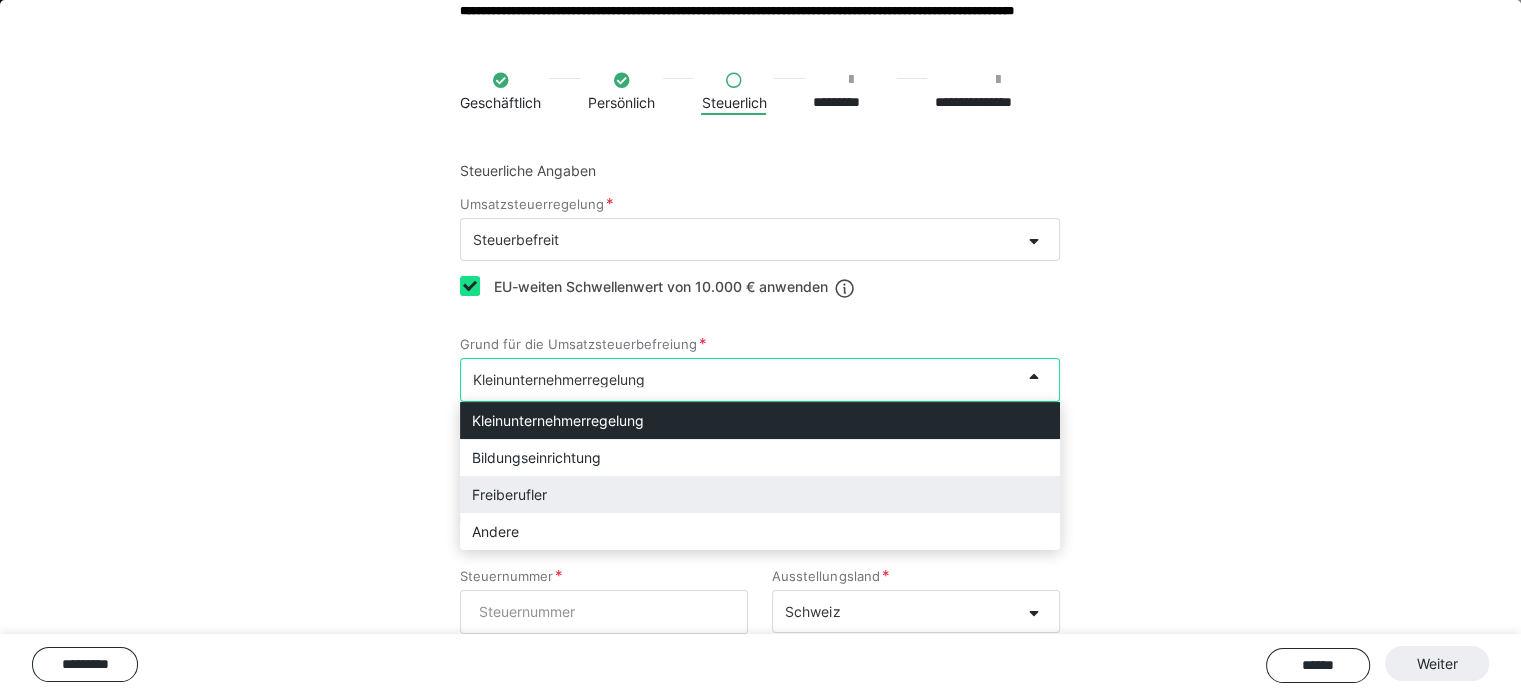 scroll, scrollTop: 120, scrollLeft: 0, axis: vertical 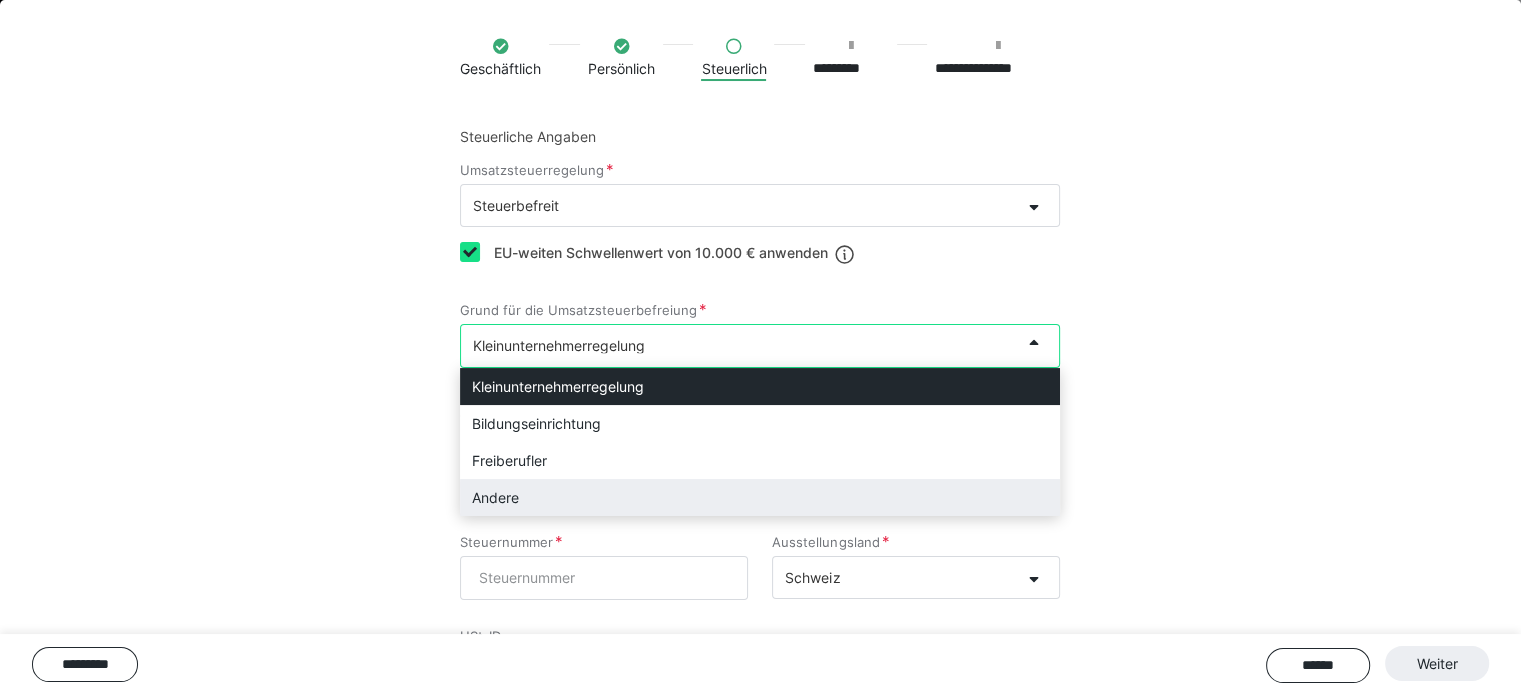click on "Andere" at bounding box center (760, 497) 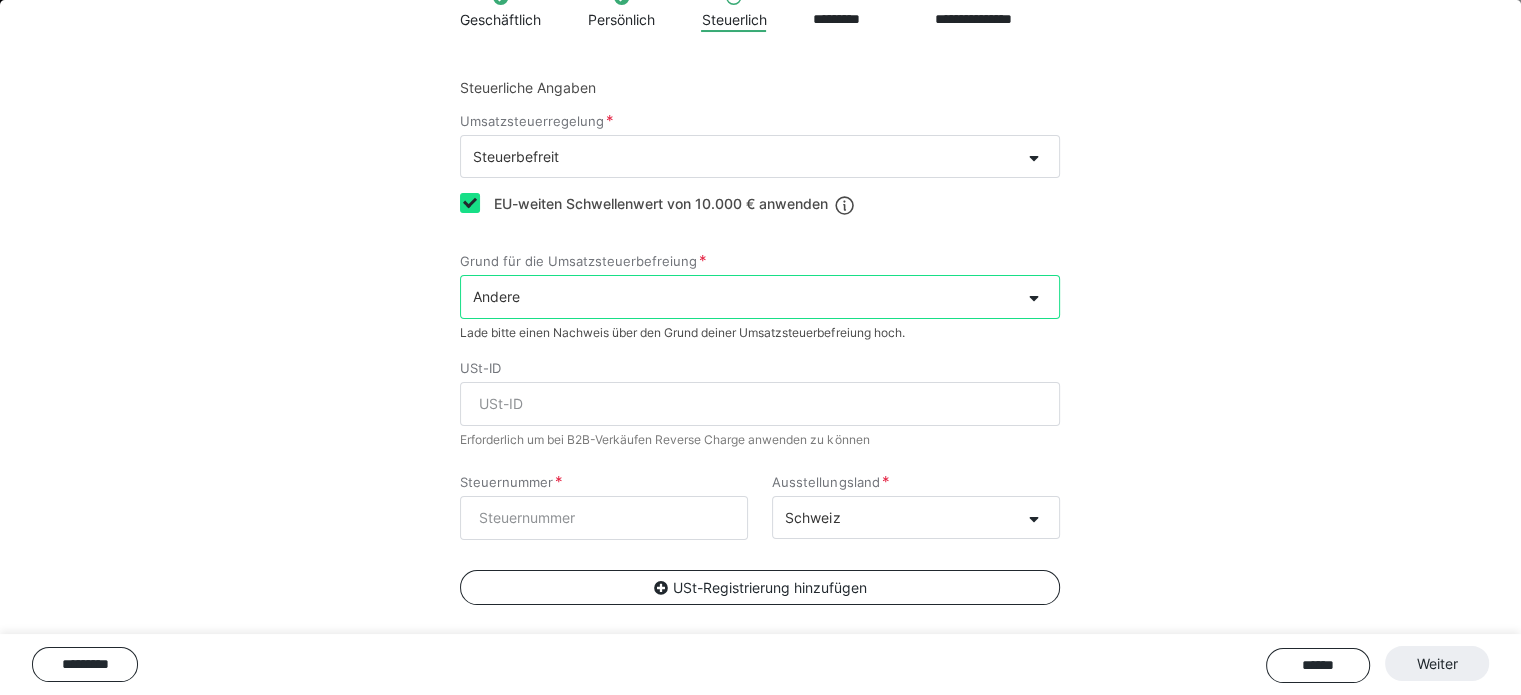 scroll, scrollTop: 196, scrollLeft: 0, axis: vertical 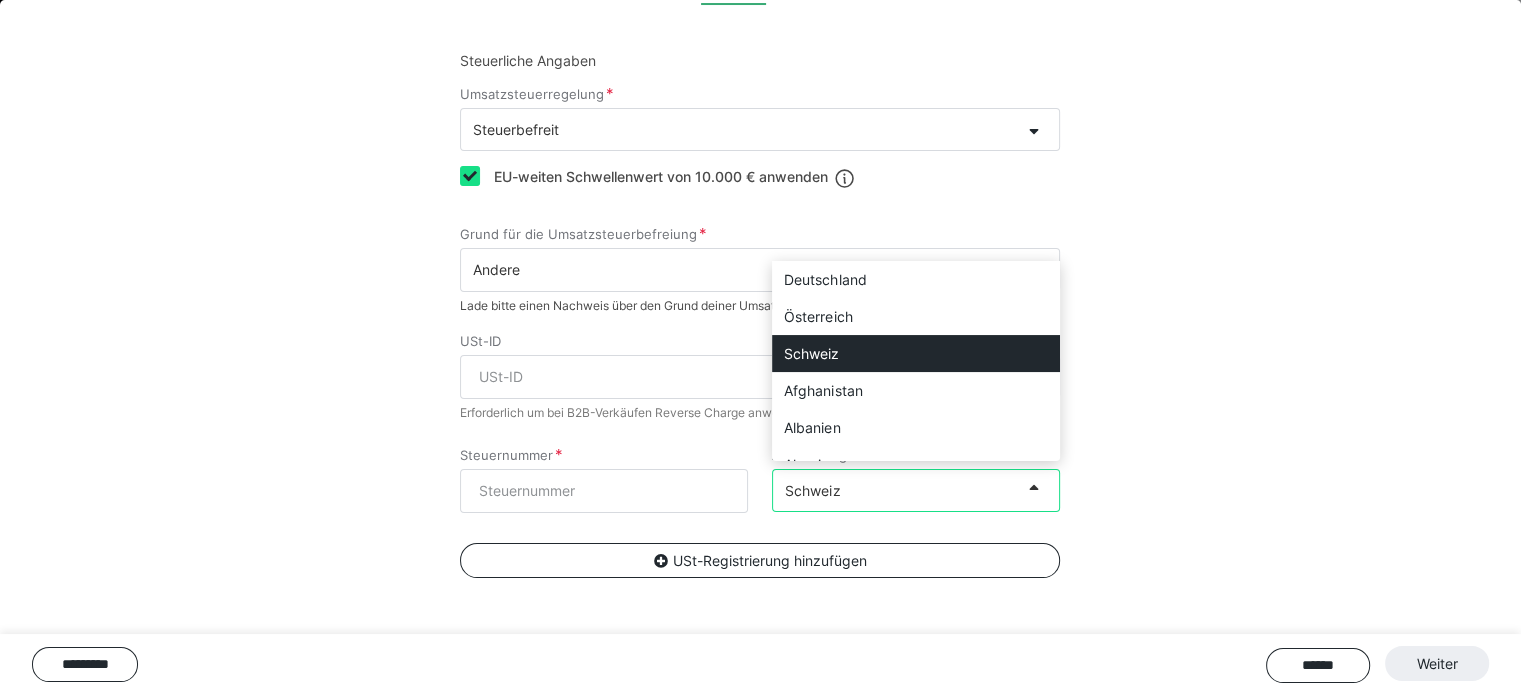 click at bounding box center [1039, 490] 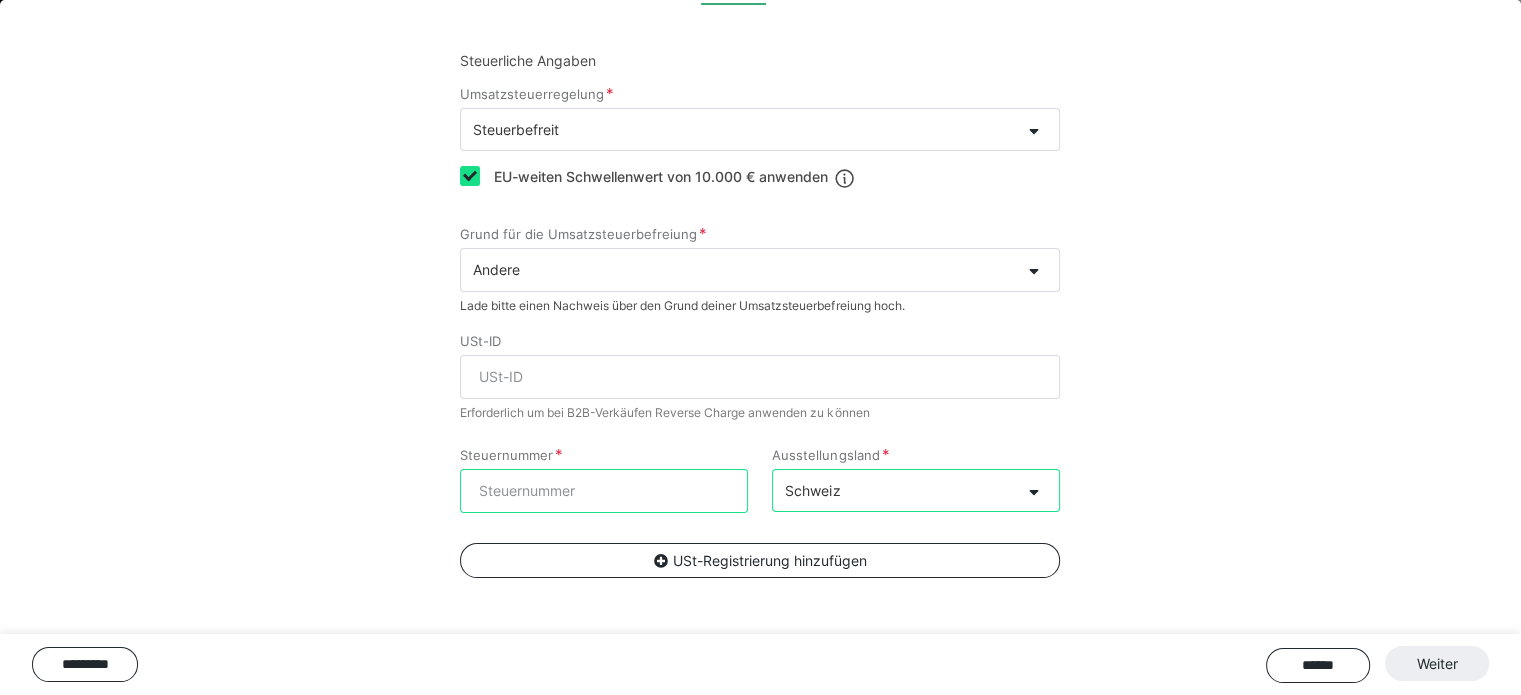 click on "Steuernummer" at bounding box center (604, 491) 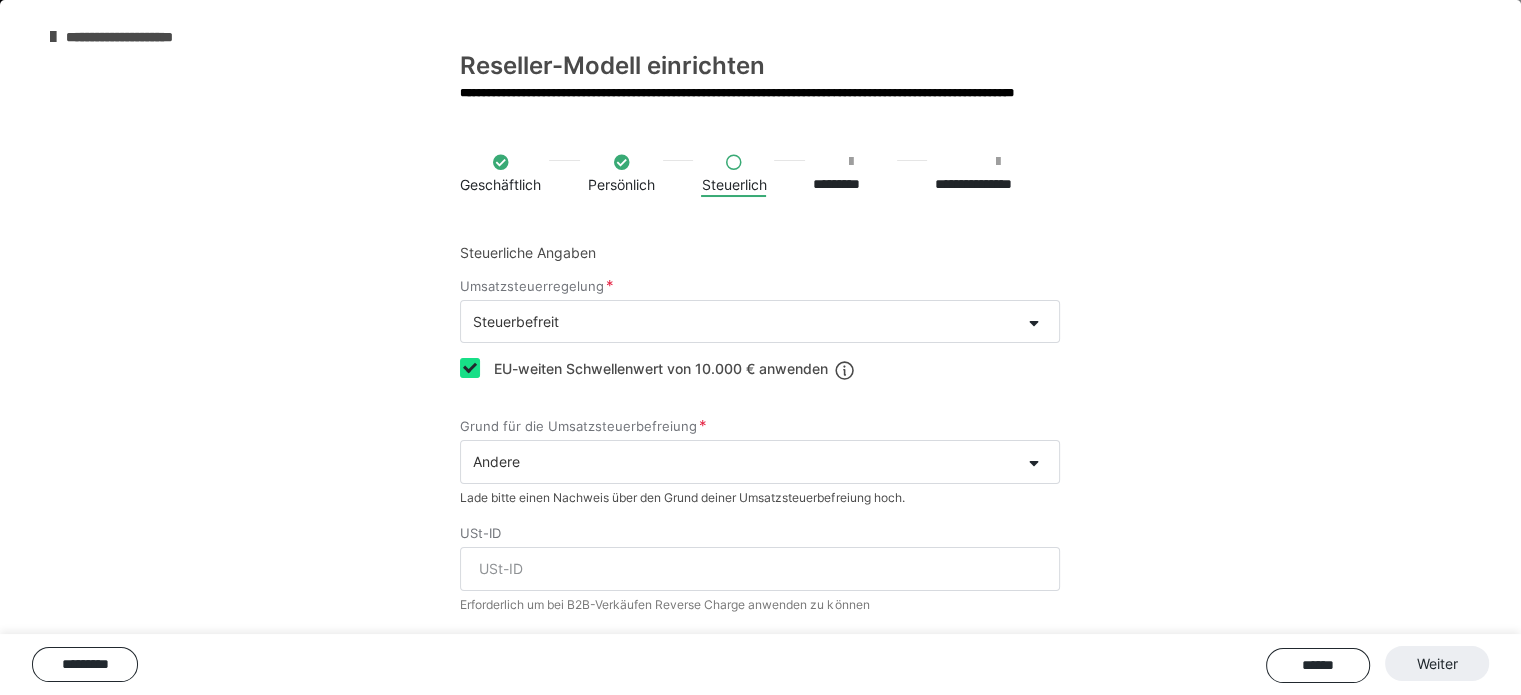scroll, scrollTop: 0, scrollLeft: 0, axis: both 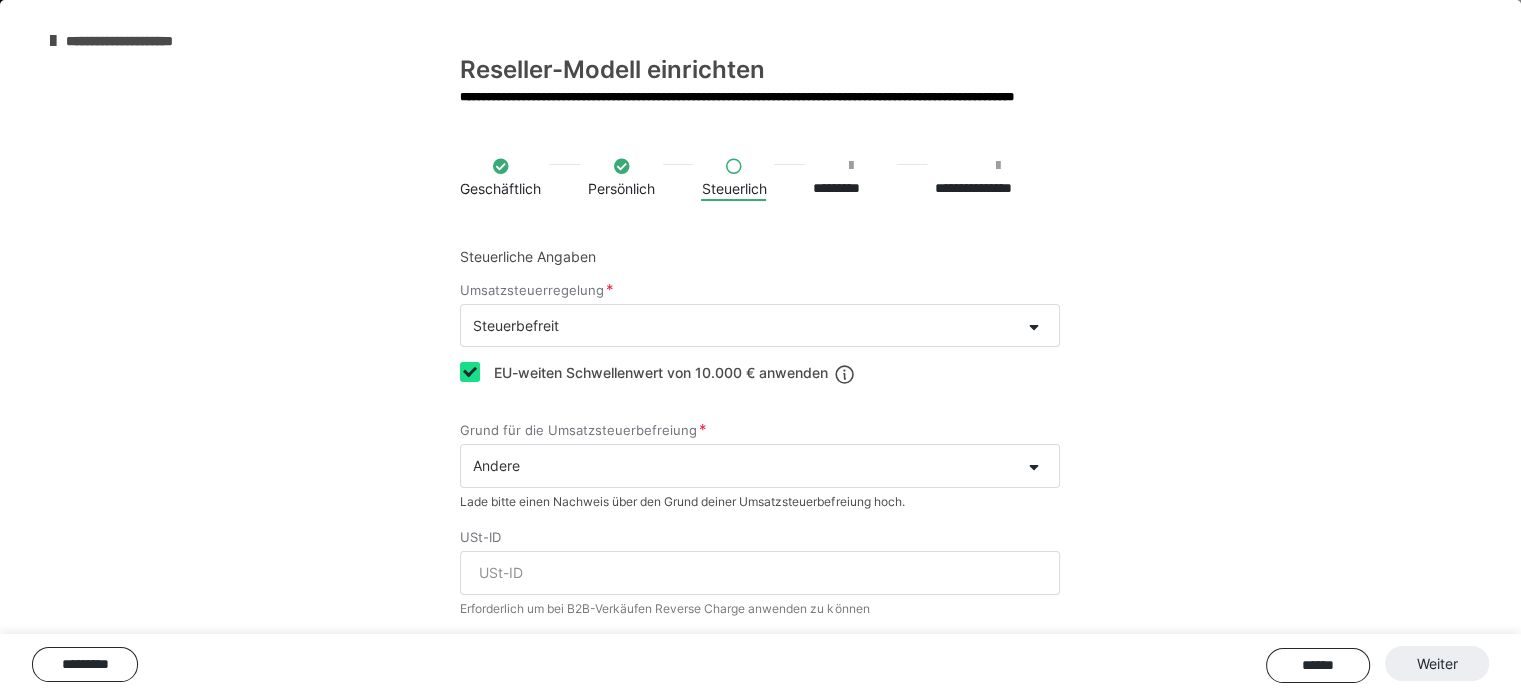 click on "EU-weiten Schwellenwert von 10.000 € anwenden" at bounding box center (674, 373) 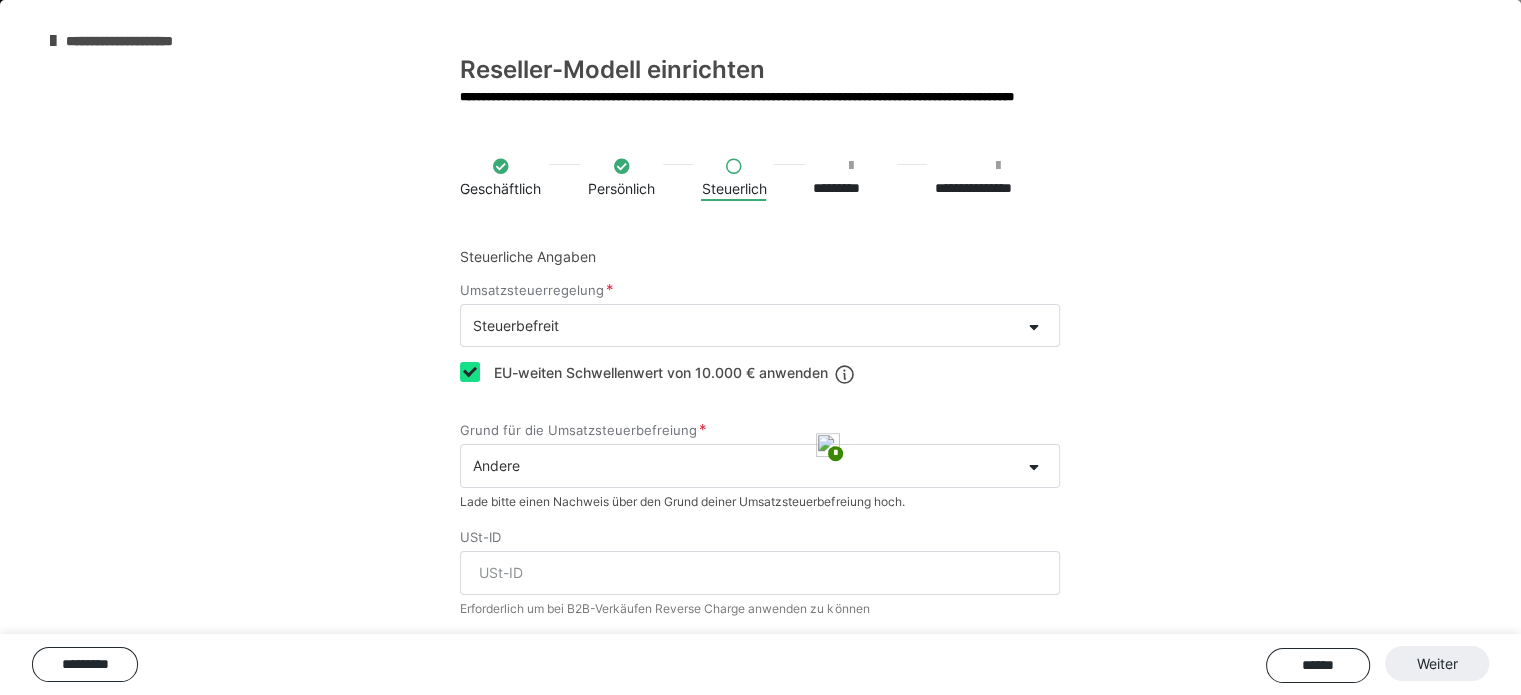 scroll, scrollTop: 707, scrollLeft: 0, axis: vertical 